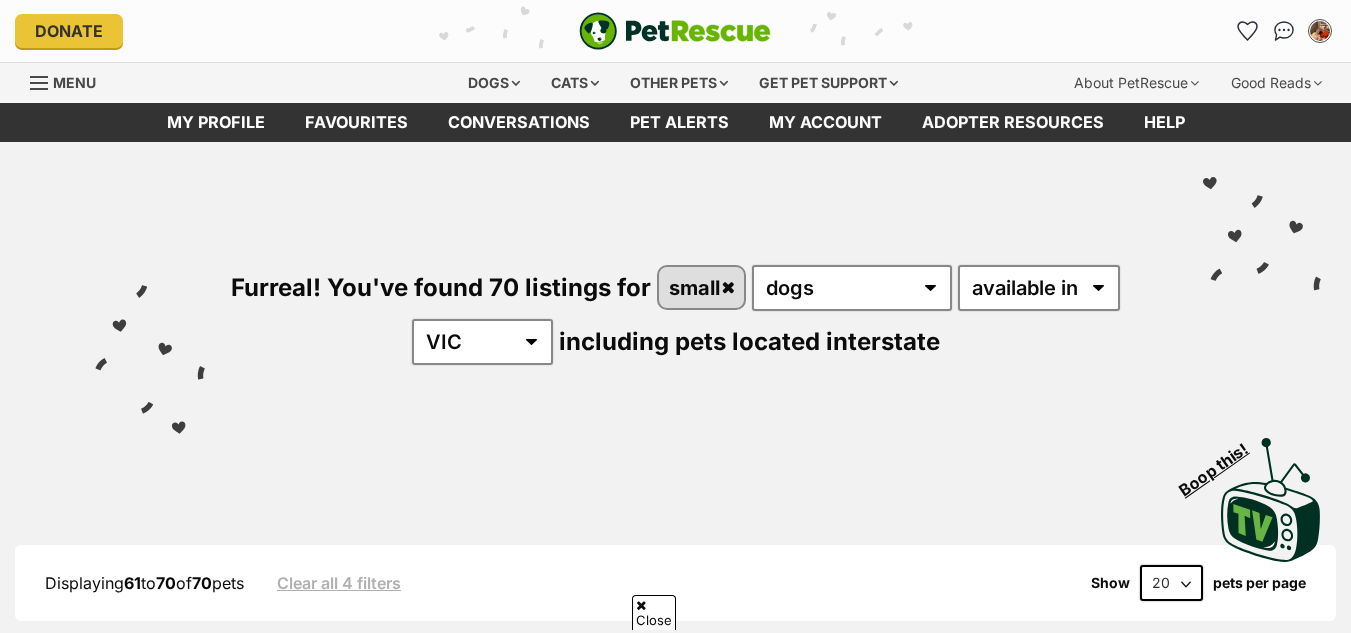 scroll, scrollTop: 3518, scrollLeft: 0, axis: vertical 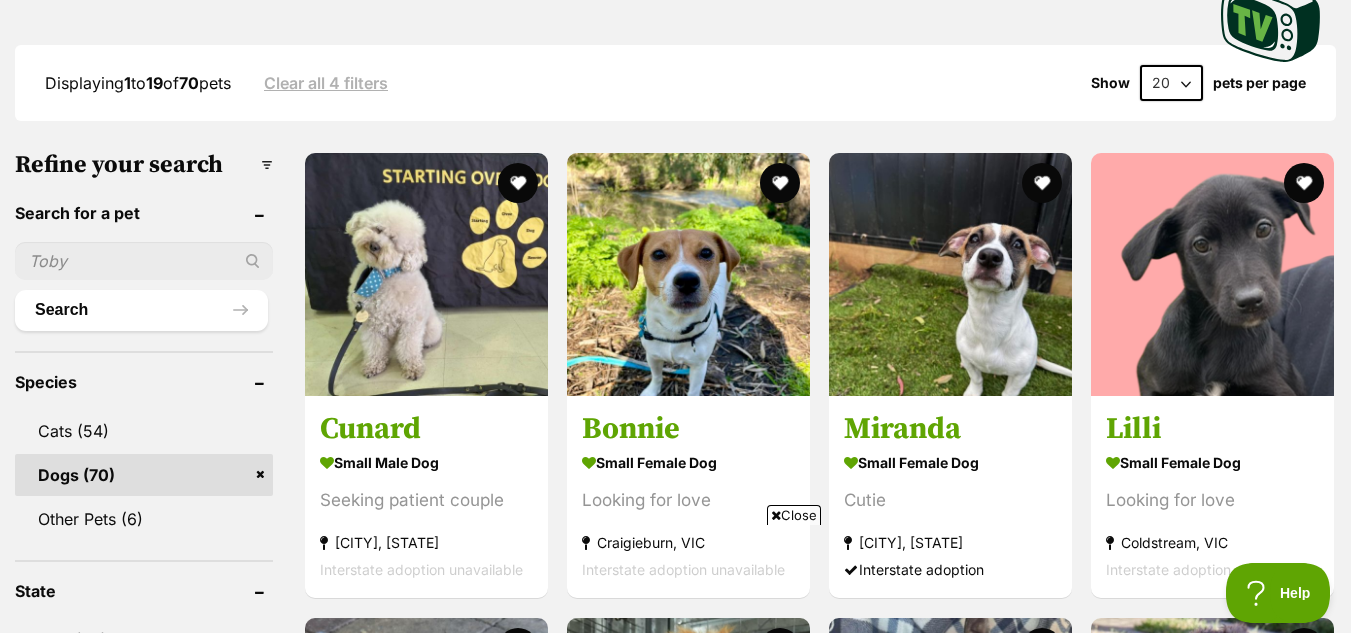 click on "Close" at bounding box center (794, 515) 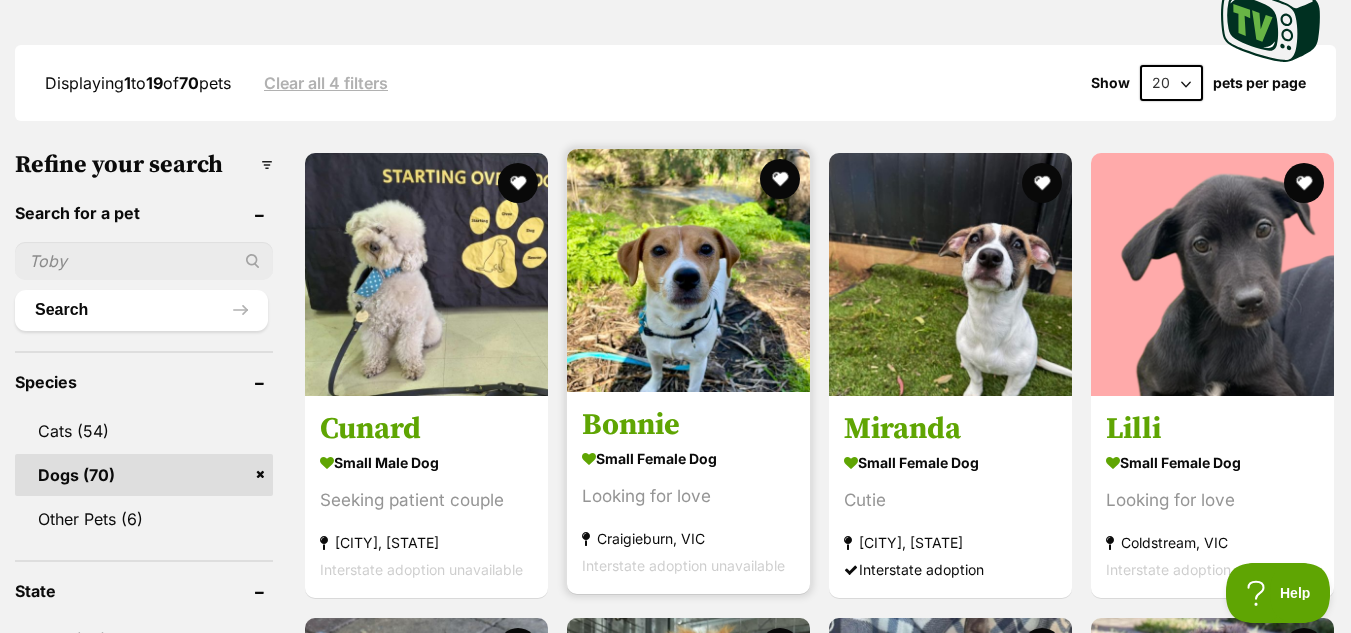 click on "small female Dog" at bounding box center (688, 459) 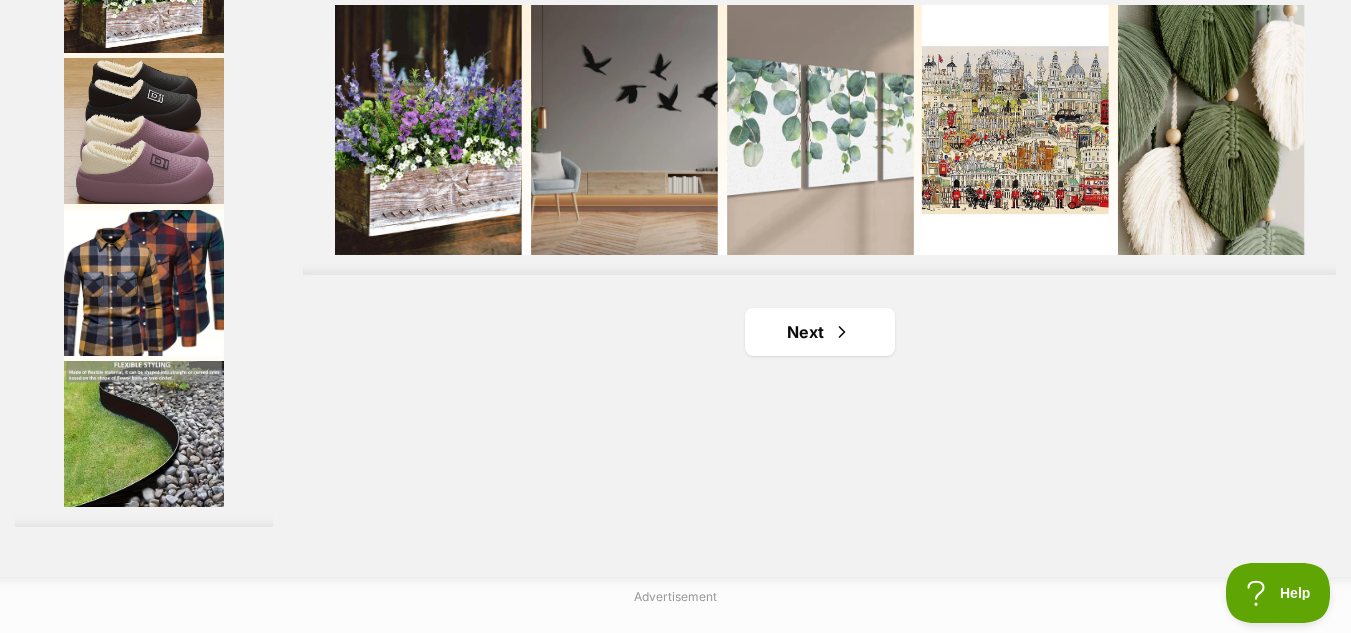 scroll, scrollTop: 3600, scrollLeft: 0, axis: vertical 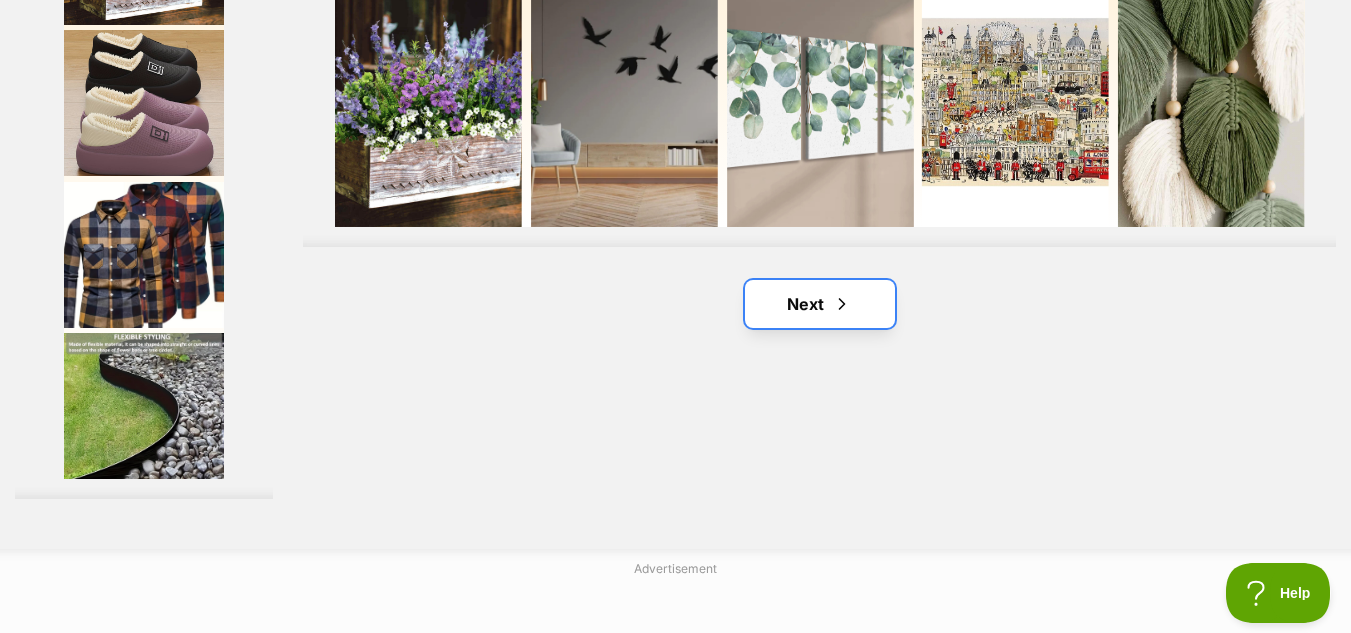 click on "Next" at bounding box center (820, 304) 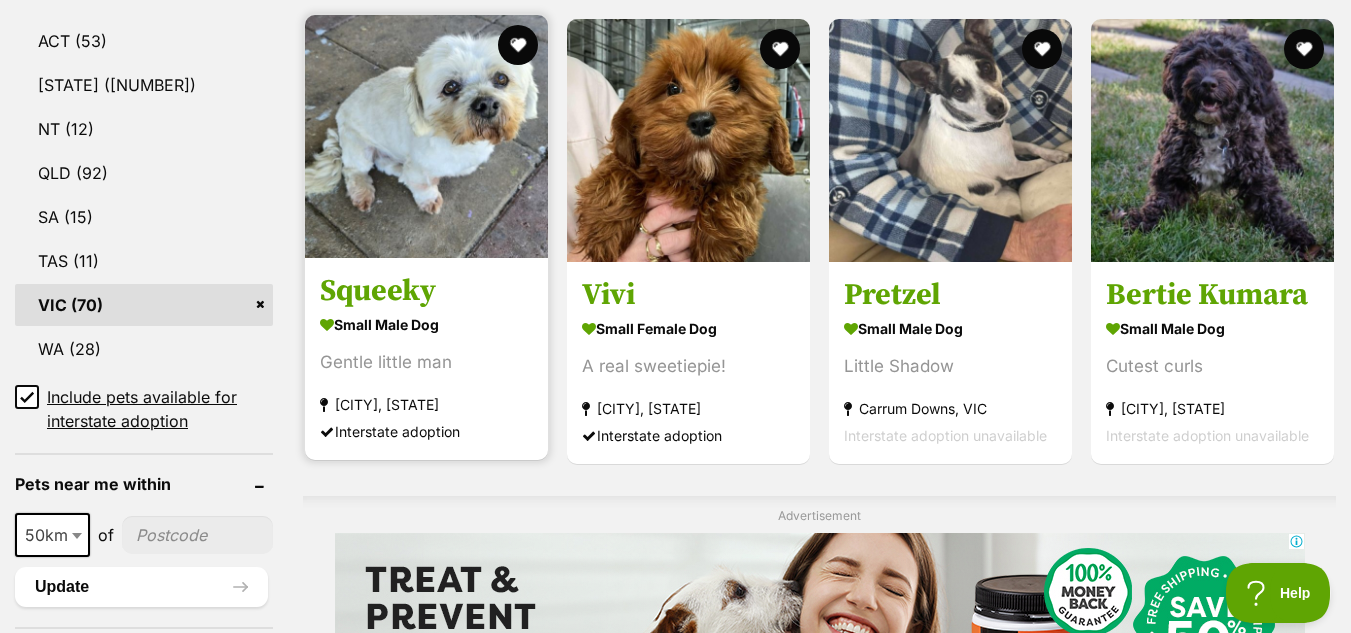 scroll, scrollTop: 1100, scrollLeft: 0, axis: vertical 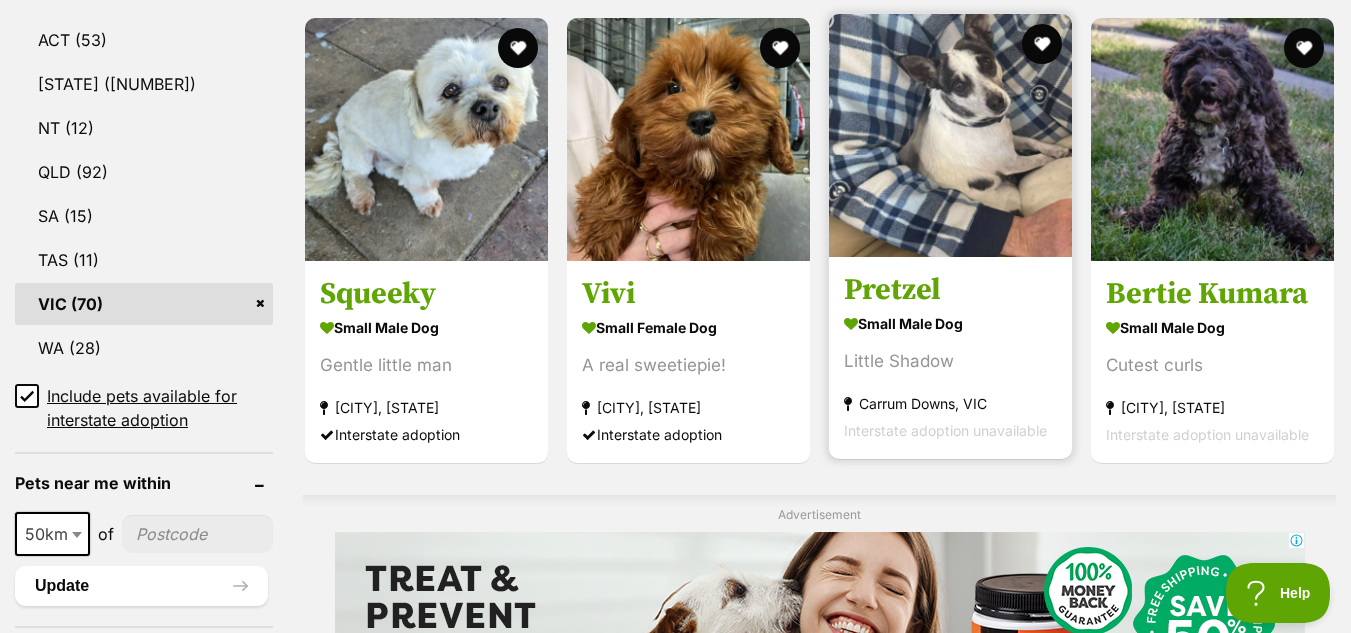 click on "small male Dog" at bounding box center [950, 323] 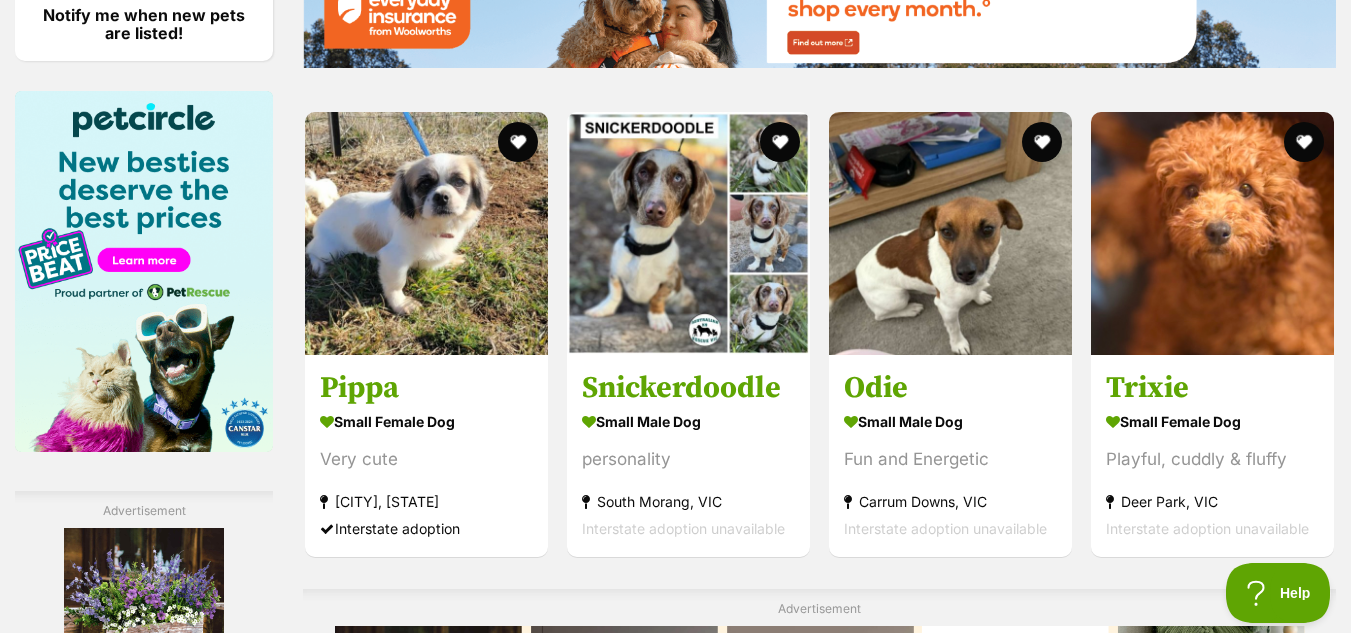 scroll, scrollTop: 3000, scrollLeft: 0, axis: vertical 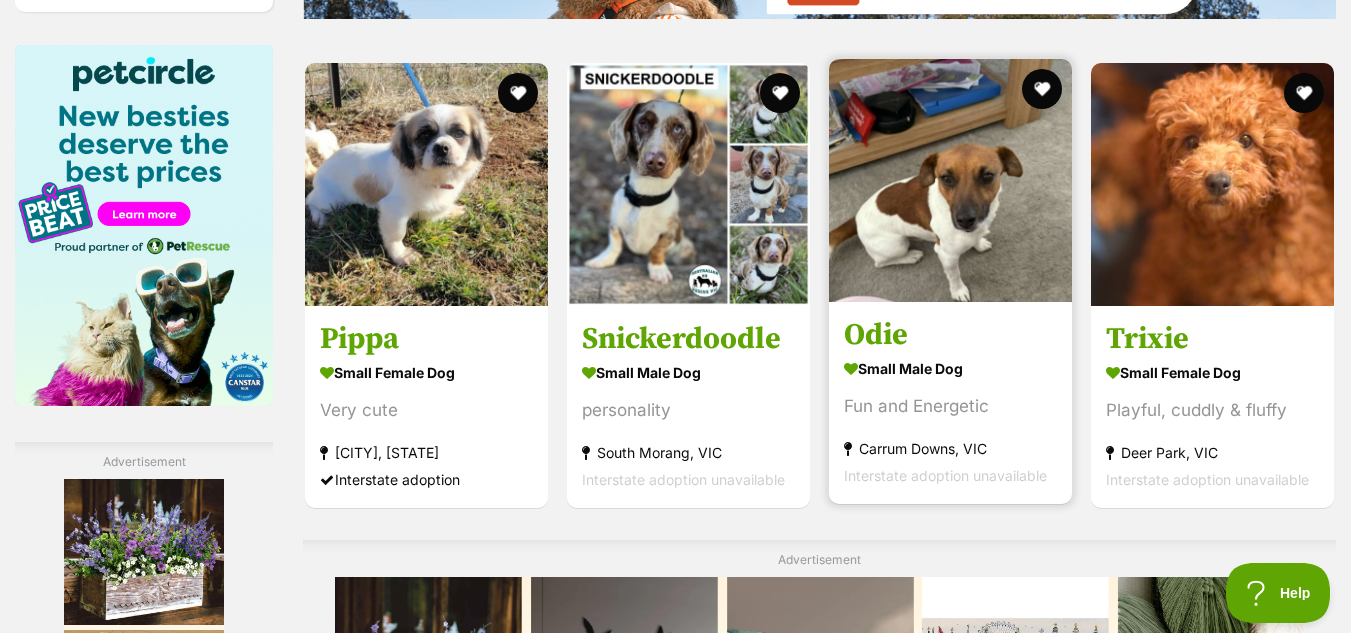 click on "Odie" at bounding box center (950, 335) 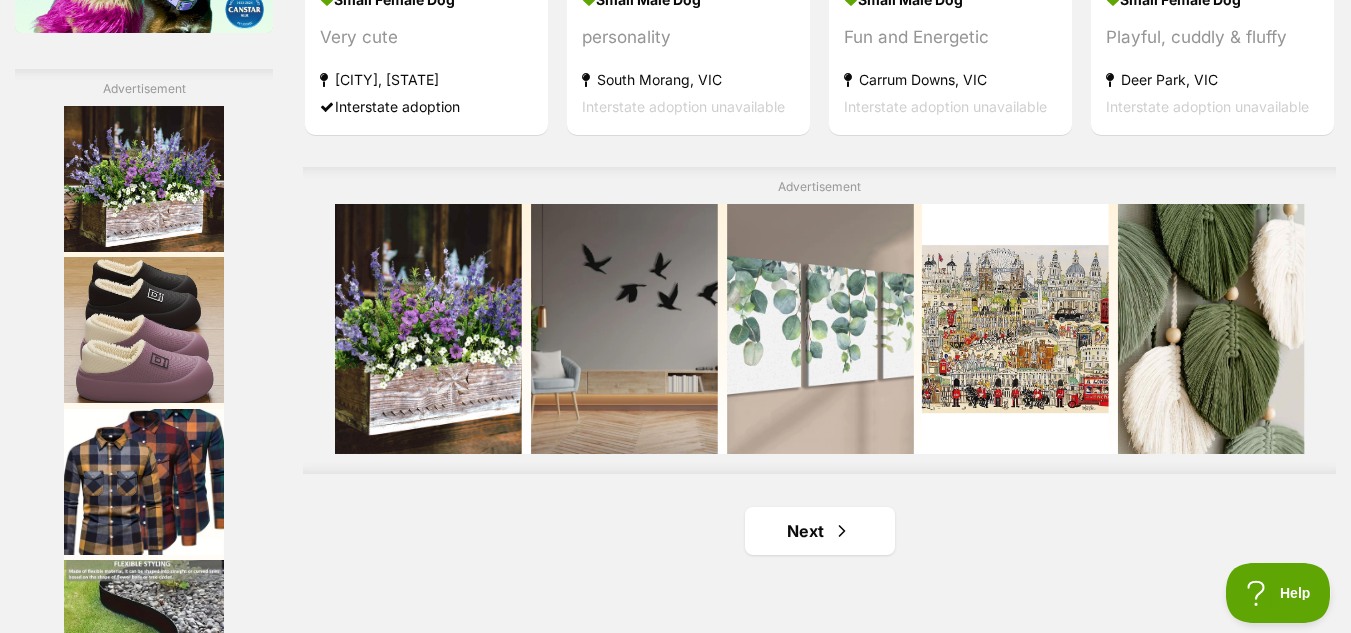 scroll, scrollTop: 3400, scrollLeft: 0, axis: vertical 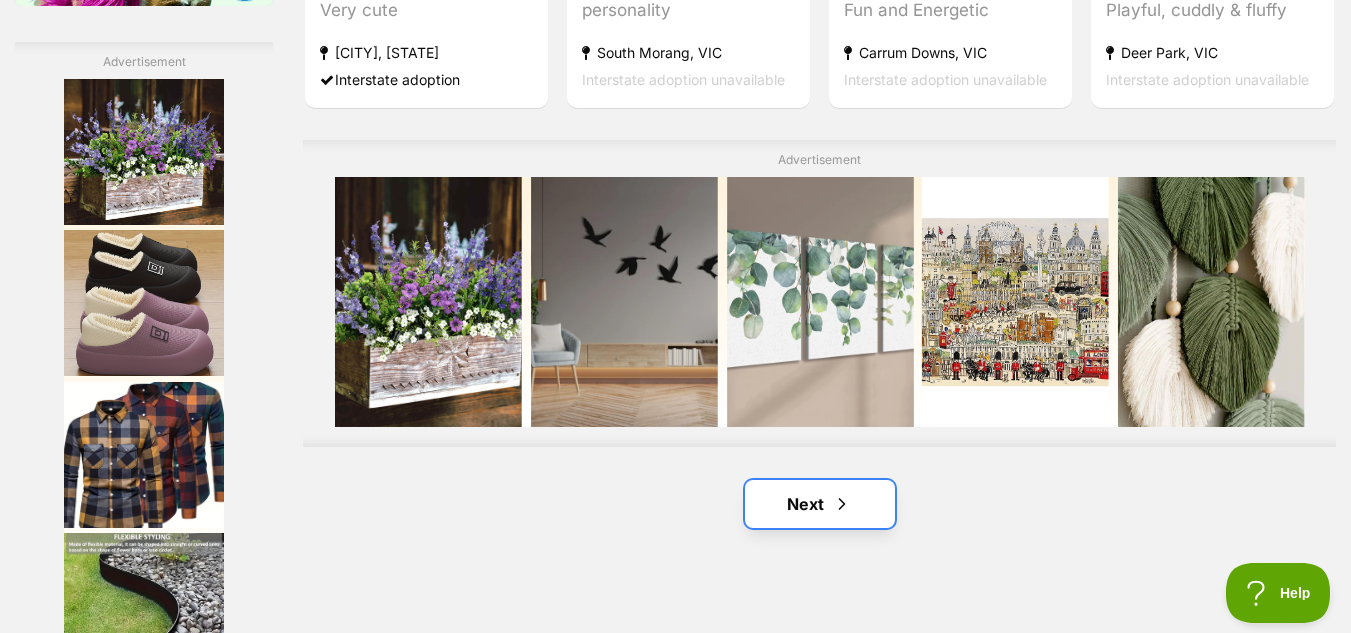 click on "Next" at bounding box center (820, 504) 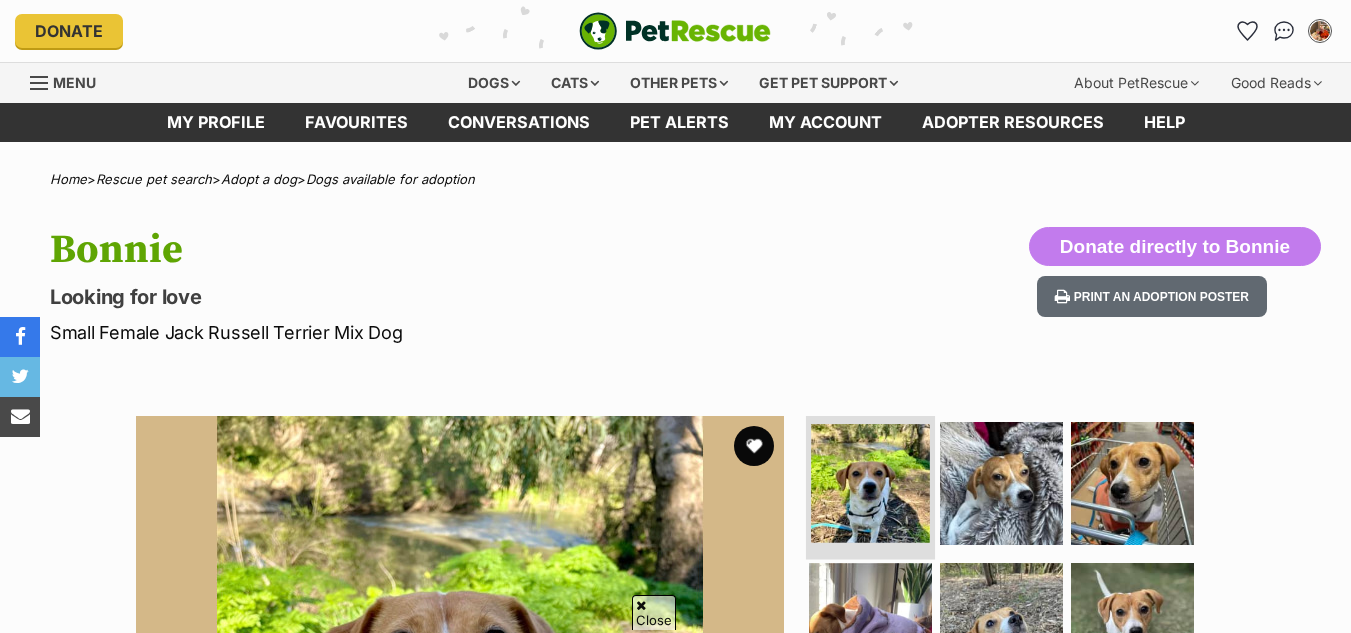 scroll, scrollTop: 300, scrollLeft: 0, axis: vertical 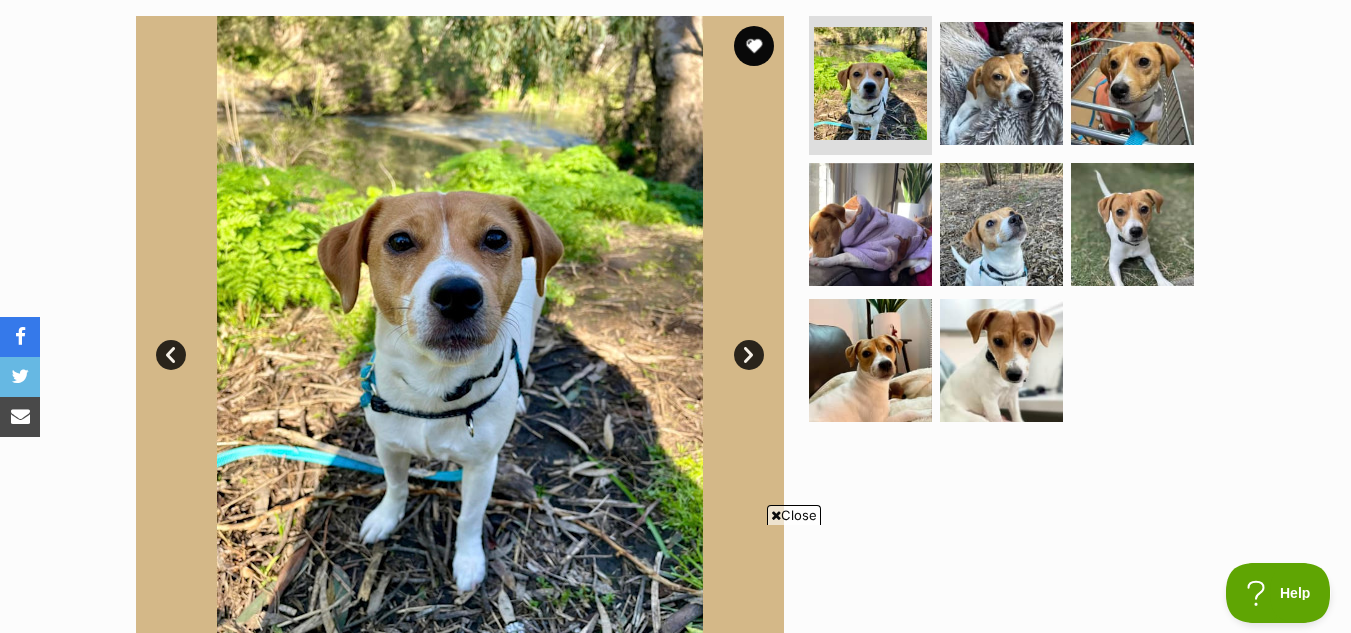 click on "Next" at bounding box center [749, 355] 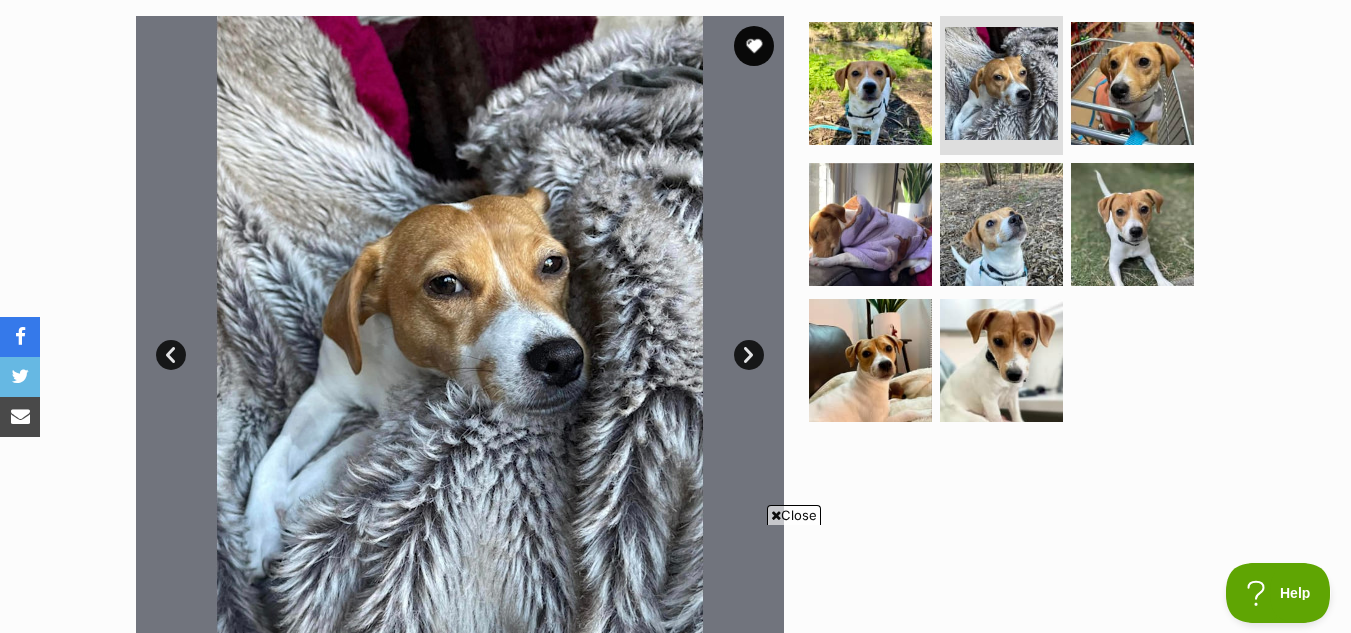 click on "Next" at bounding box center (749, 355) 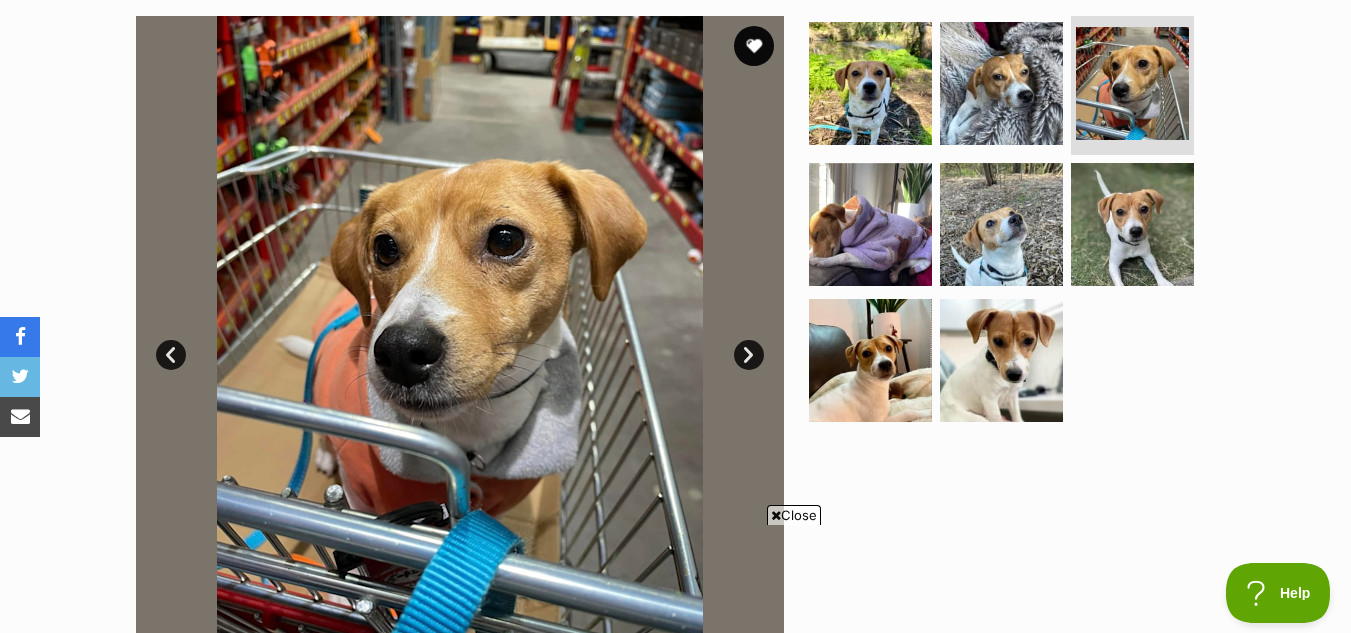 click on "Next" at bounding box center [749, 355] 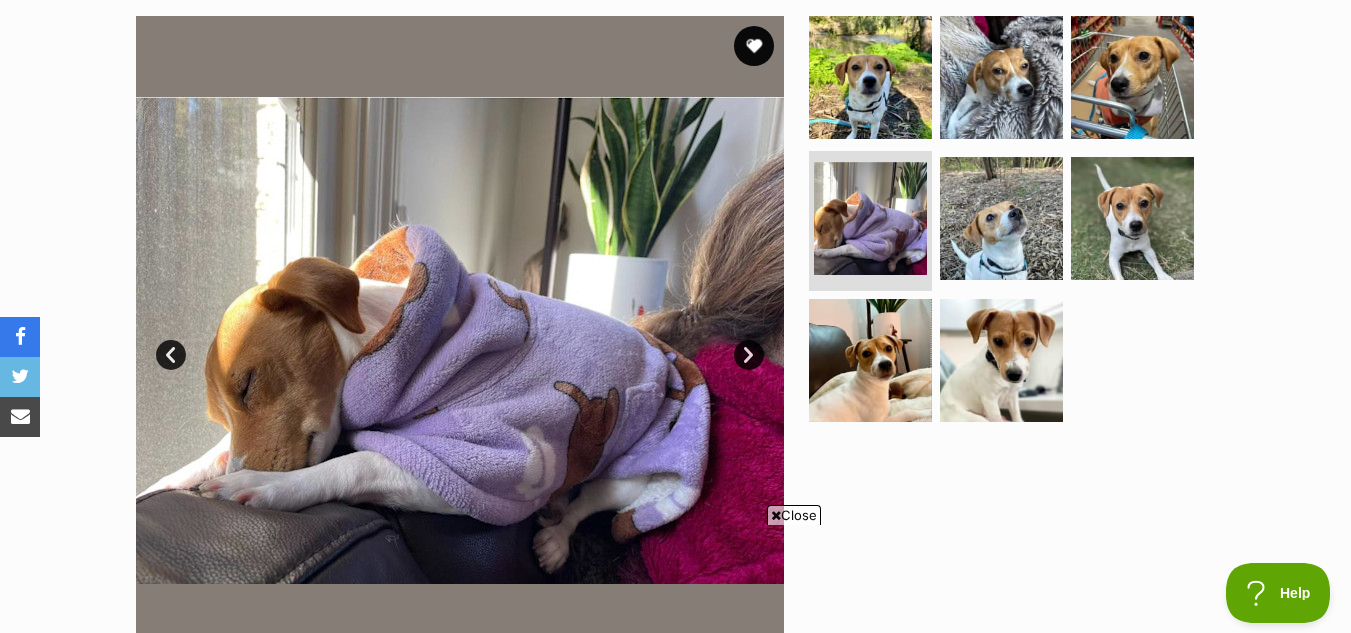 click on "Next" at bounding box center [749, 355] 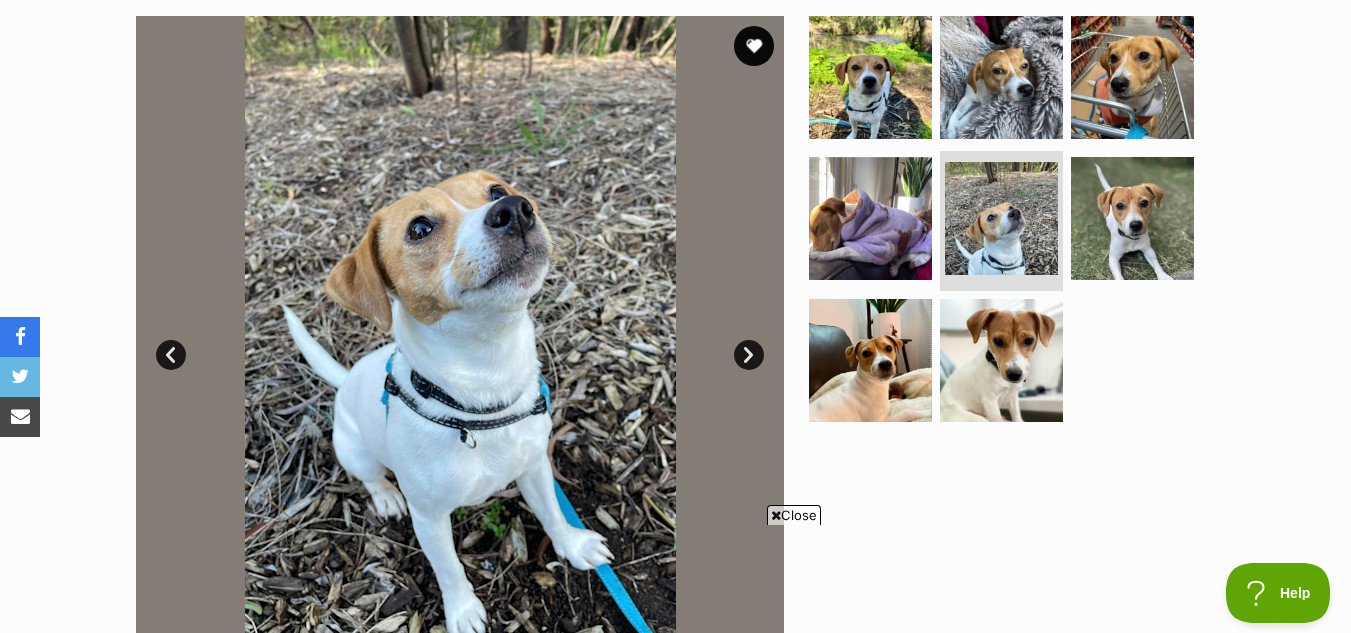 click on "Next" at bounding box center [749, 355] 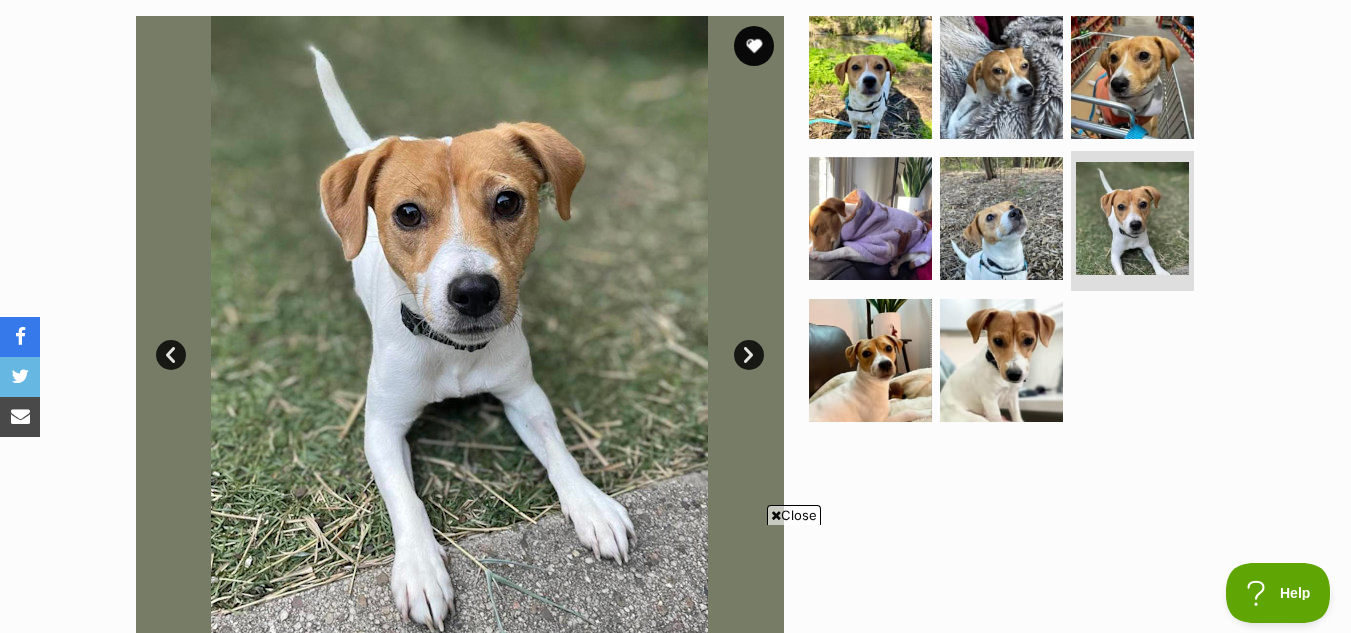 click on "Next" at bounding box center [749, 355] 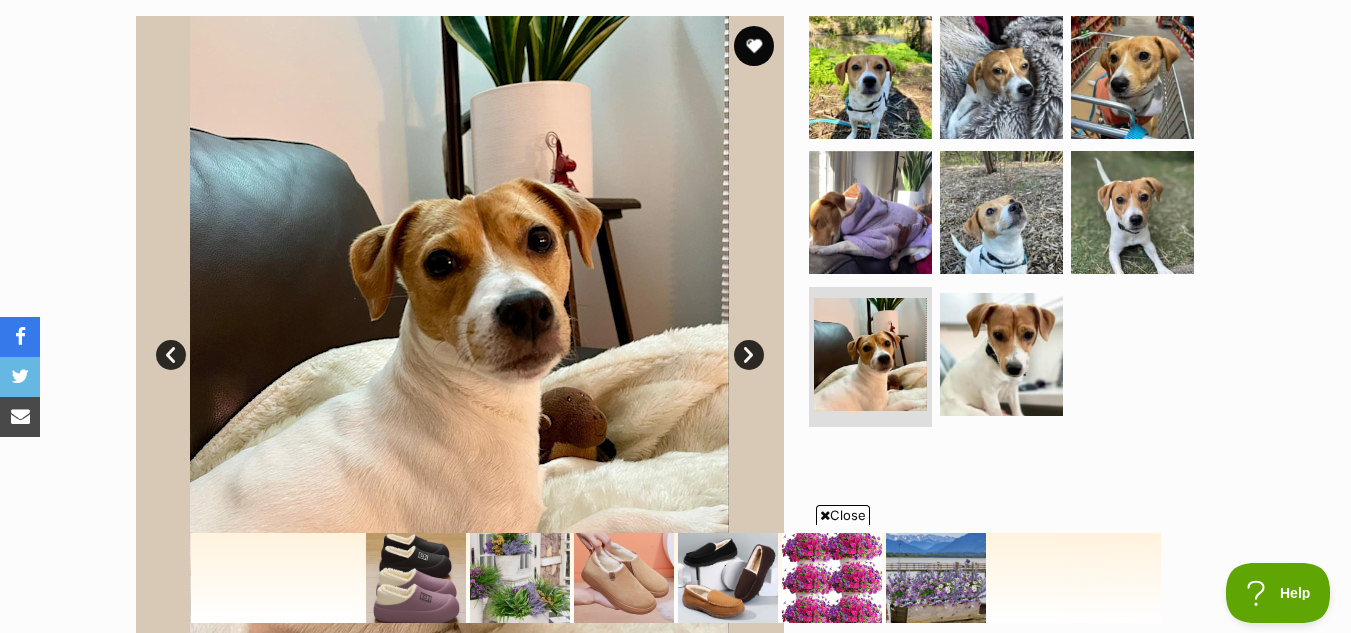scroll, scrollTop: 0, scrollLeft: 0, axis: both 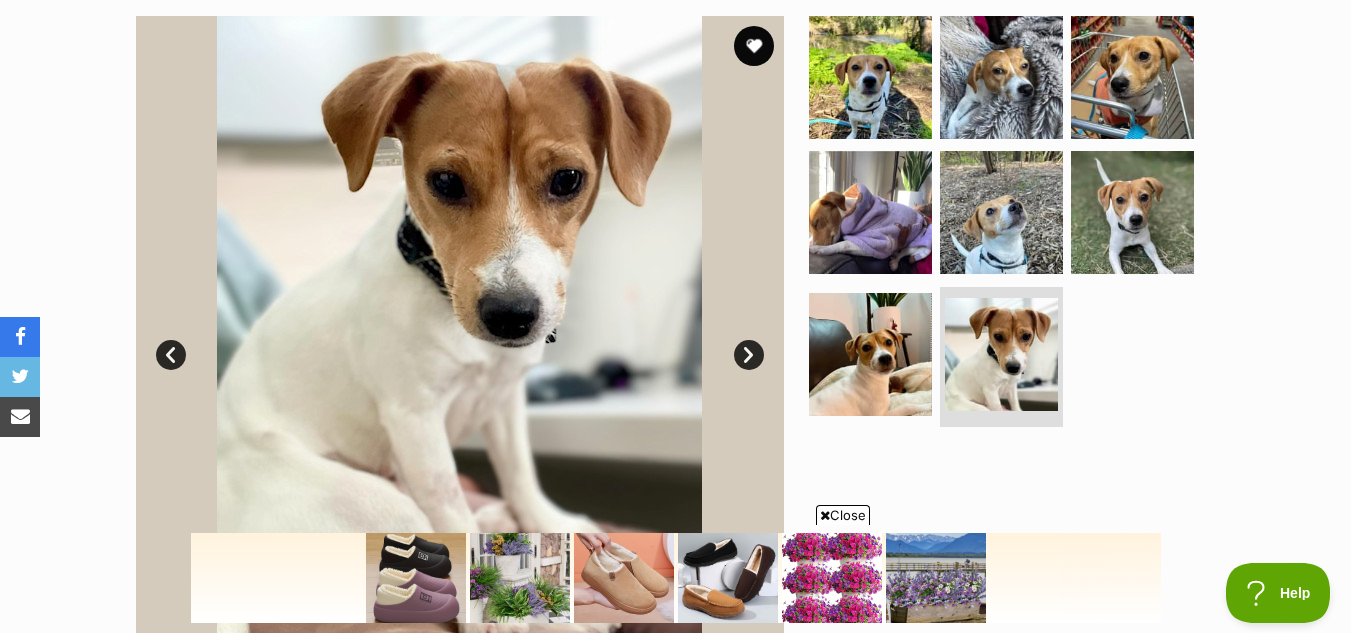 click on "Next" at bounding box center (749, 355) 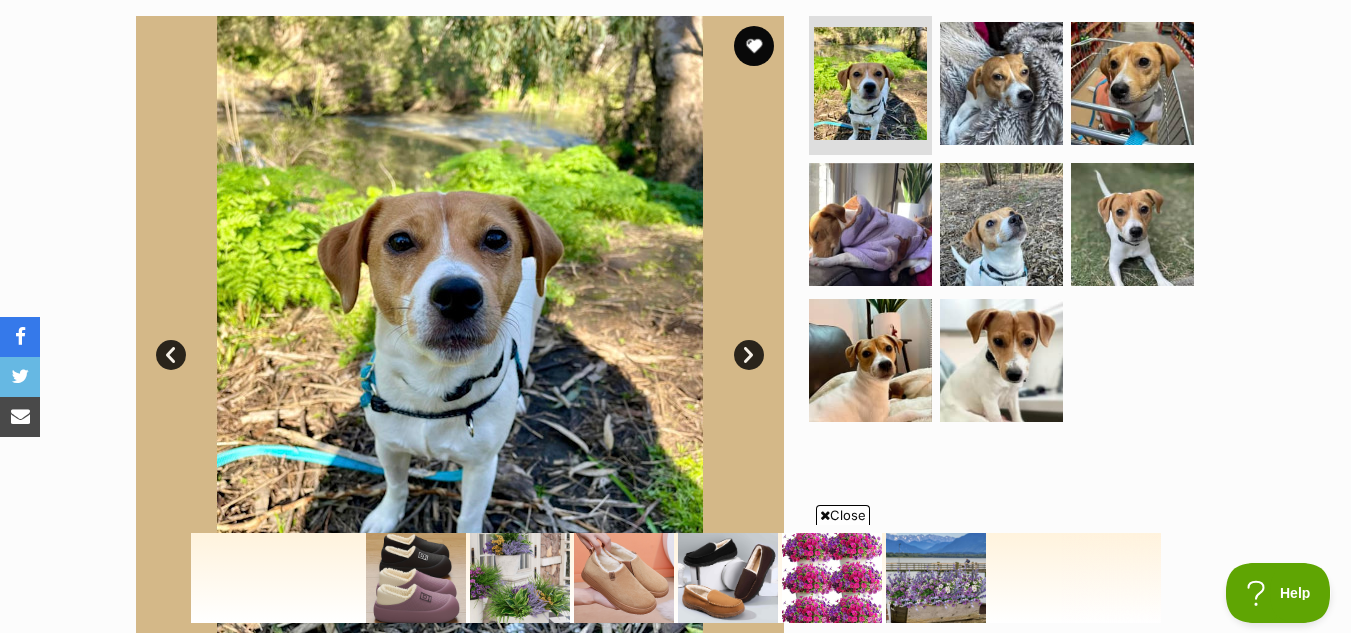 click on "Close" at bounding box center [843, 515] 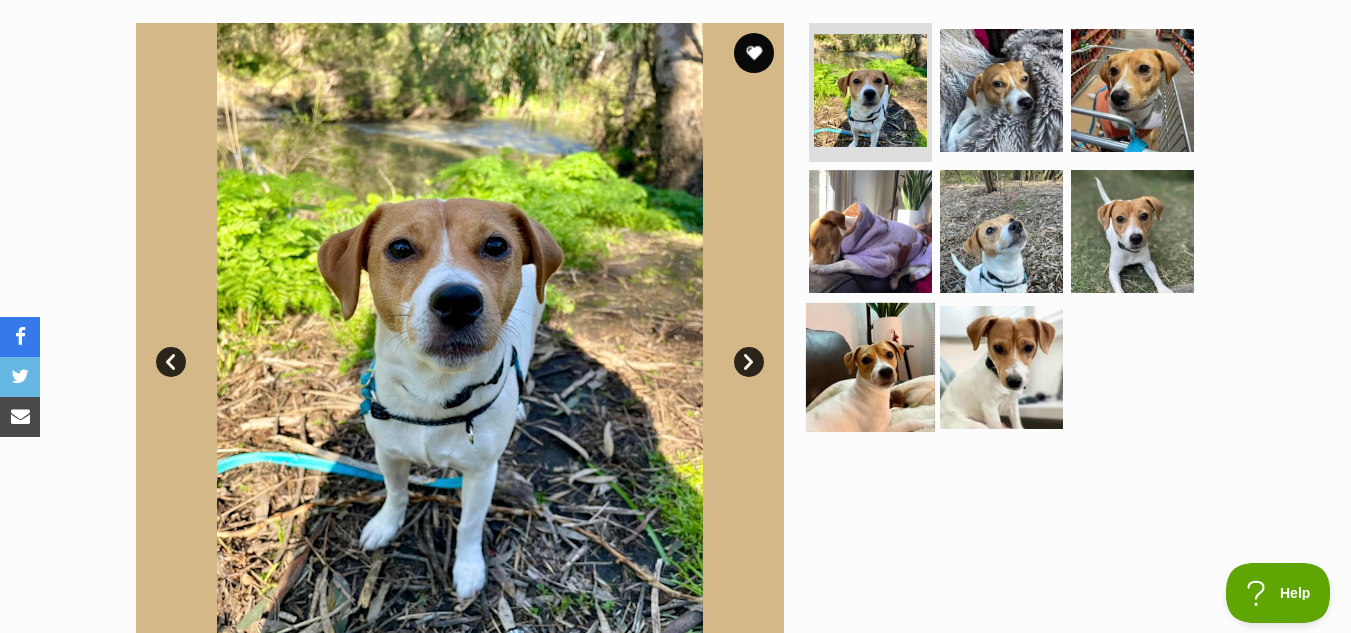 scroll, scrollTop: 439, scrollLeft: 0, axis: vertical 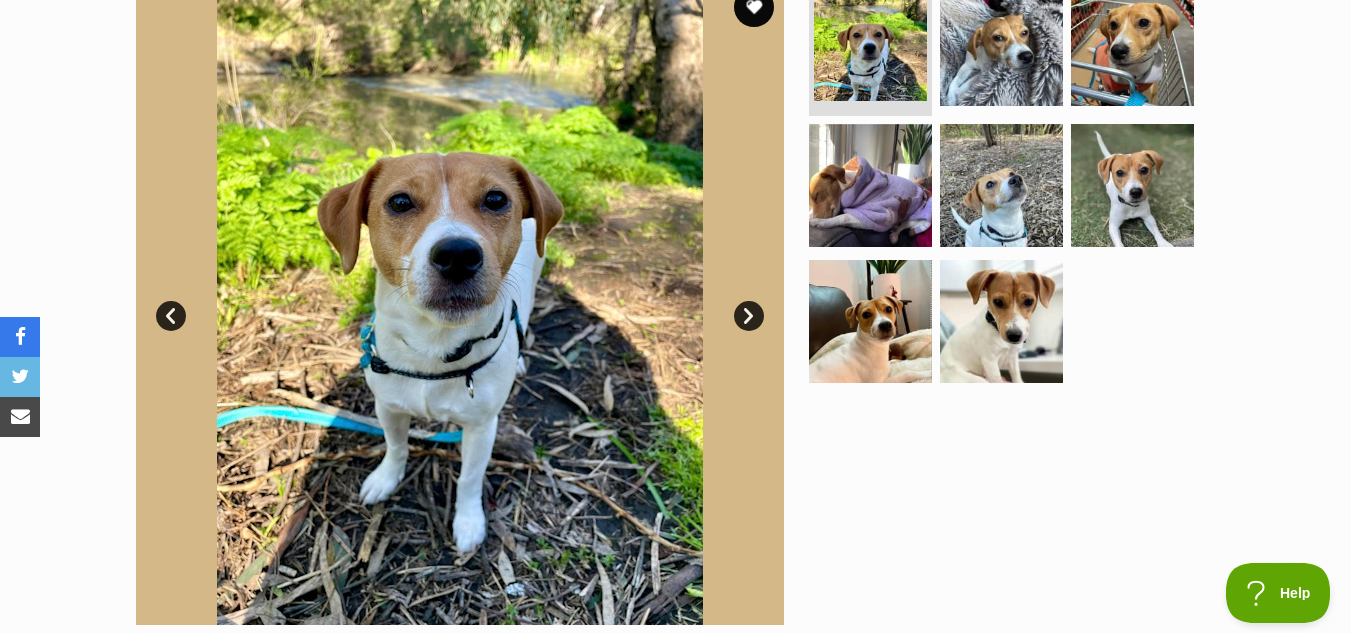 click on "Next" at bounding box center [749, 316] 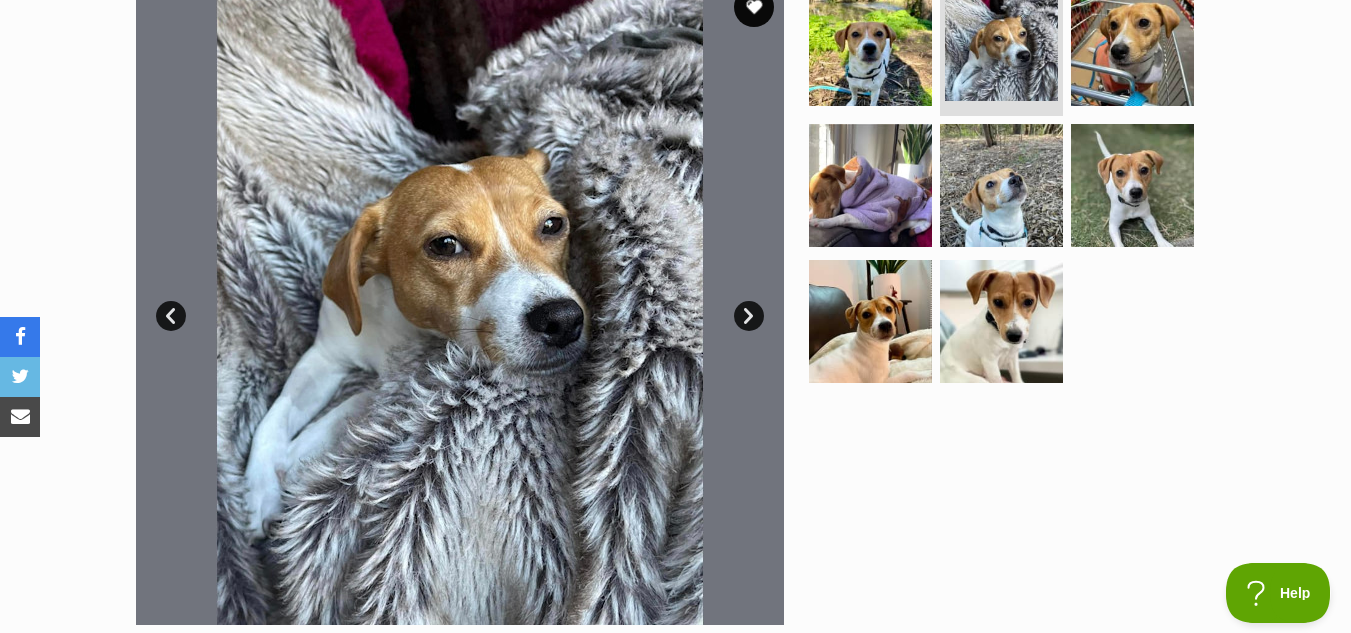 click on "Next" at bounding box center (749, 316) 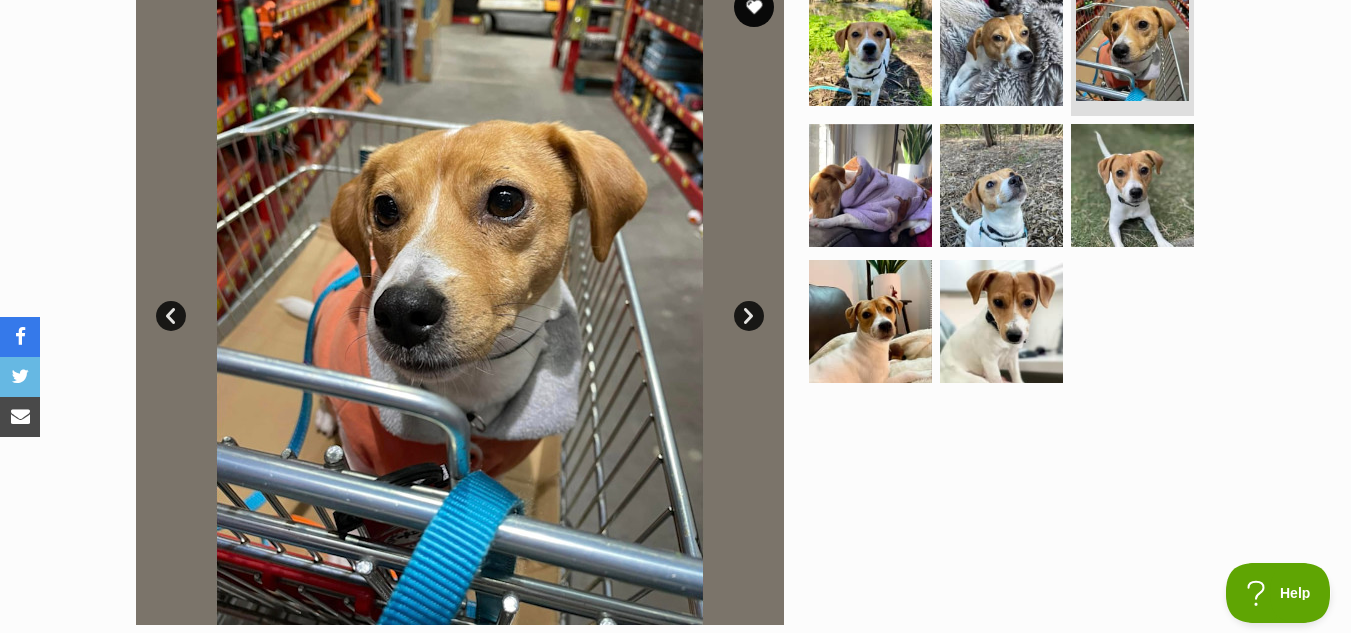 click on "Next" at bounding box center [749, 316] 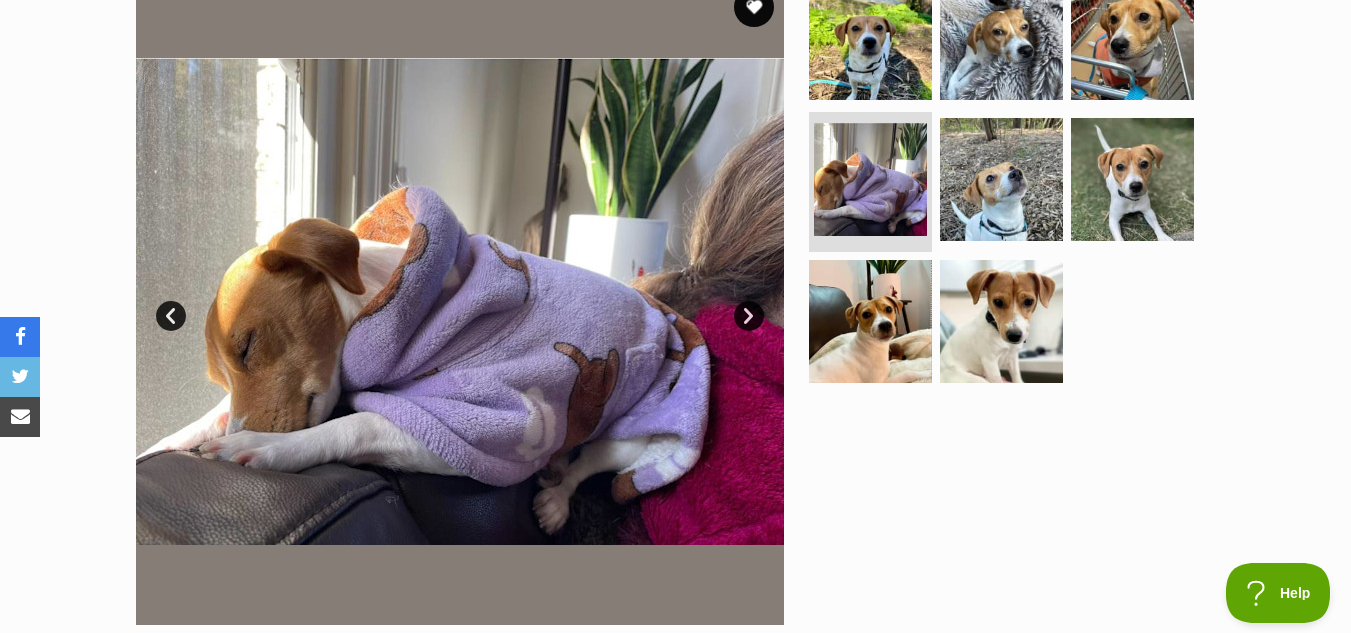 click on "Next" at bounding box center (749, 316) 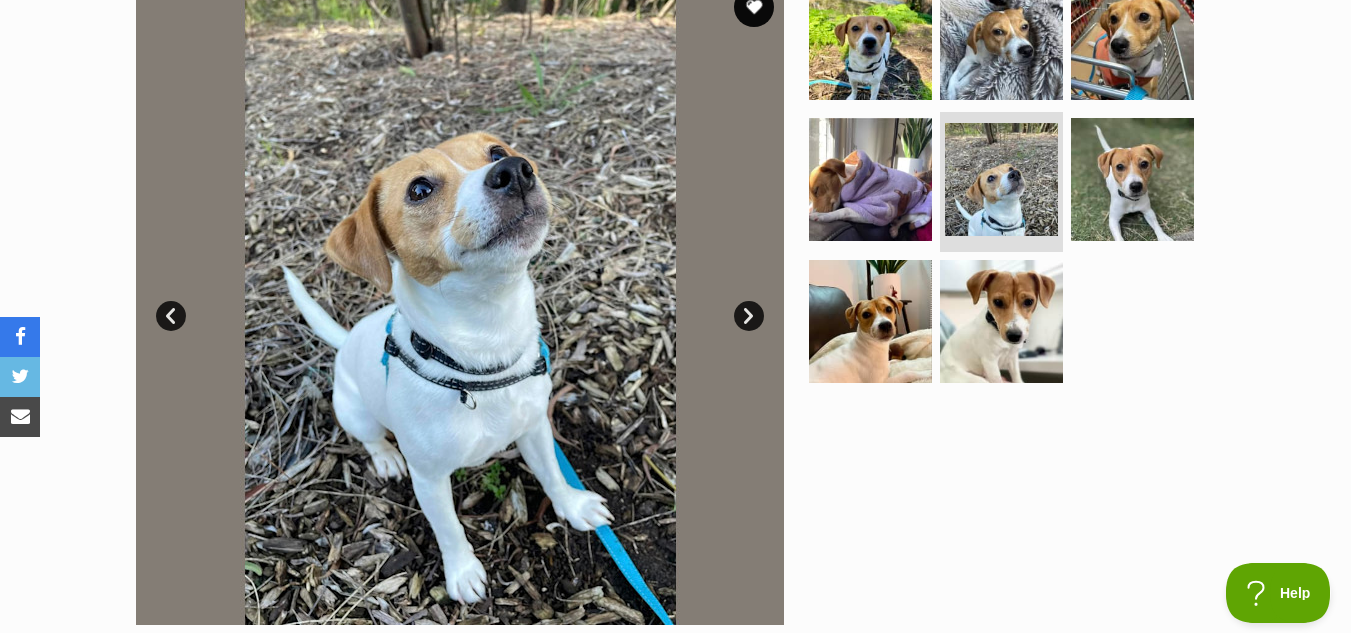 click on "Next" at bounding box center [749, 316] 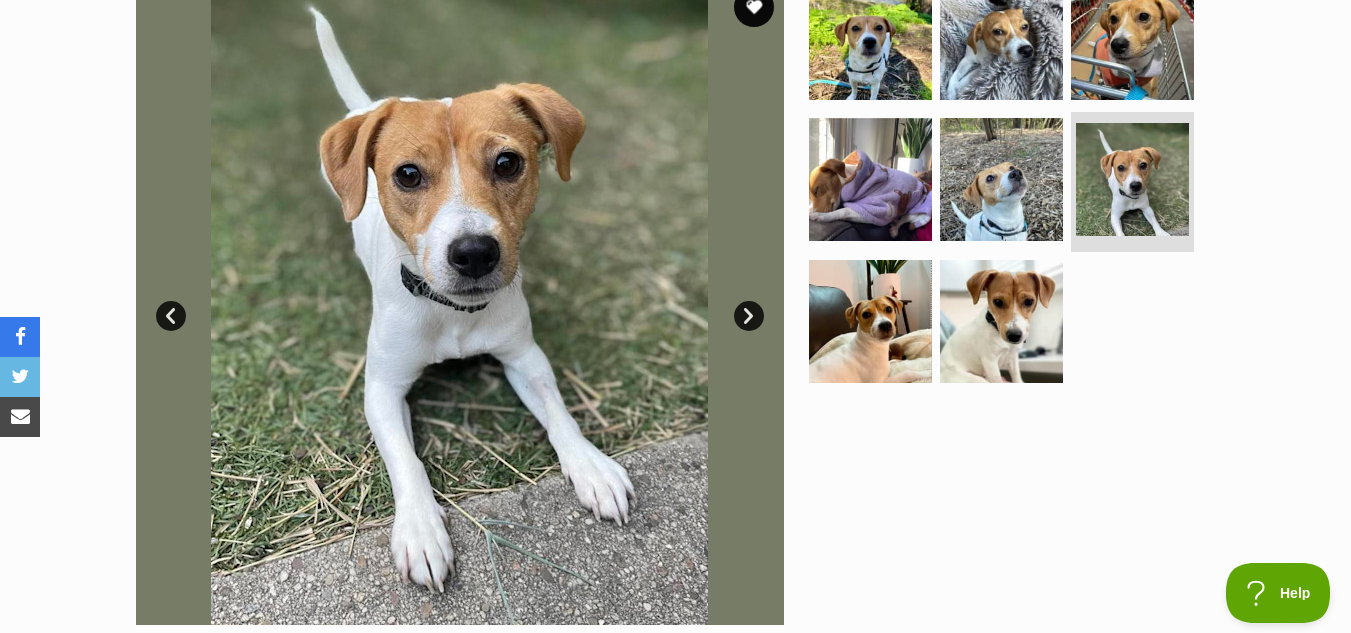 click on "Next" at bounding box center [749, 316] 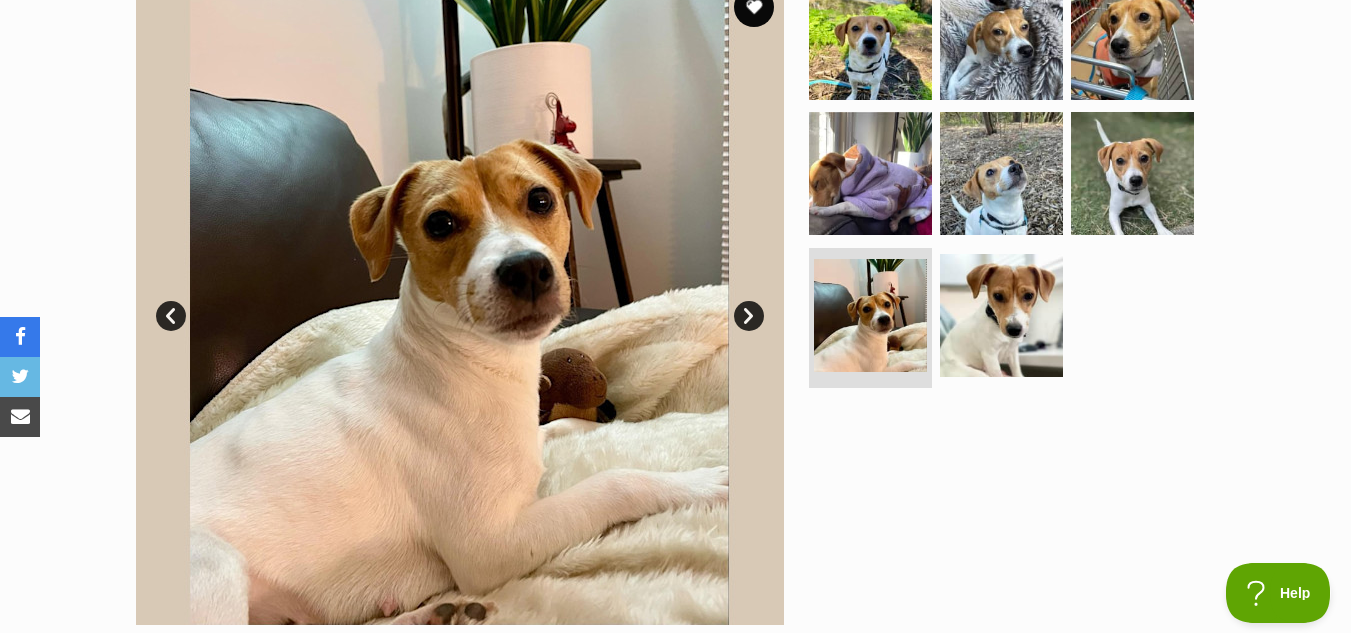 click on "Next" at bounding box center [749, 316] 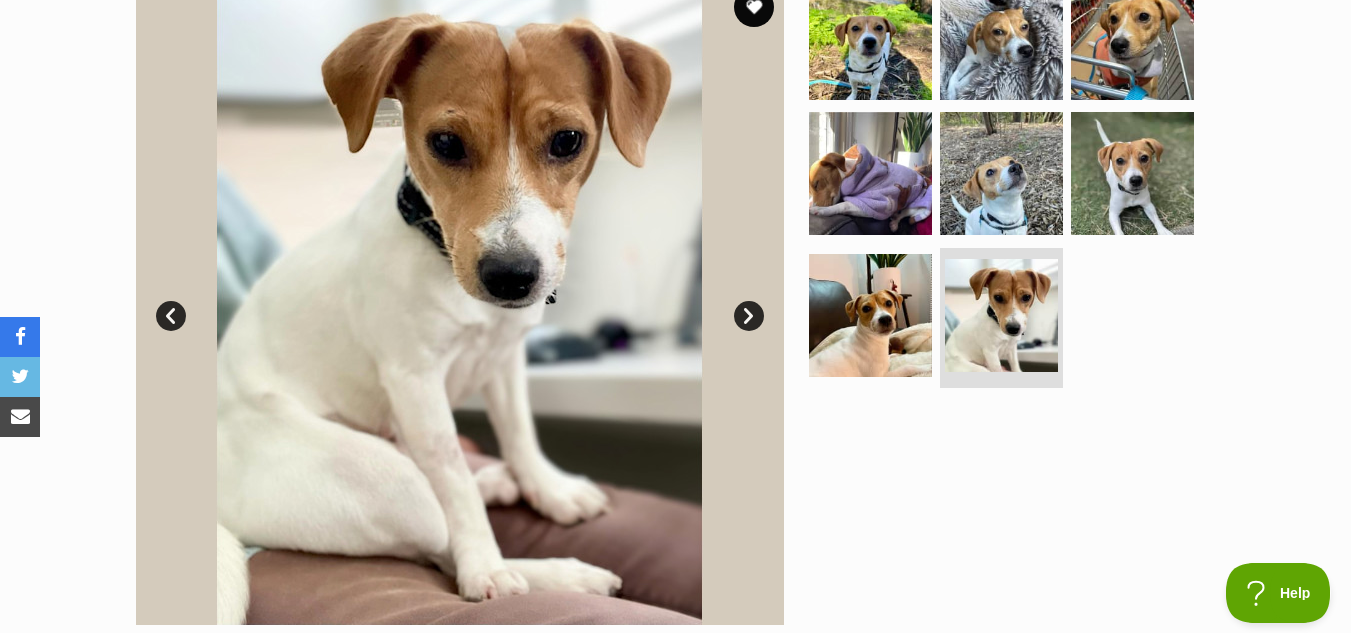 click on "Next" at bounding box center (749, 316) 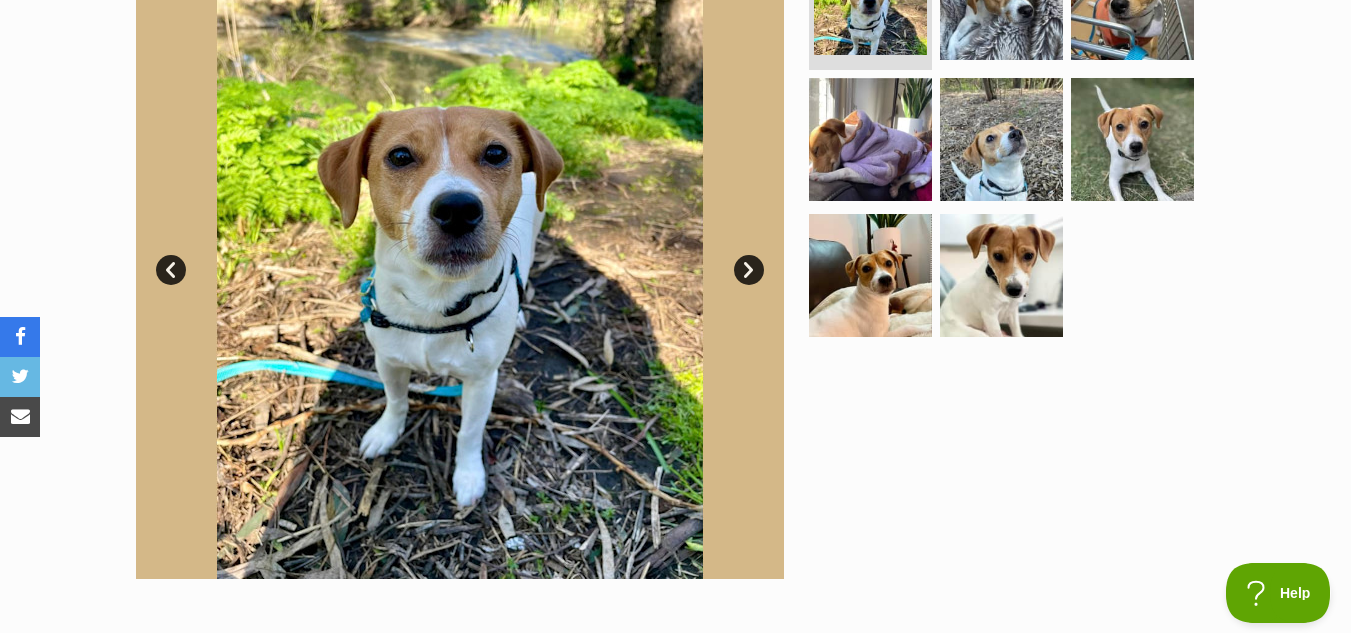 scroll, scrollTop: 439, scrollLeft: 0, axis: vertical 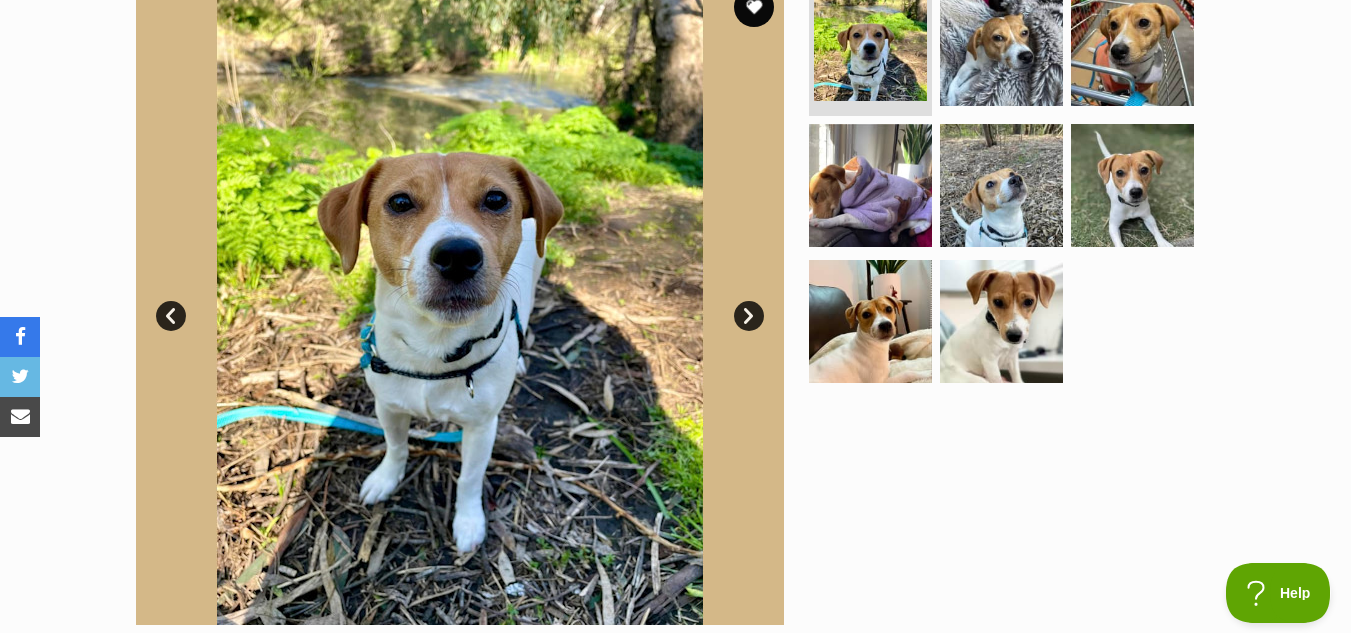 click on "Next" at bounding box center (749, 316) 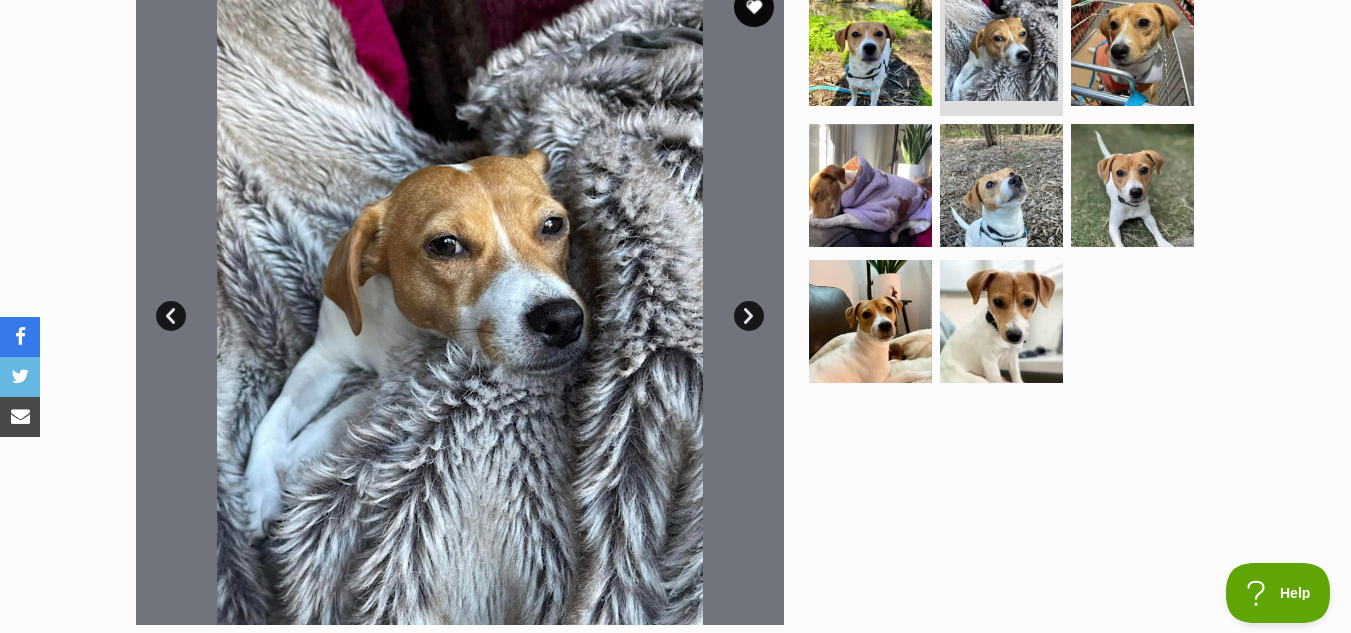 click on "Next" at bounding box center [749, 316] 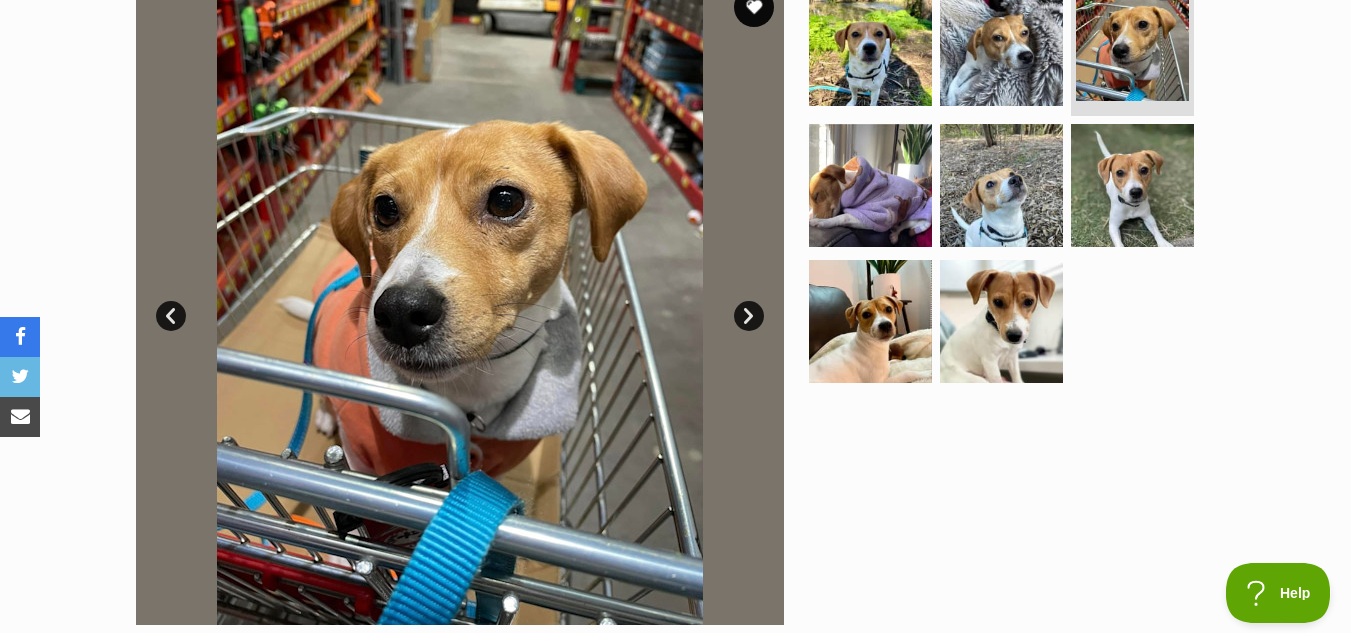 click on "Next" at bounding box center [749, 316] 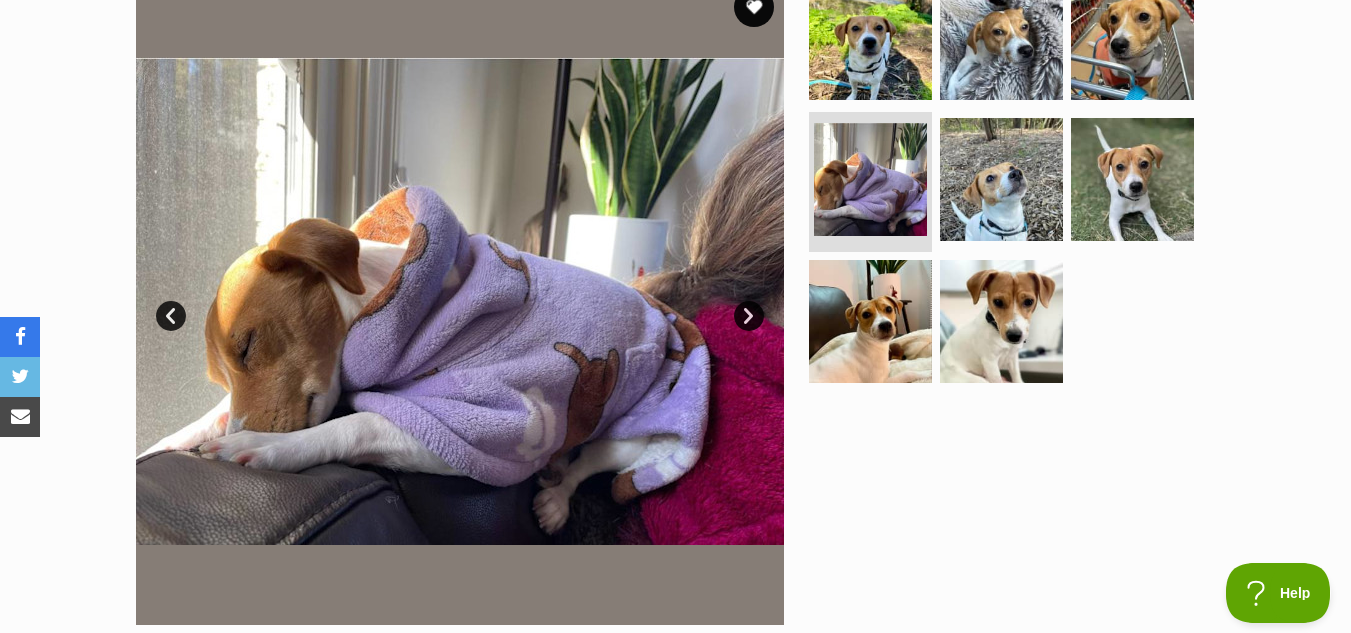 click on "Next" at bounding box center [749, 316] 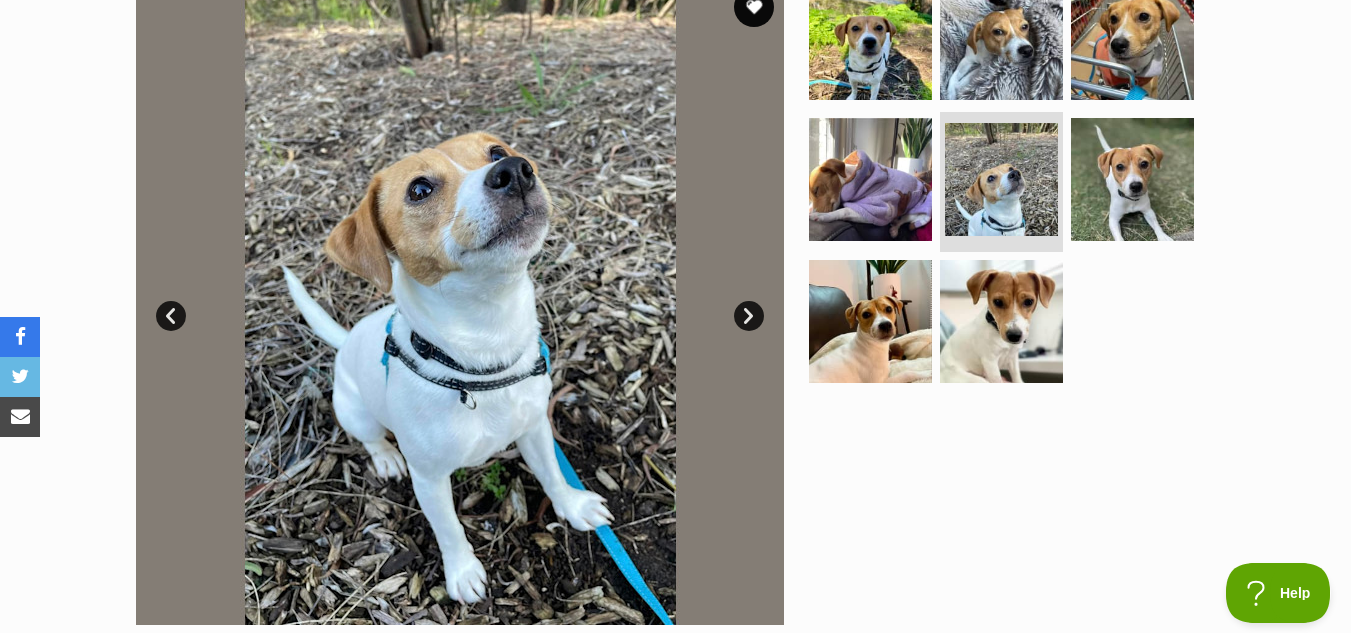 click on "Next" at bounding box center (749, 316) 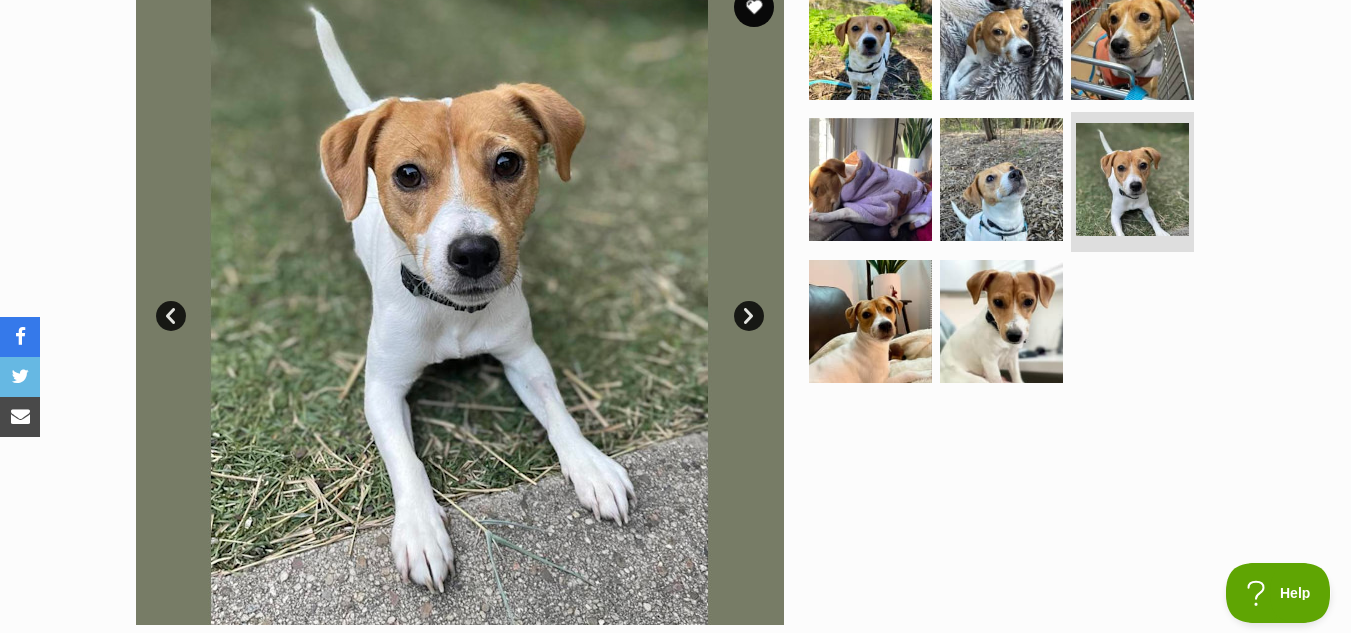 click on "Next" at bounding box center (749, 316) 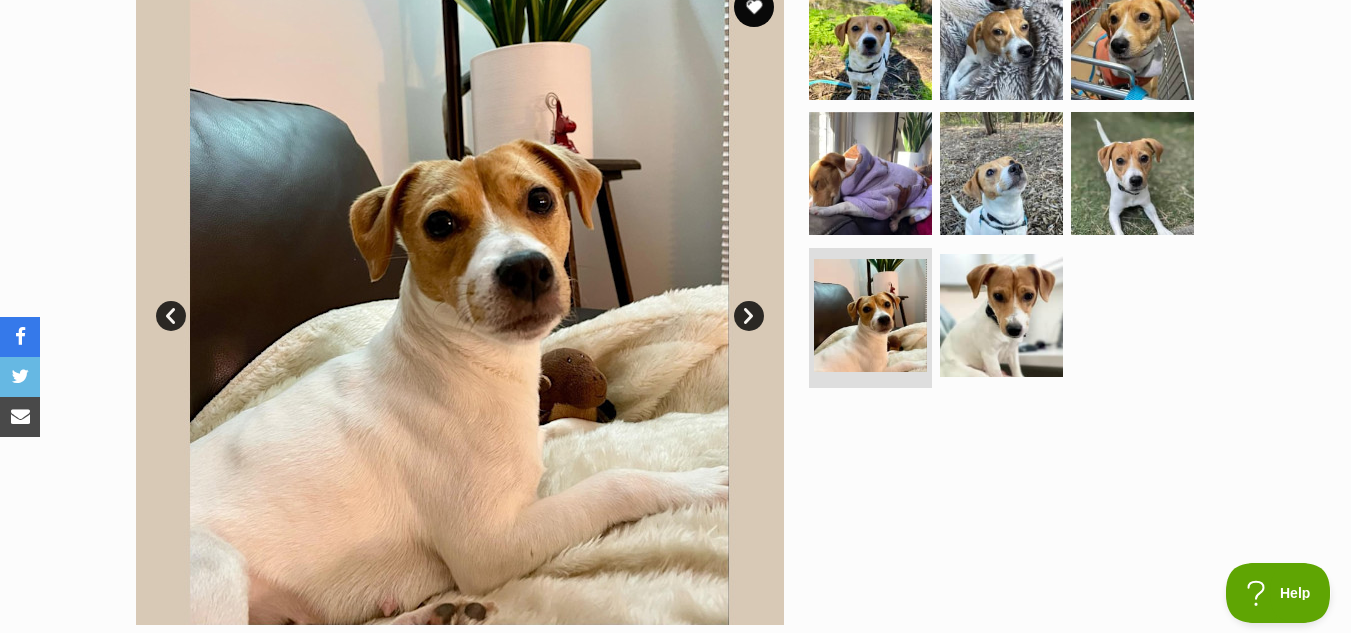 click on "Next" at bounding box center (749, 316) 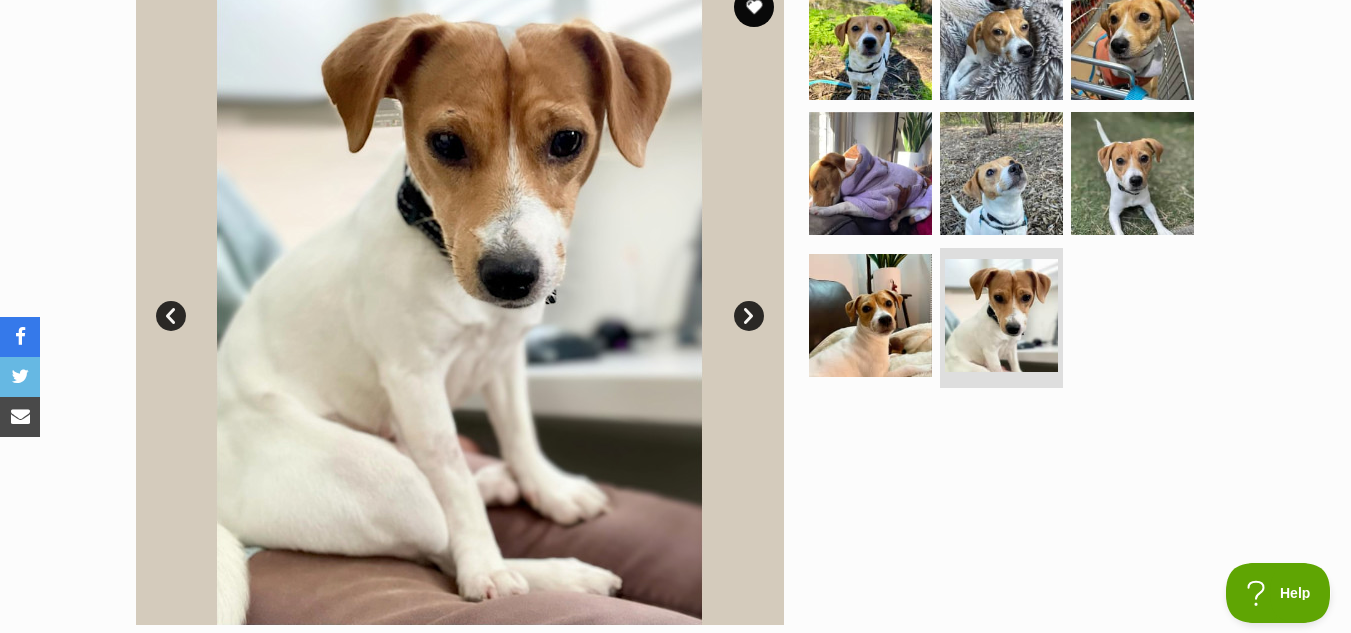 click on "Next" at bounding box center (749, 316) 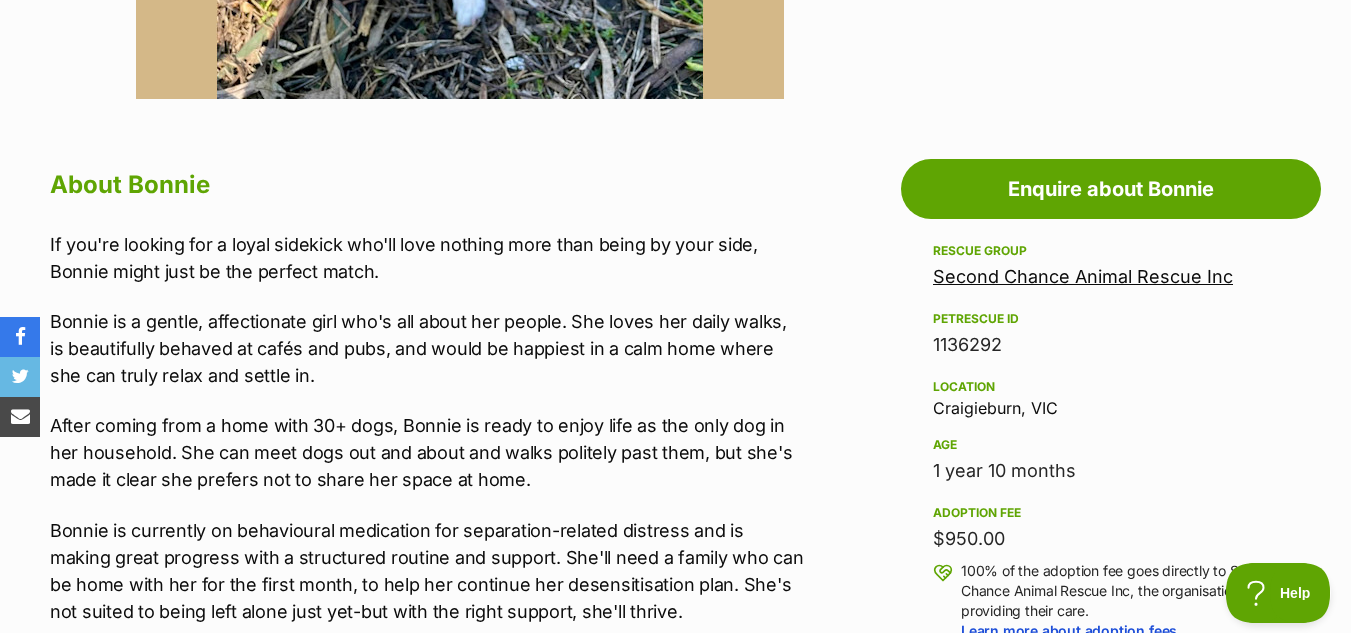 scroll, scrollTop: 1000, scrollLeft: 0, axis: vertical 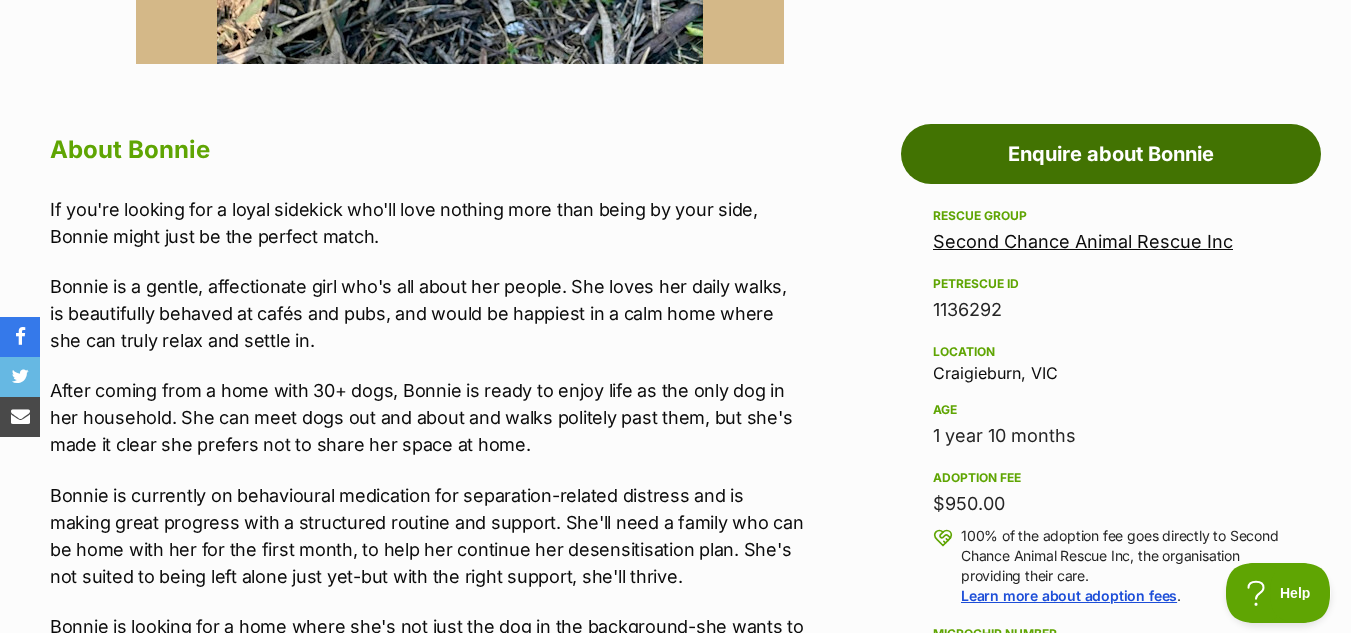 click on "Enquire about Bonnie" at bounding box center (1111, 154) 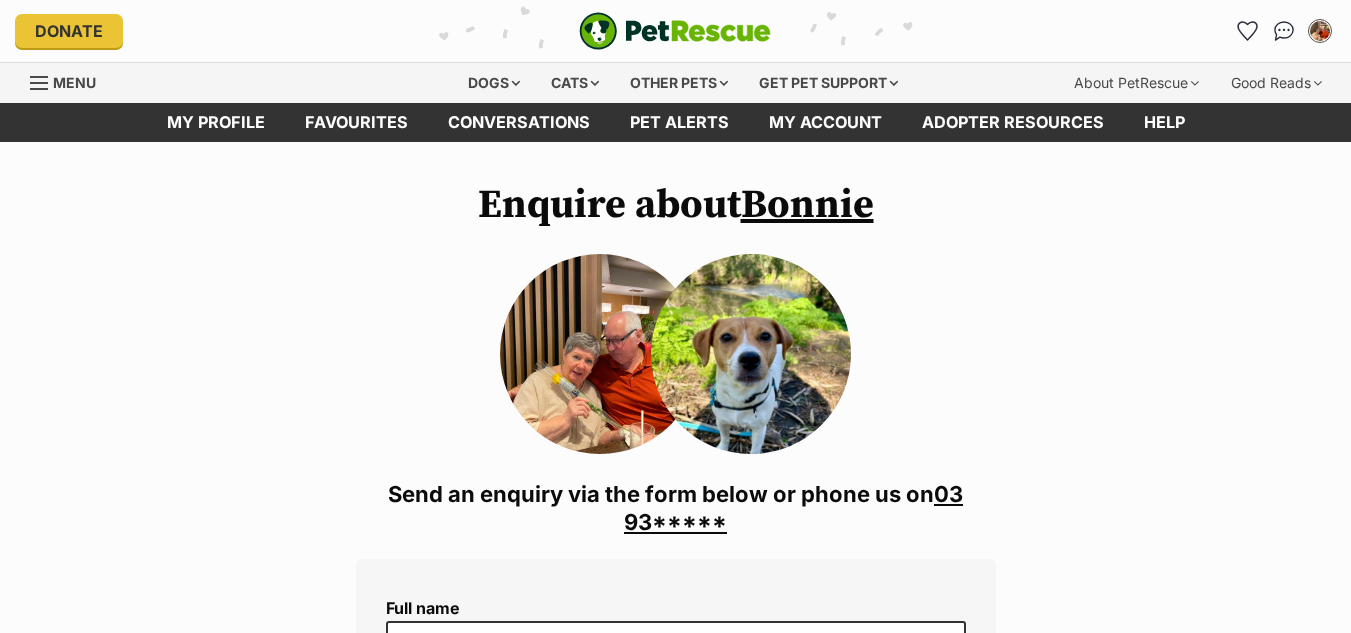 scroll, scrollTop: 0, scrollLeft: 0, axis: both 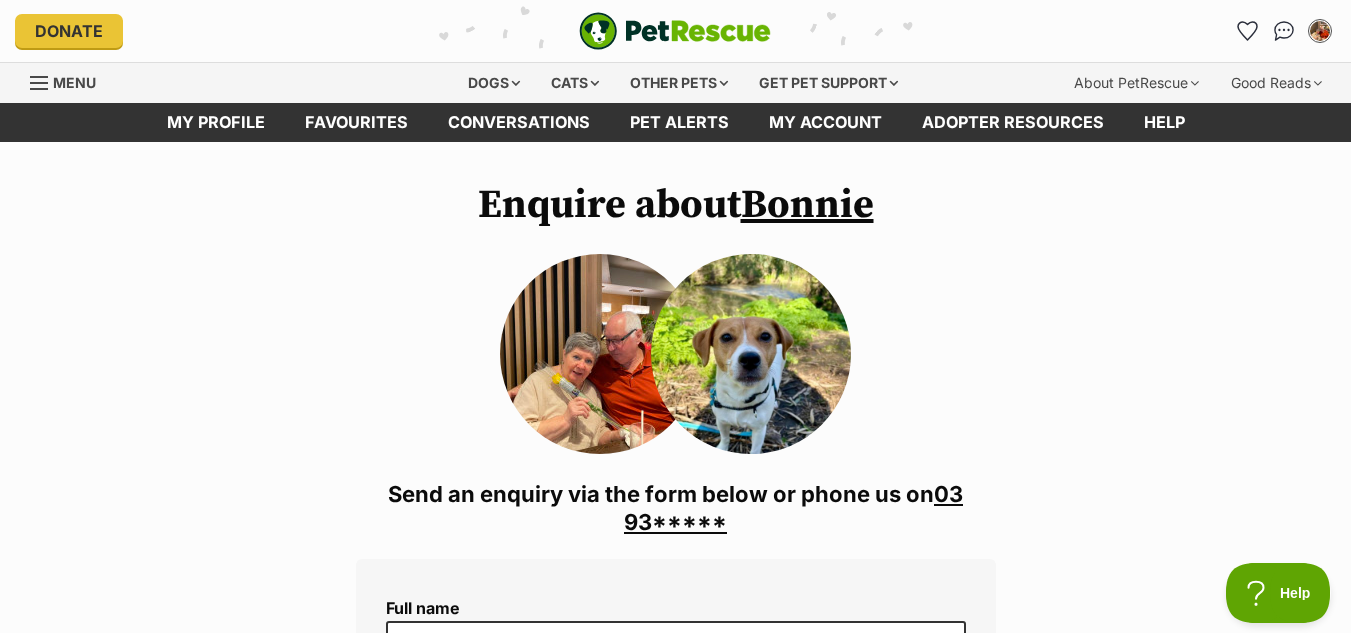 click on "03 93*****" at bounding box center (793, 508) 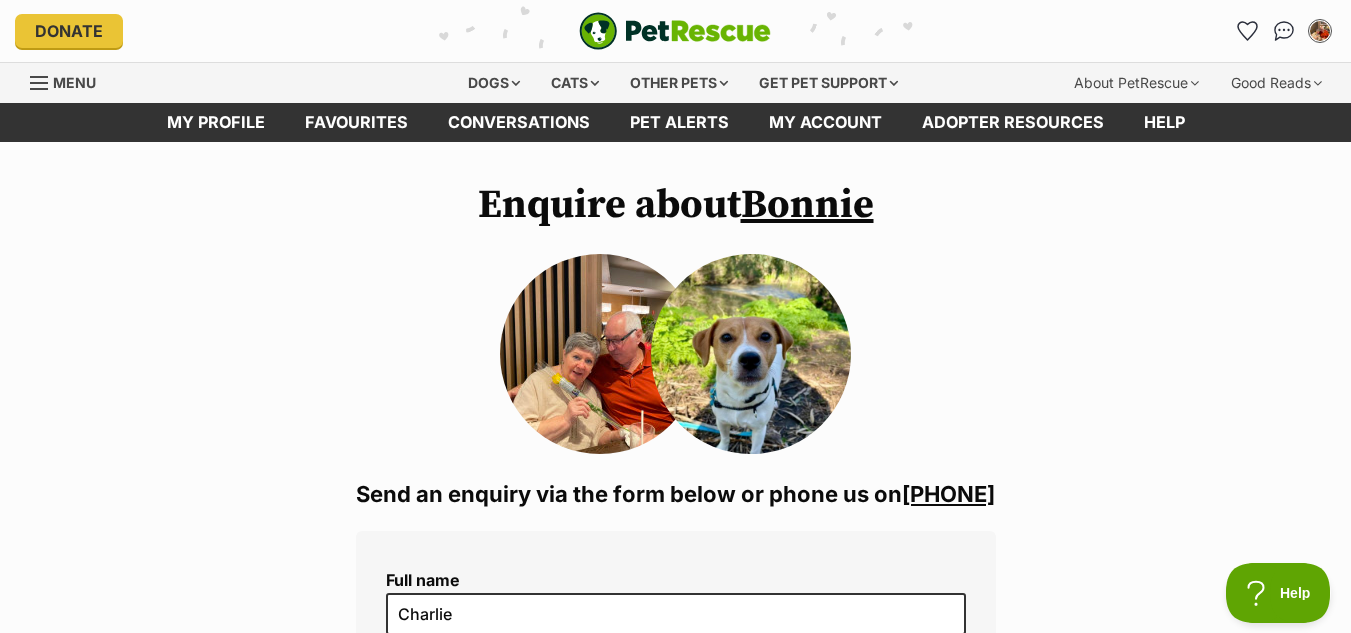 scroll, scrollTop: 0, scrollLeft: 0, axis: both 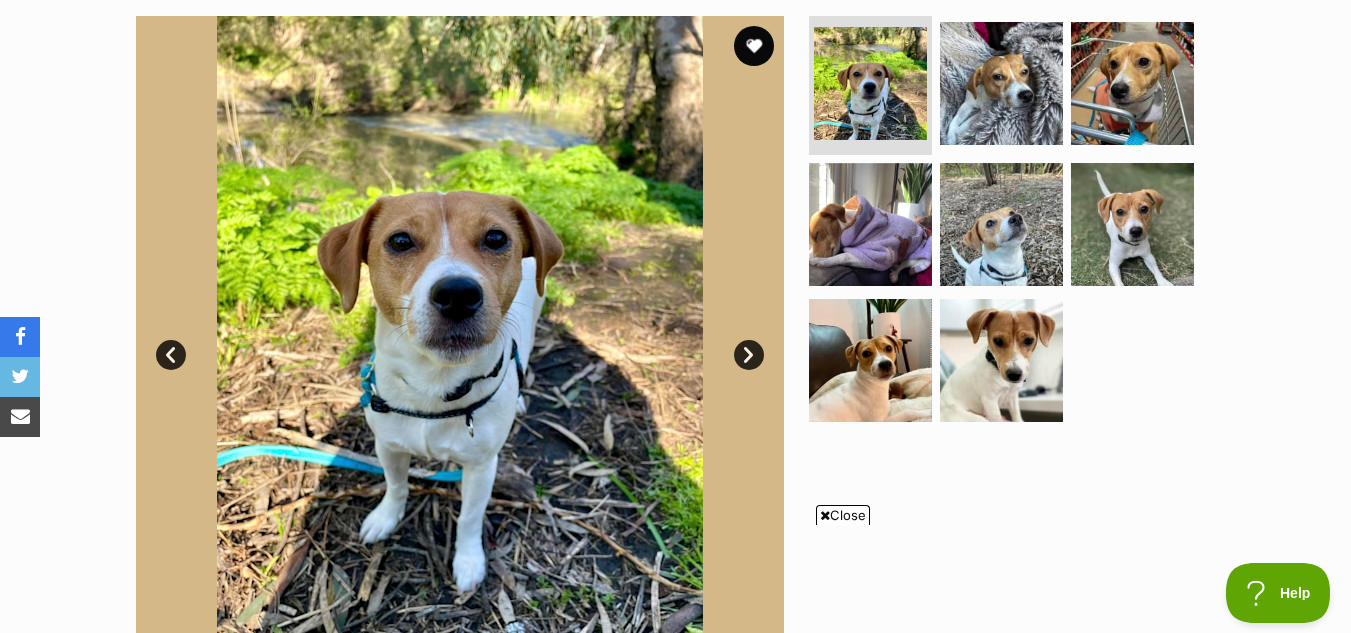 click on "Next" at bounding box center [749, 355] 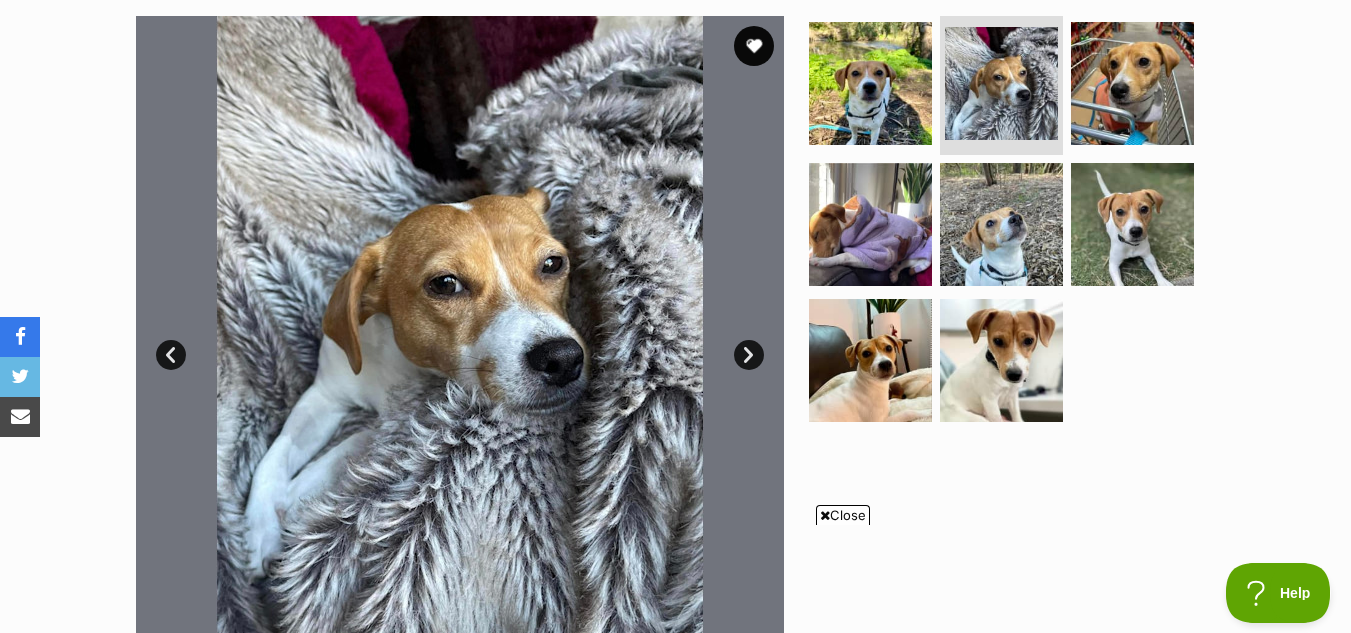 click on "Next" at bounding box center [749, 355] 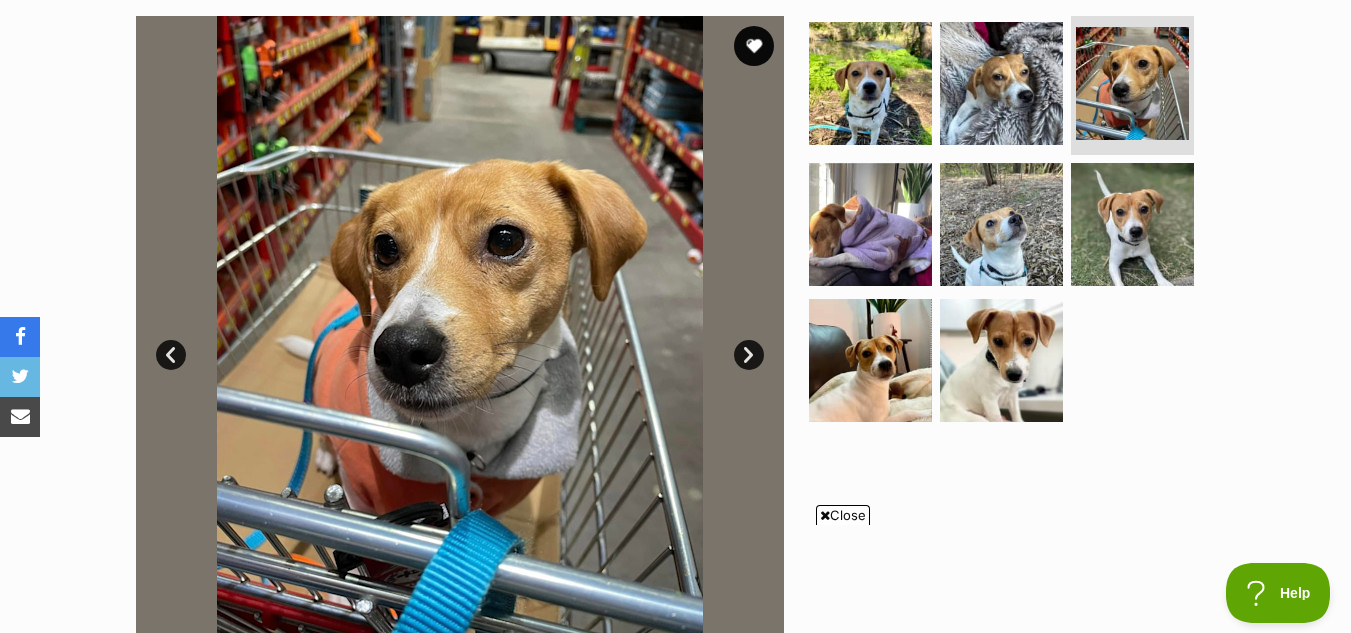 click on "Next" at bounding box center (749, 355) 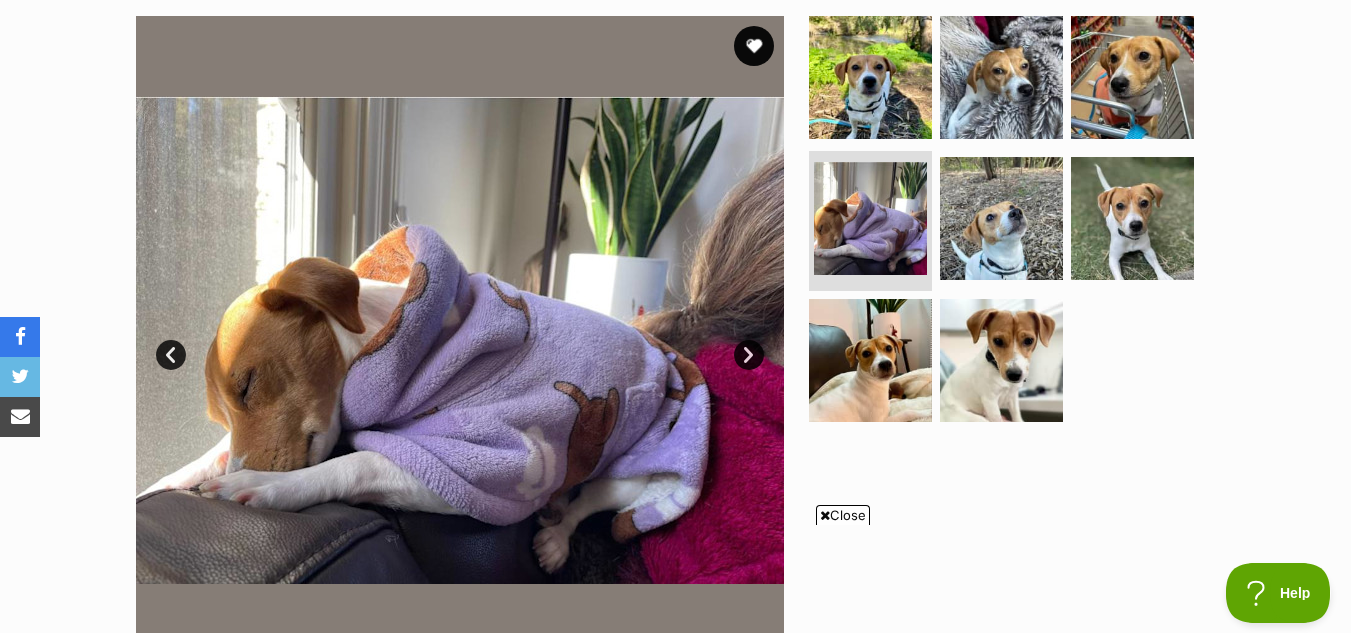 click on "Next" at bounding box center (749, 355) 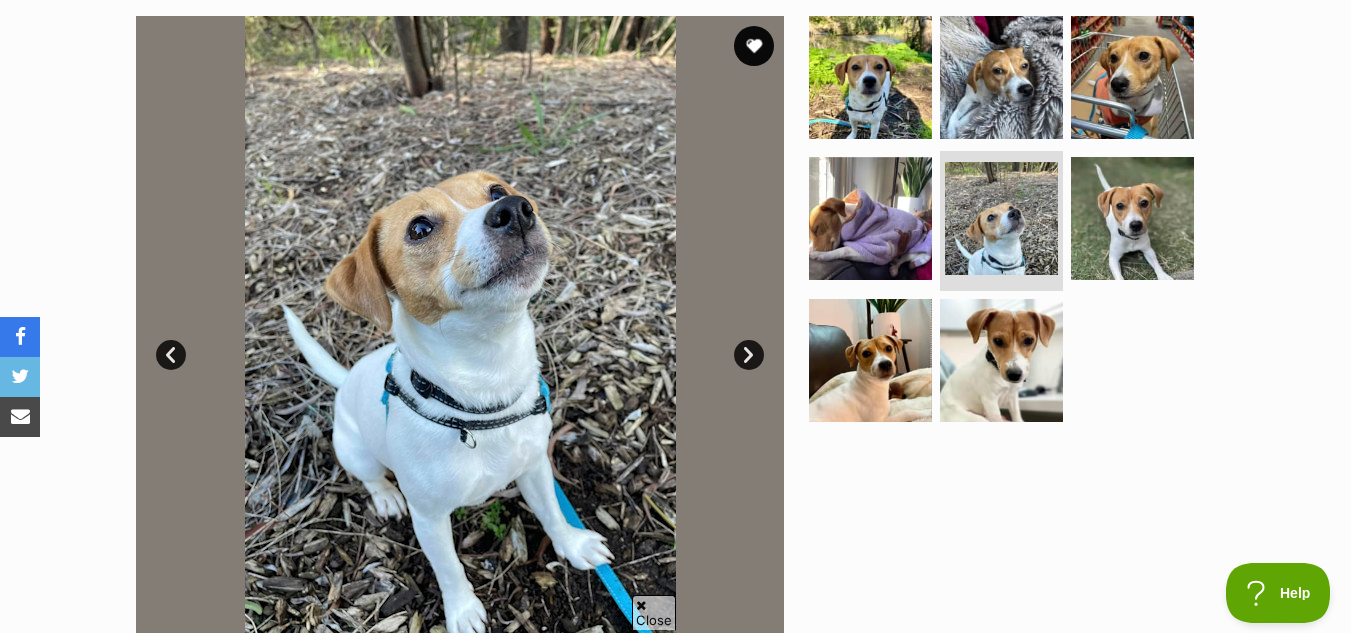 click on "Next" at bounding box center (749, 355) 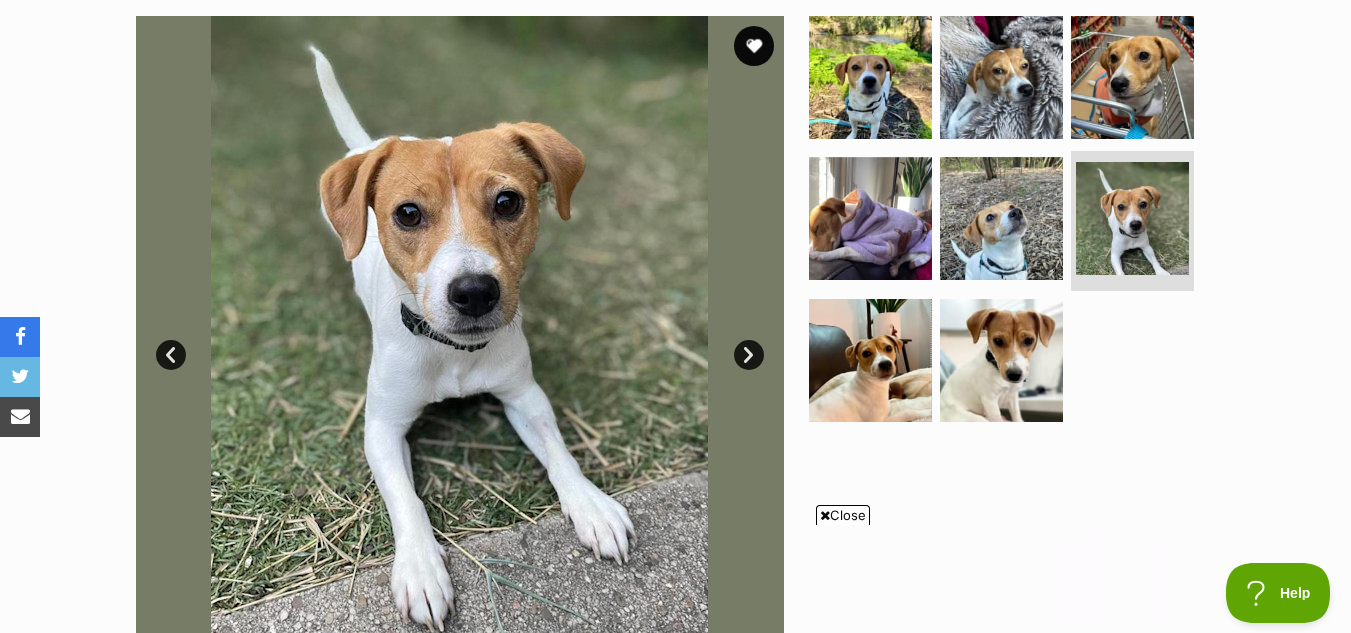 scroll, scrollTop: 0, scrollLeft: 0, axis: both 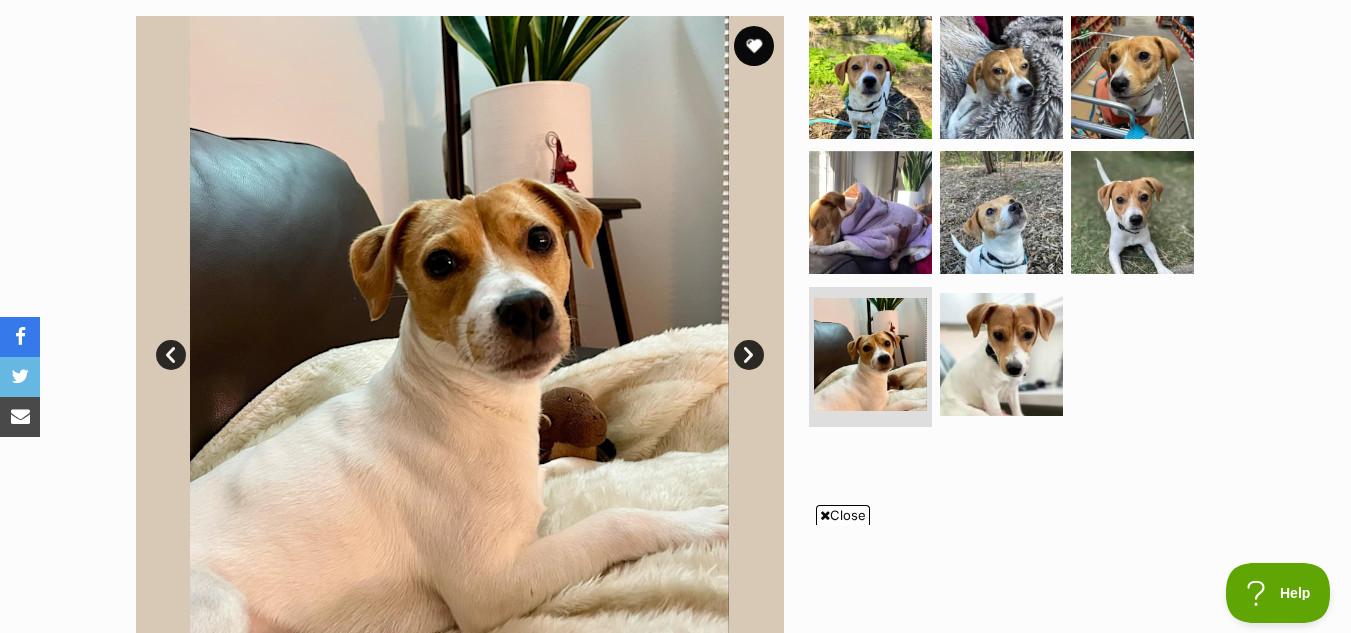 click on "Next" at bounding box center [749, 355] 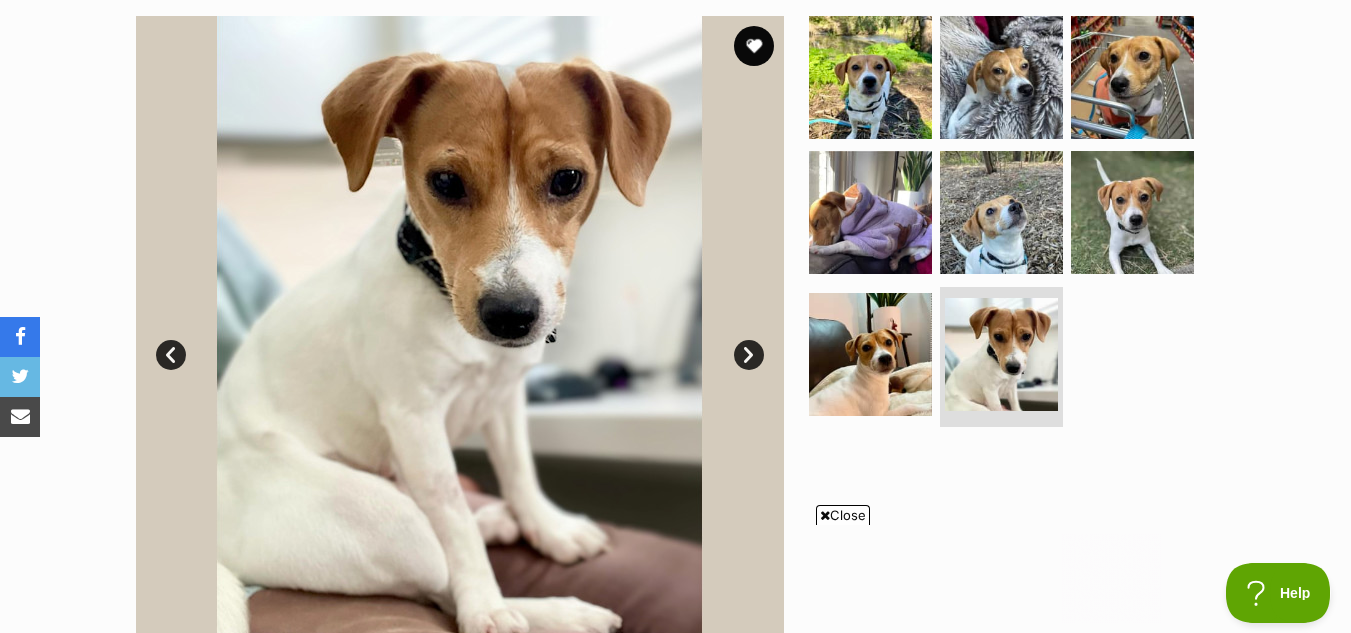 click on "Next" at bounding box center (749, 355) 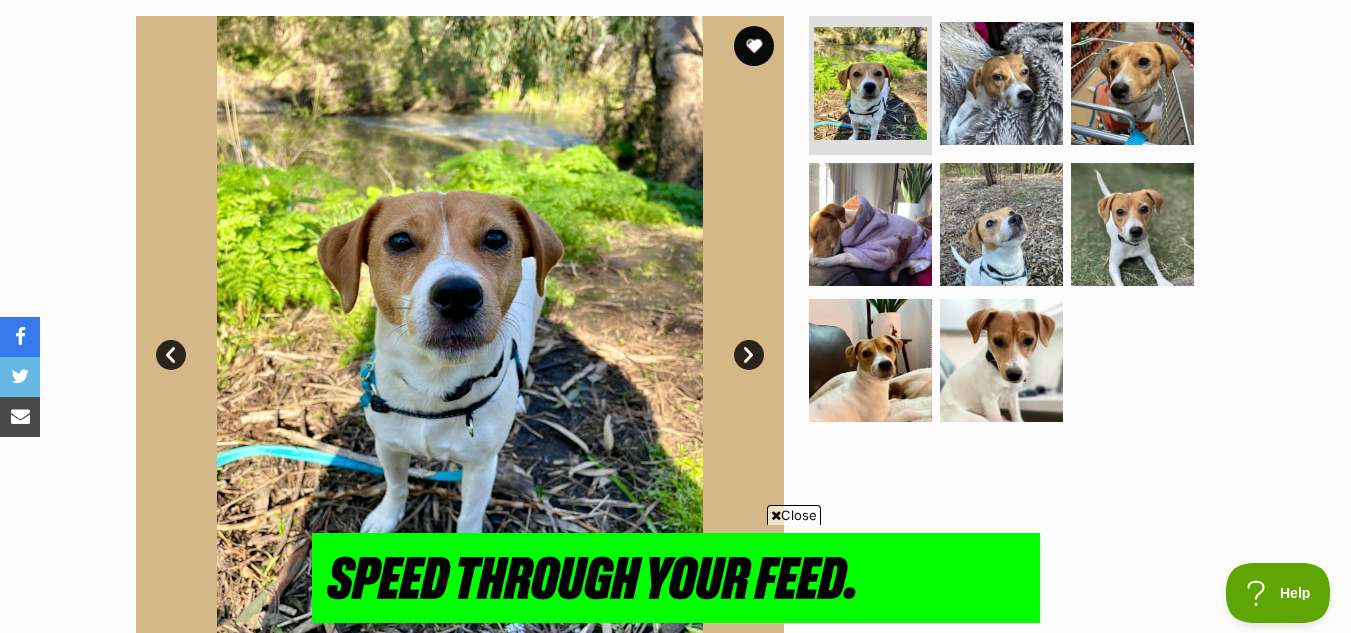 scroll, scrollTop: 0, scrollLeft: 0, axis: both 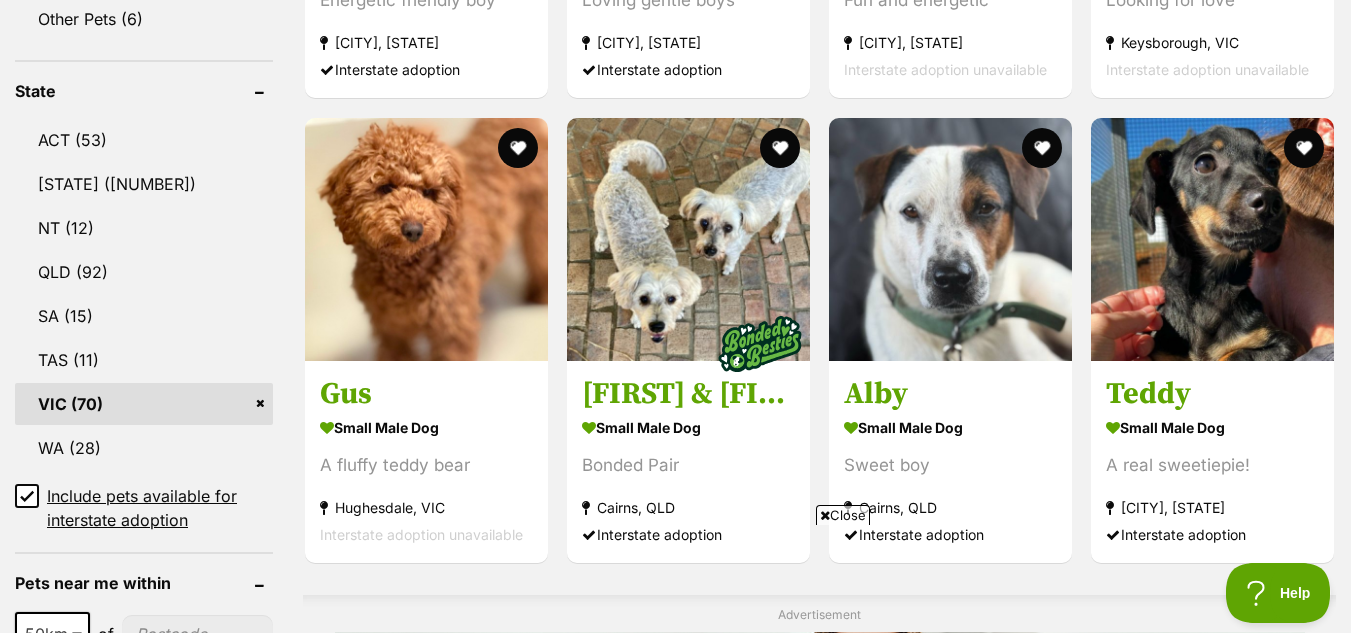 click 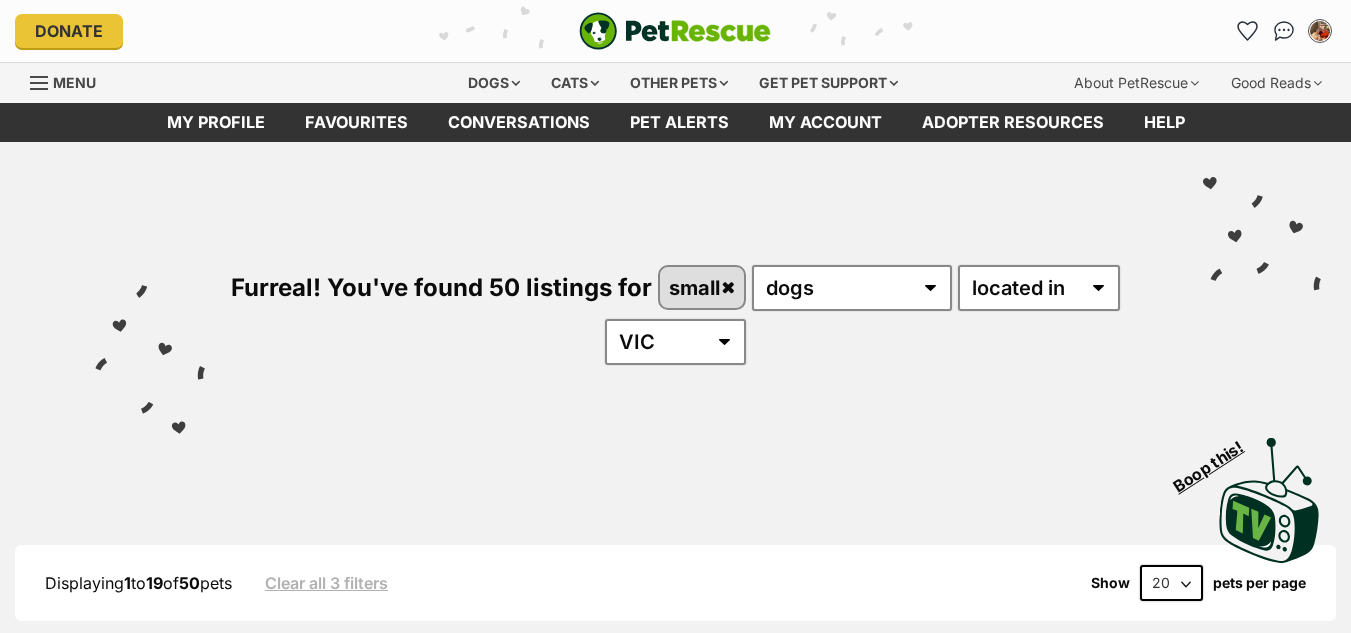 scroll, scrollTop: 0, scrollLeft: 0, axis: both 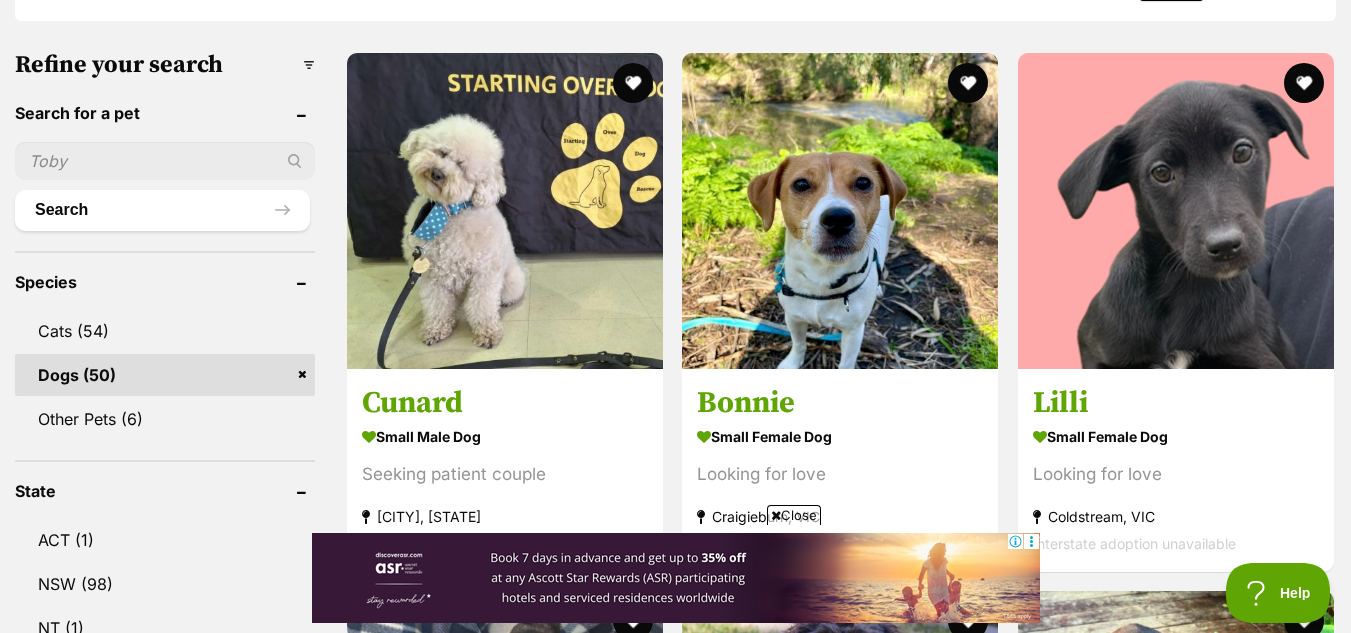 click on "Close" at bounding box center [794, 515] 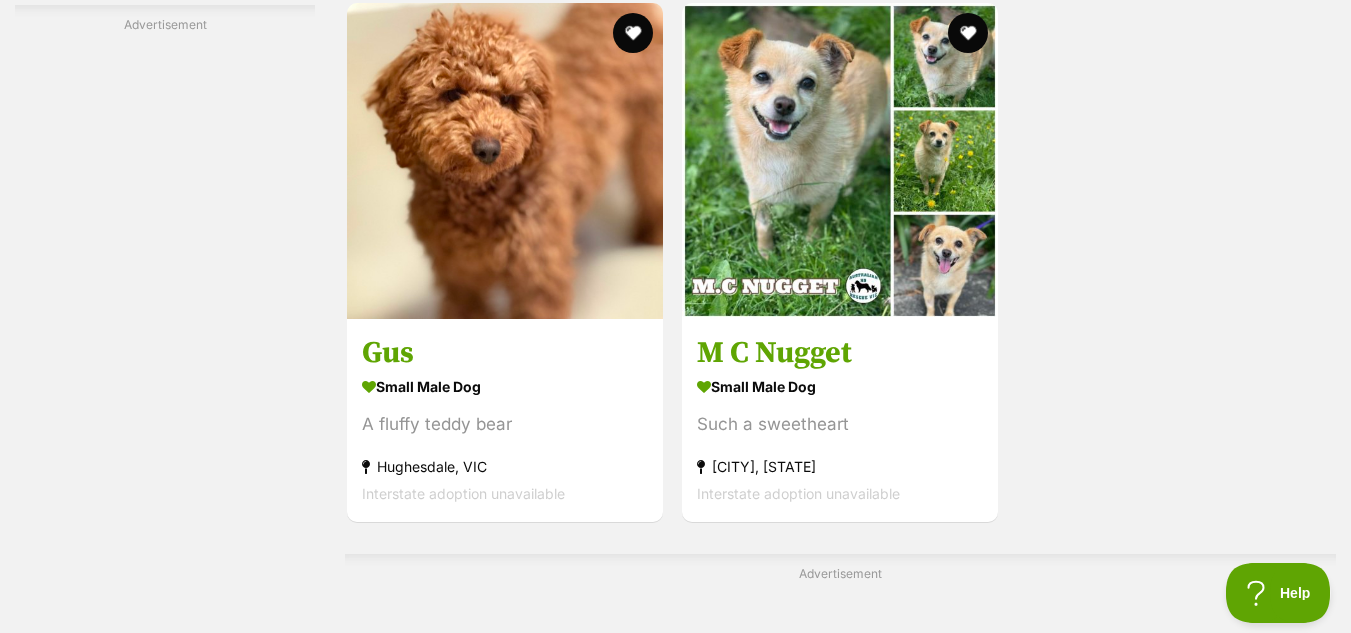 scroll, scrollTop: 4600, scrollLeft: 0, axis: vertical 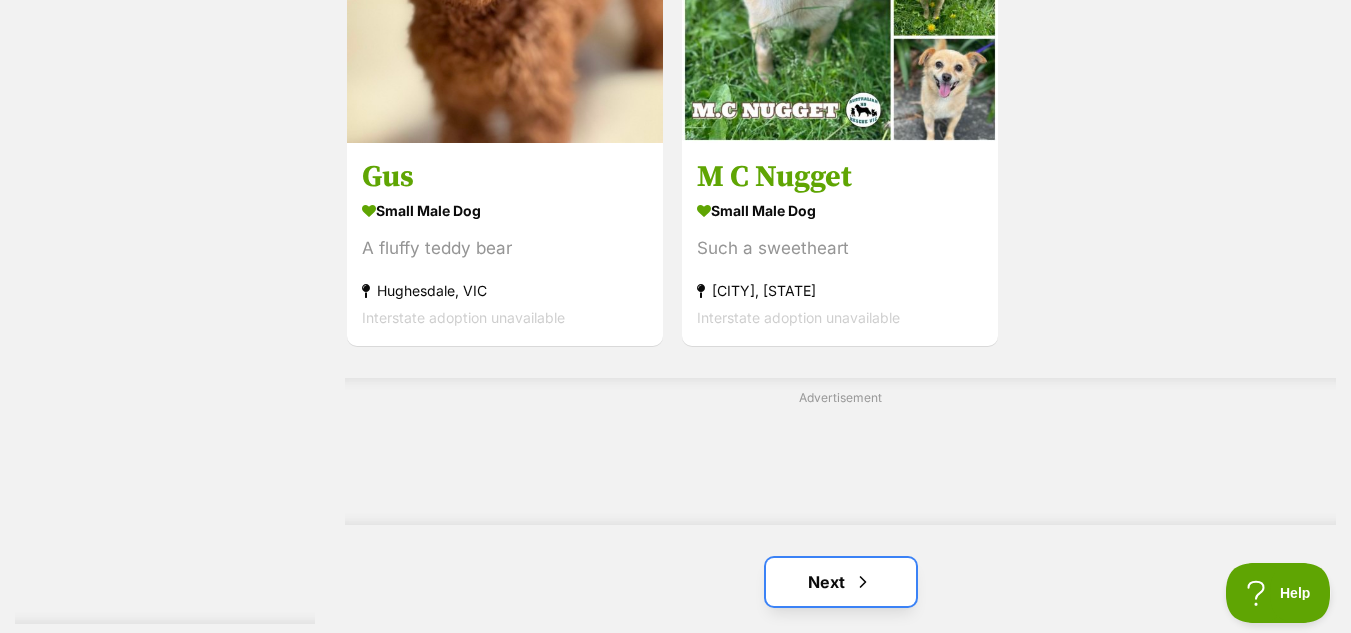 click on "Next" at bounding box center (841, 582) 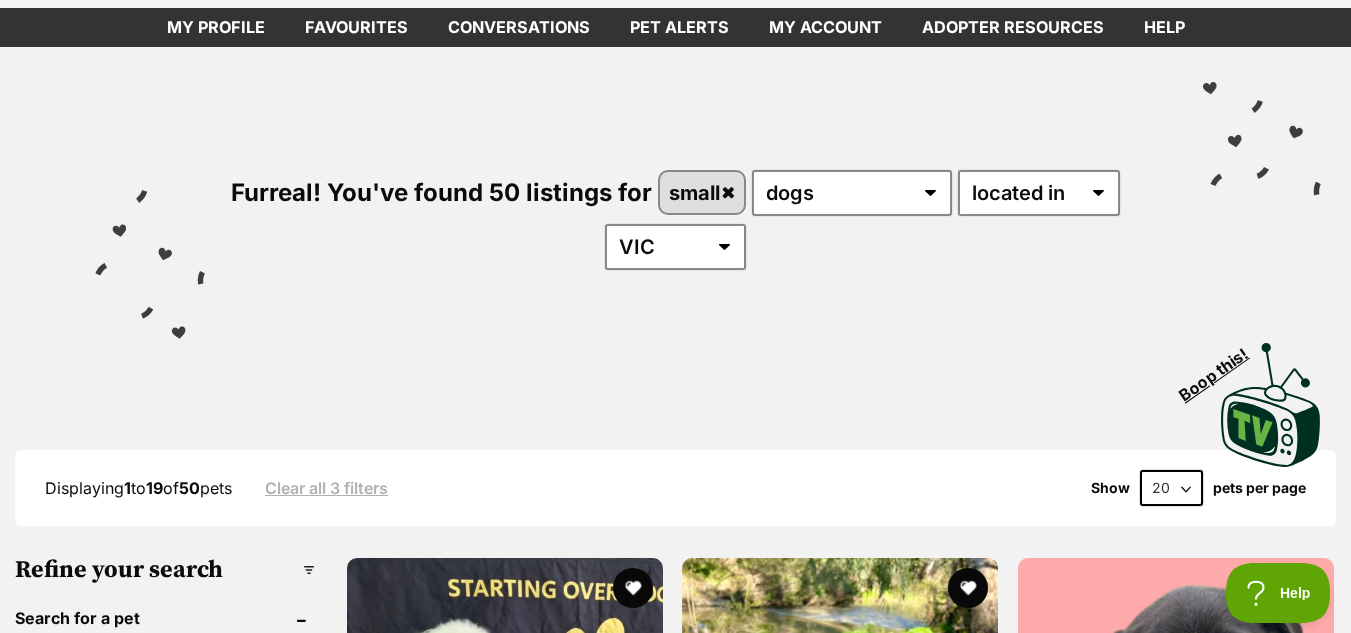 scroll, scrollTop: 0, scrollLeft: 0, axis: both 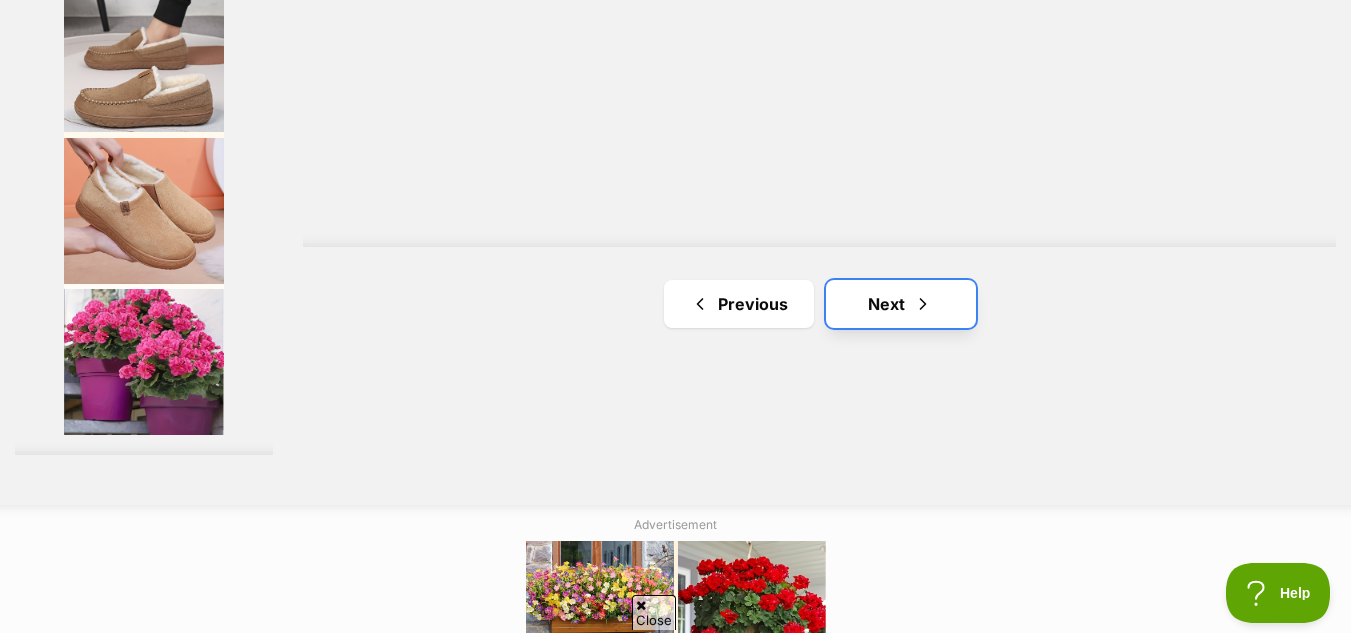 click on "Next" at bounding box center (901, 304) 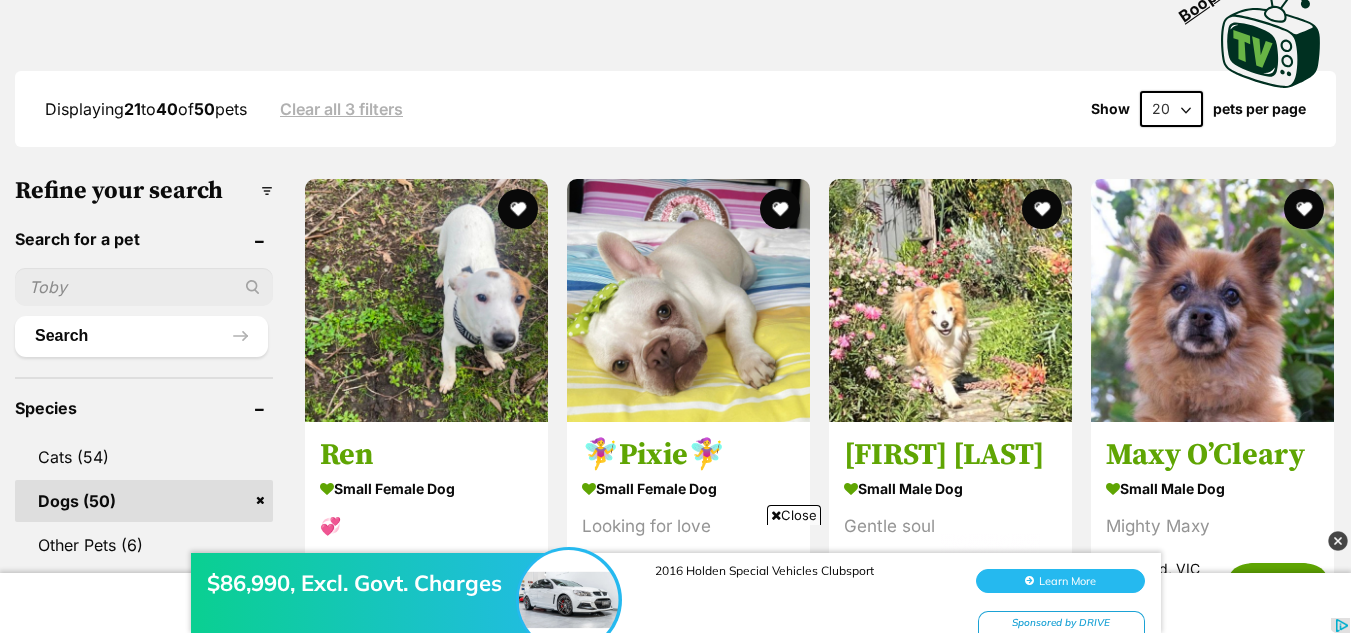 scroll, scrollTop: 400, scrollLeft: 0, axis: vertical 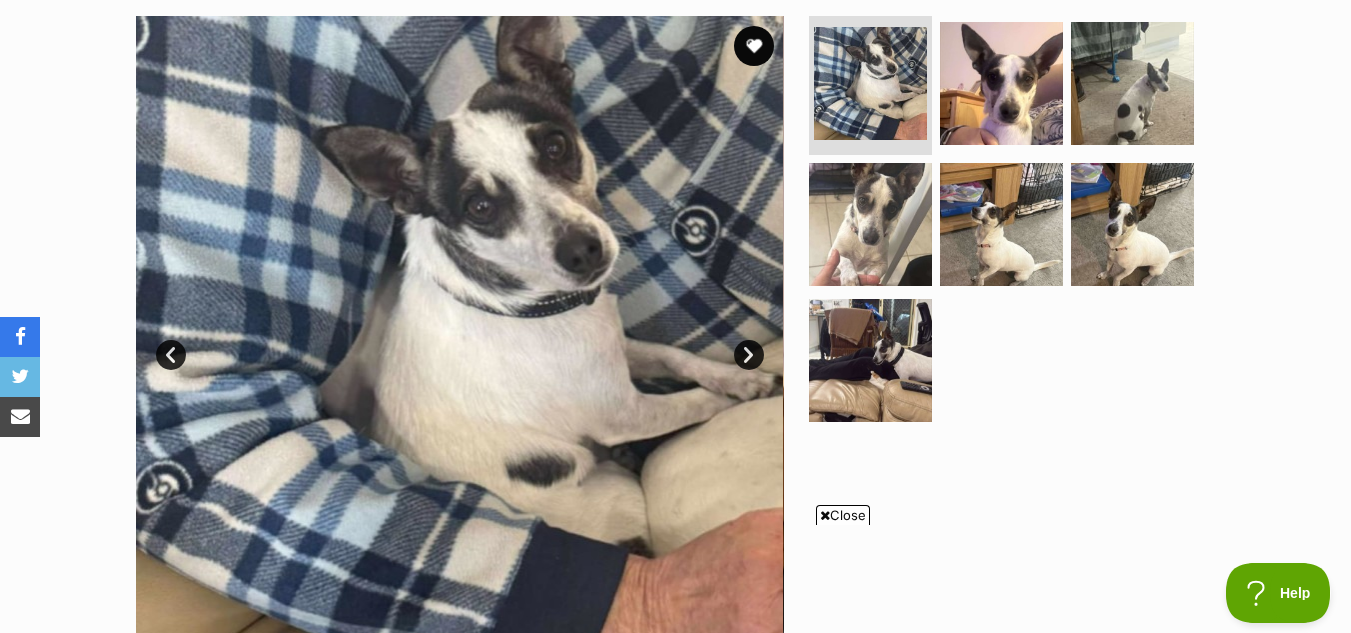 click on "Close" at bounding box center (843, 515) 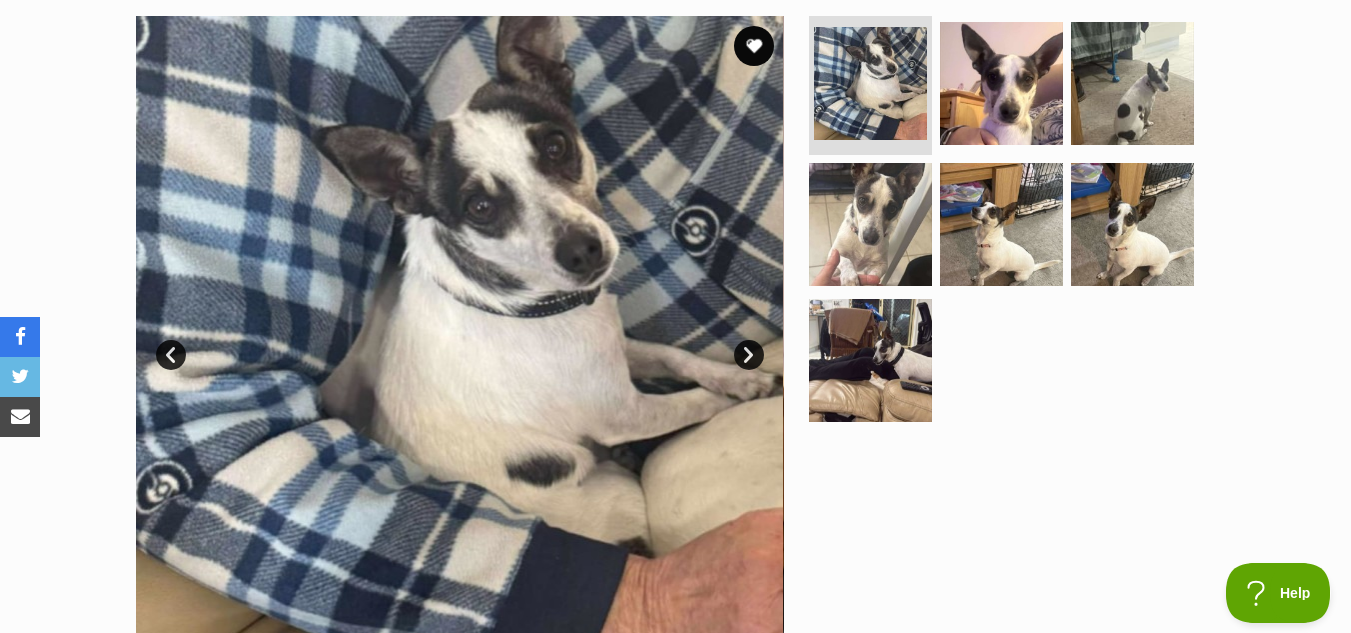 click on "Next" at bounding box center (749, 355) 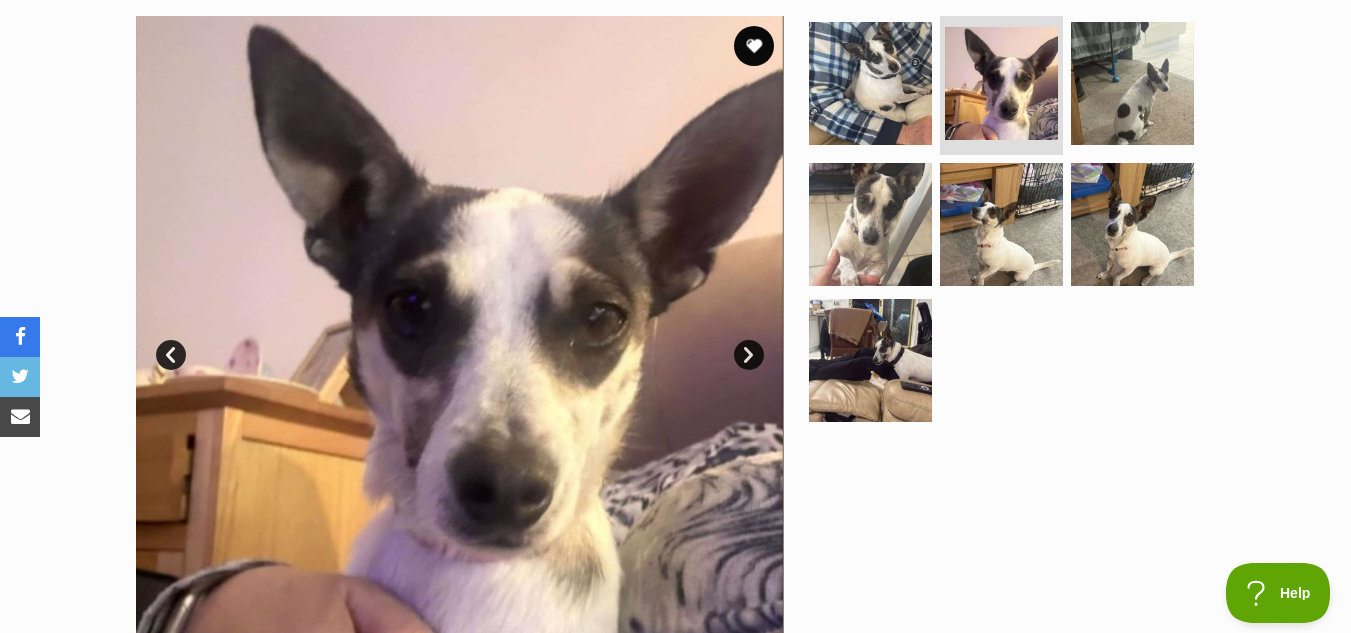click on "Next" at bounding box center (749, 355) 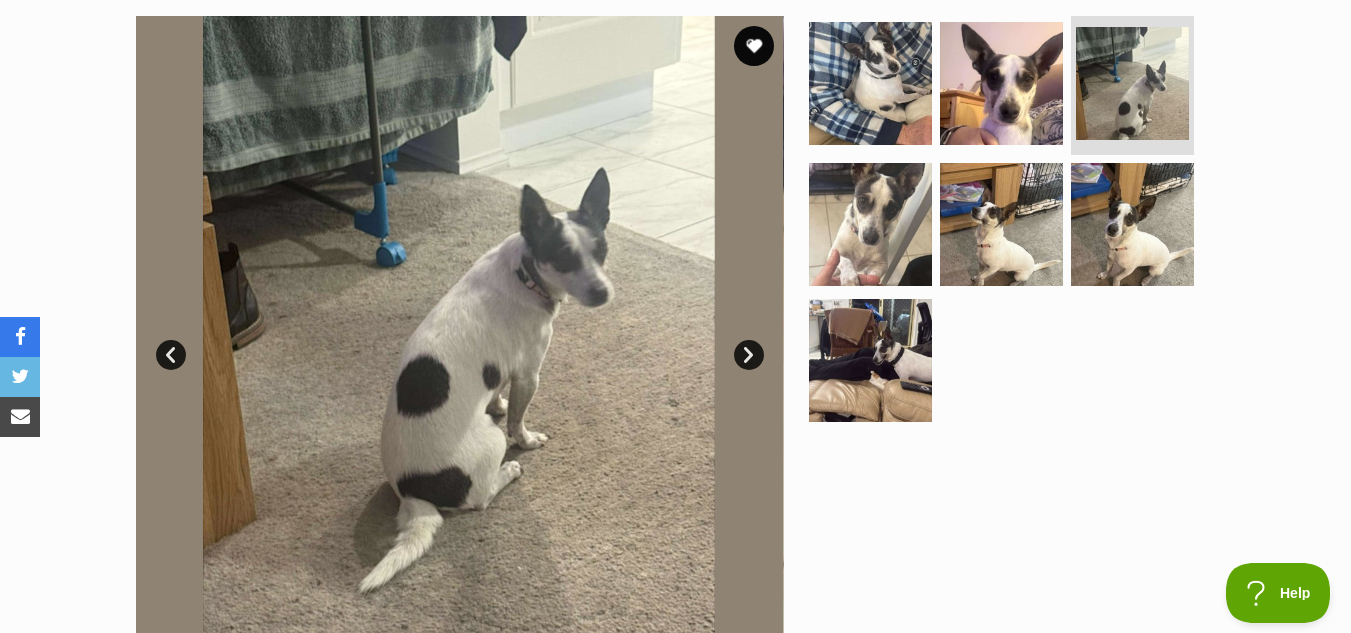 click on "Next" at bounding box center (749, 355) 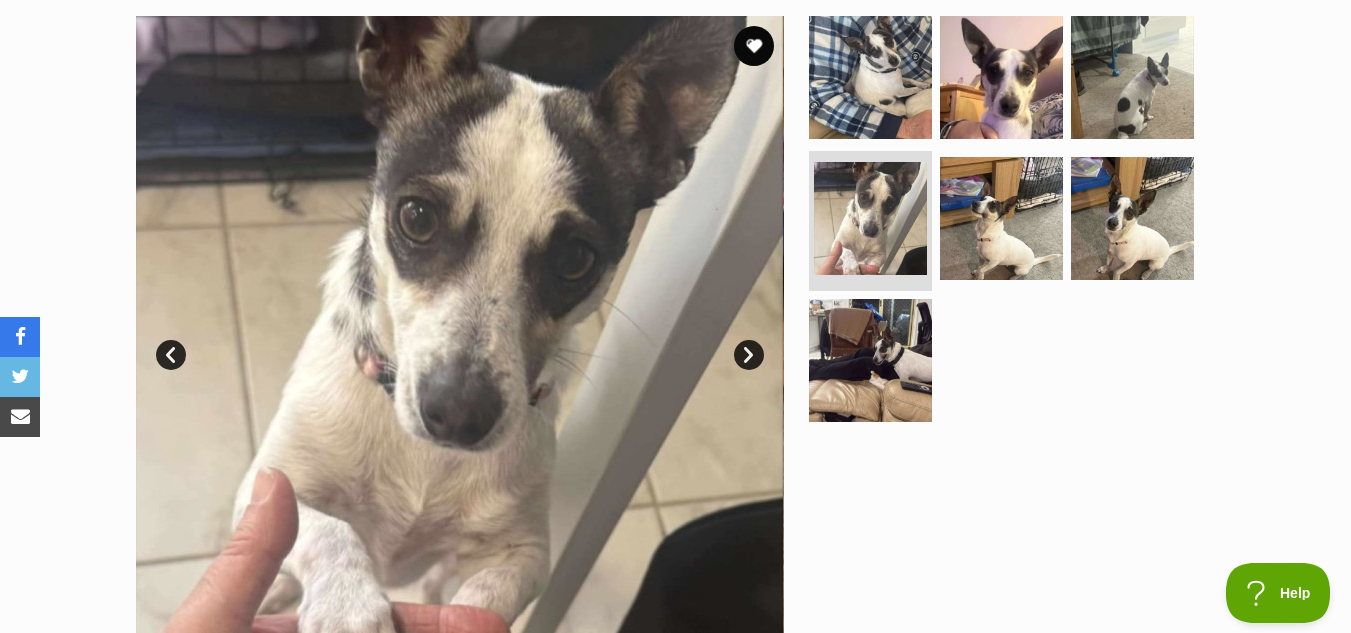 click on "Next" at bounding box center [749, 355] 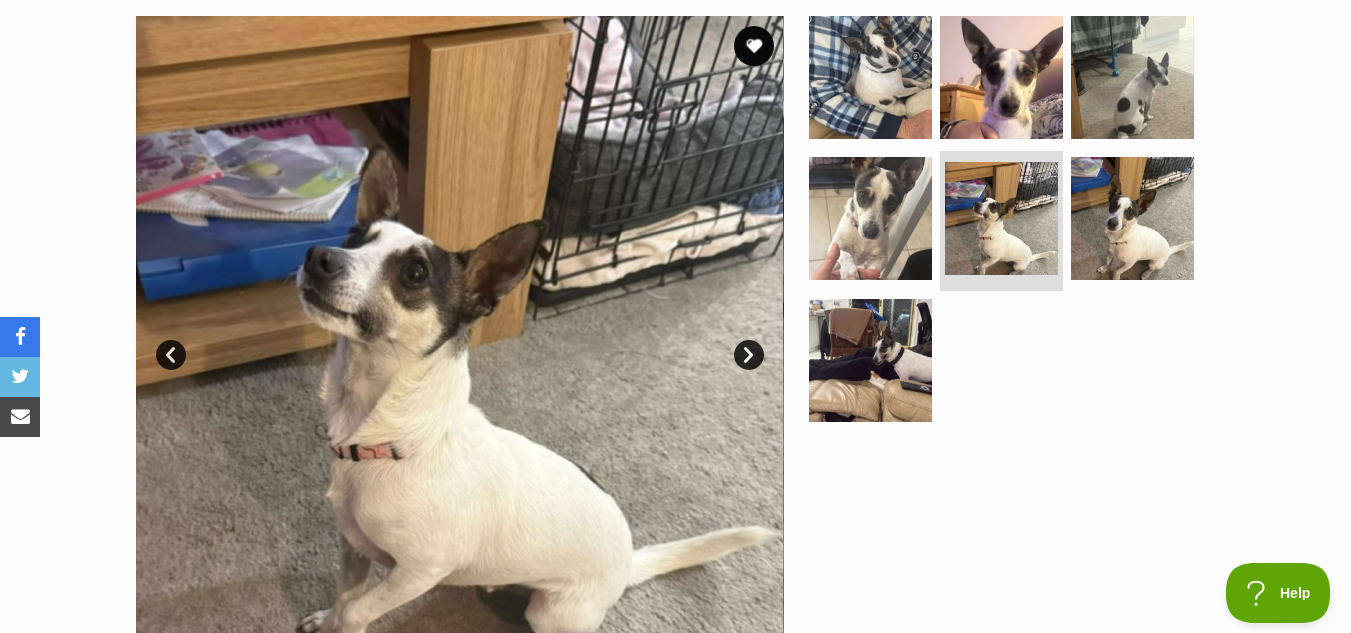 click on "Next" at bounding box center [749, 355] 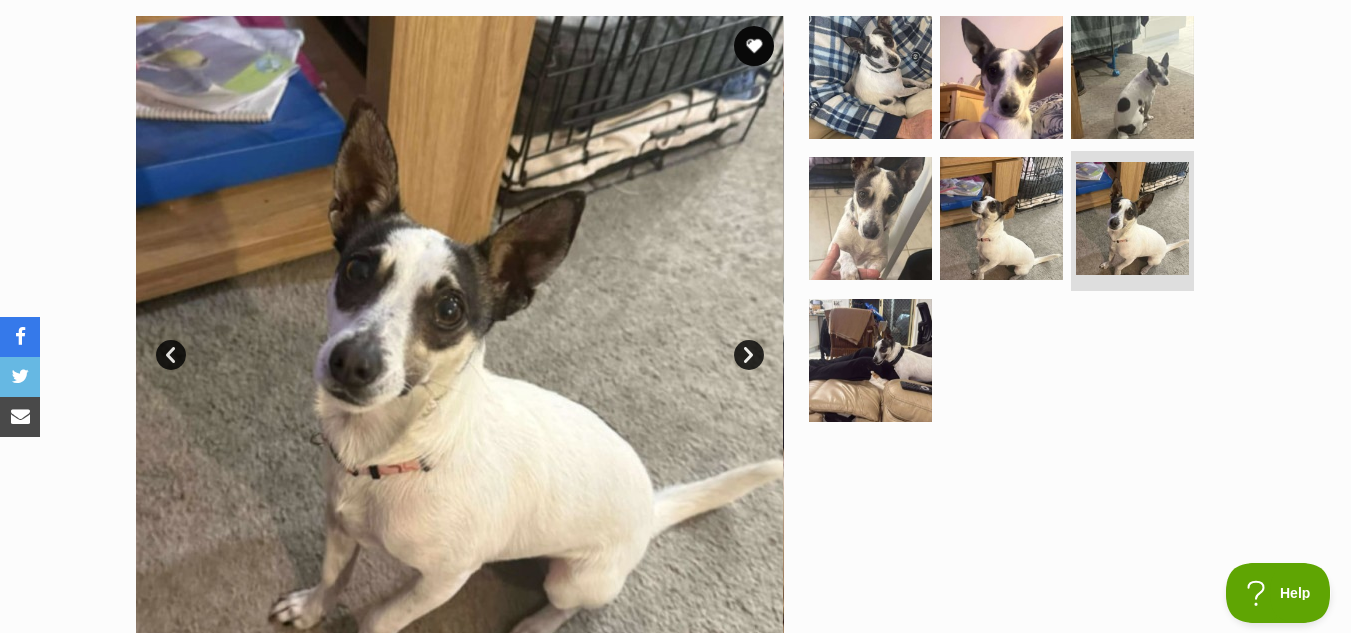 click on "Next" at bounding box center (749, 355) 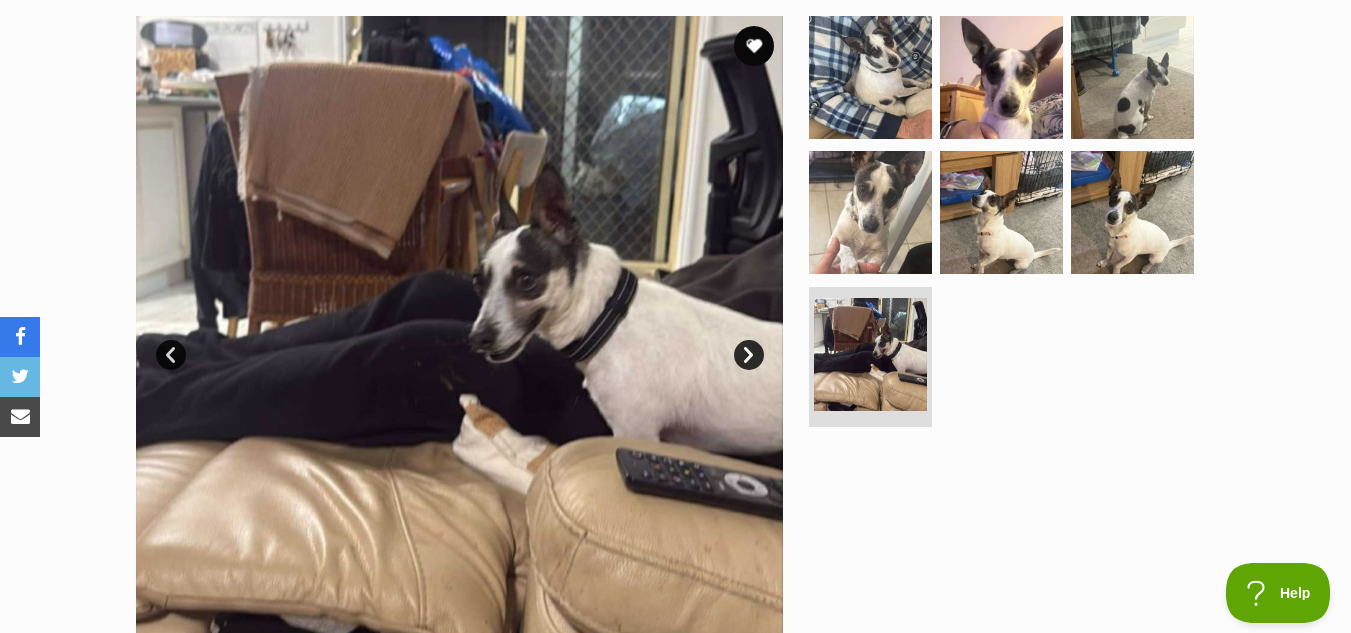 click on "Next" at bounding box center (749, 355) 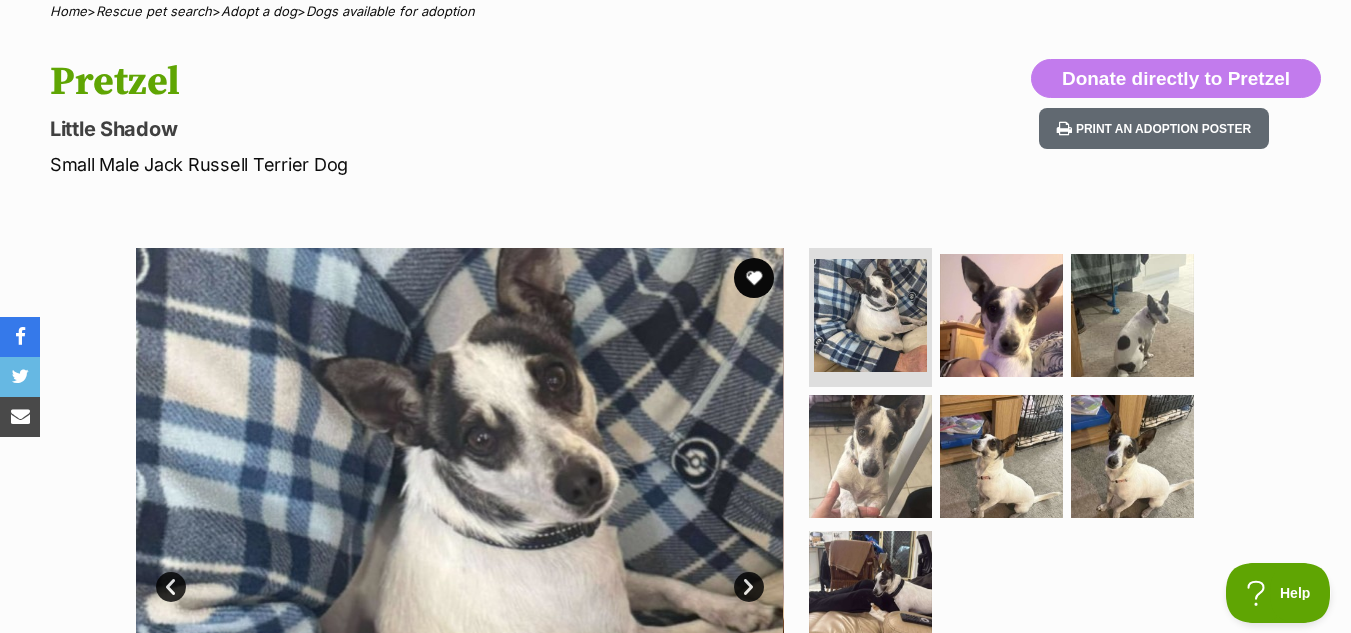 scroll, scrollTop: 0, scrollLeft: 0, axis: both 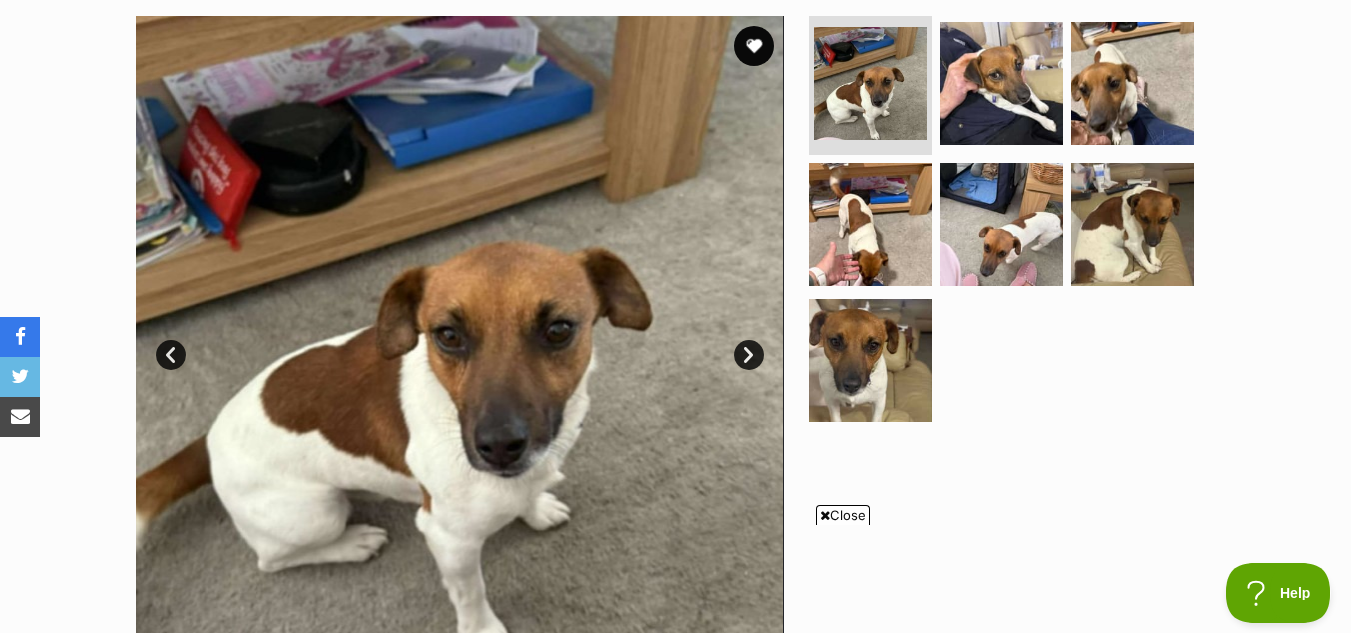 click on "Next" at bounding box center [749, 355] 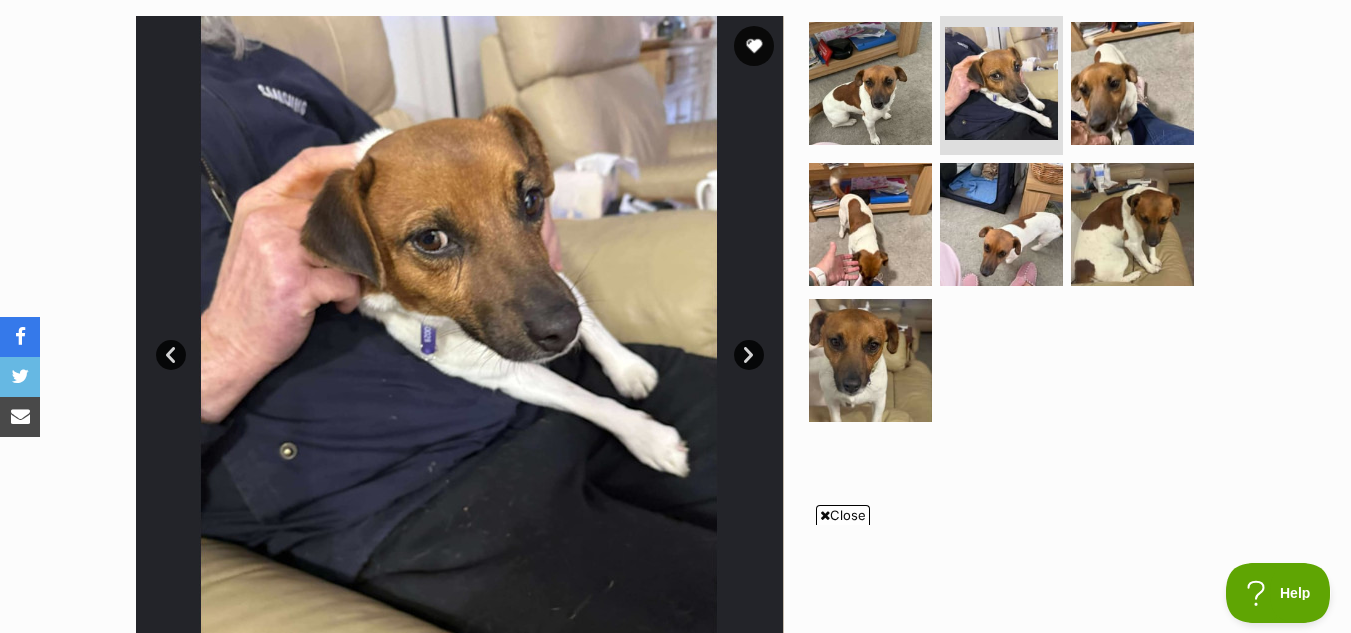 click on "Close" at bounding box center [843, 515] 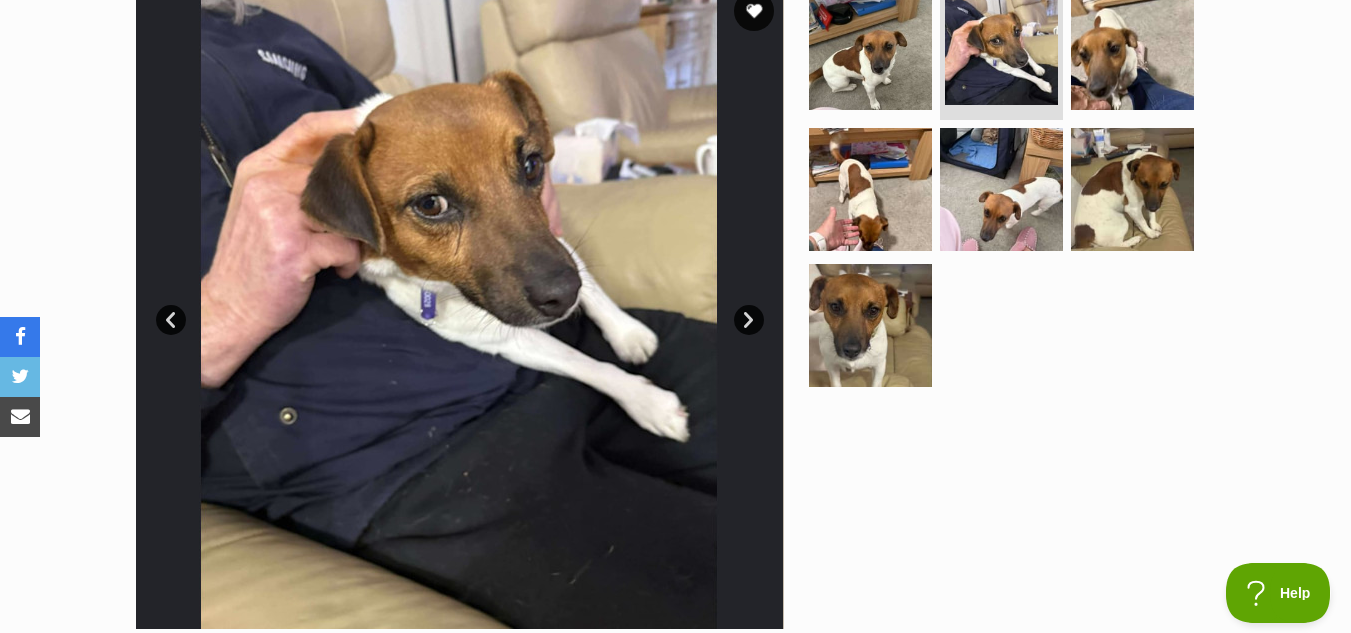 scroll, scrollTop: 400, scrollLeft: 0, axis: vertical 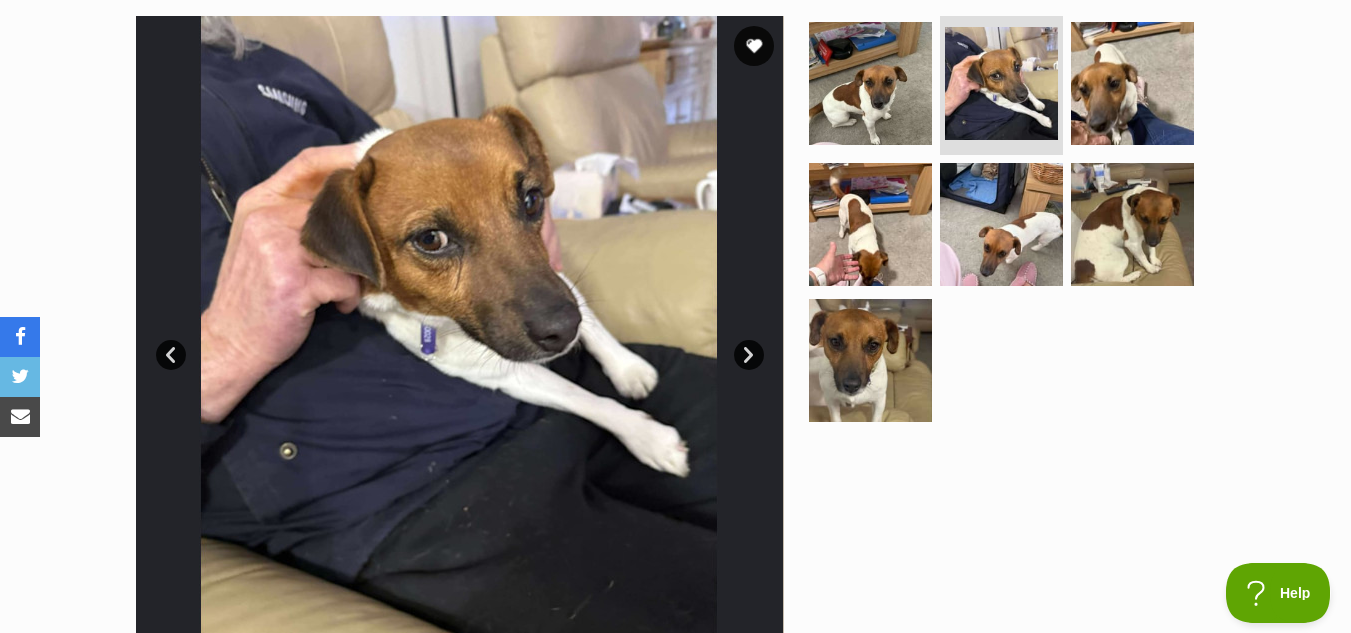 click on "Next" at bounding box center (749, 355) 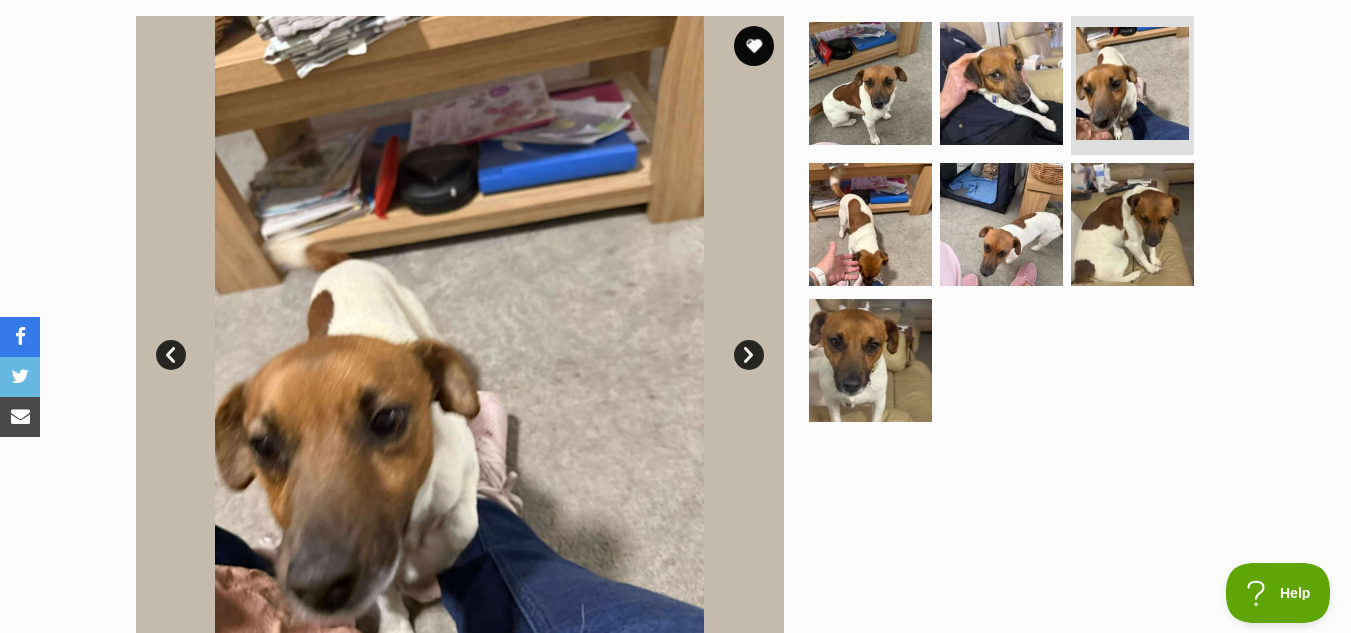 click on "Next" at bounding box center [749, 355] 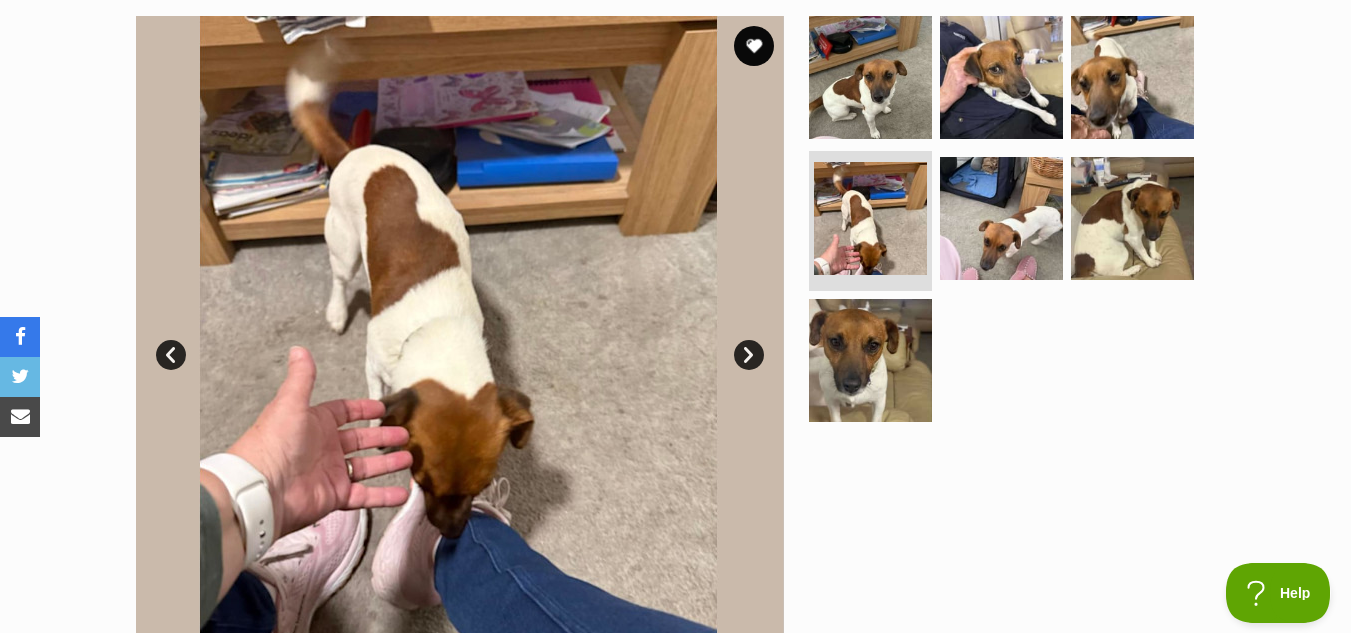 click on "Next" at bounding box center (749, 355) 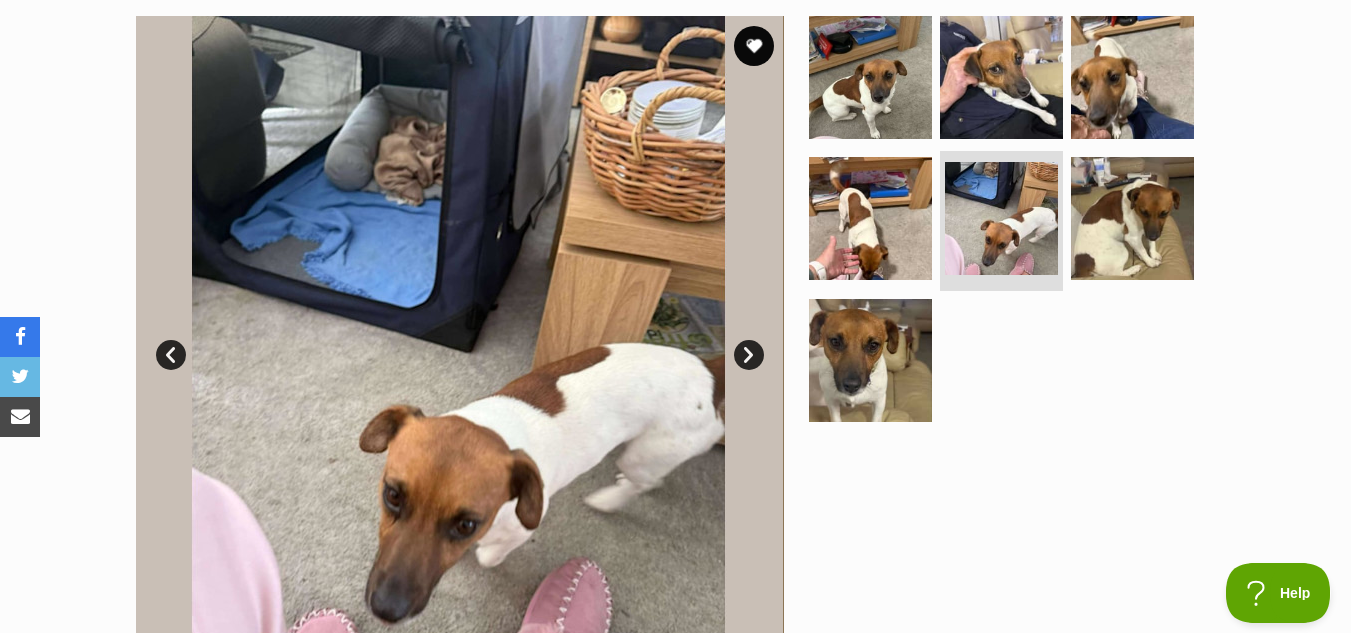 click on "Next" at bounding box center (749, 355) 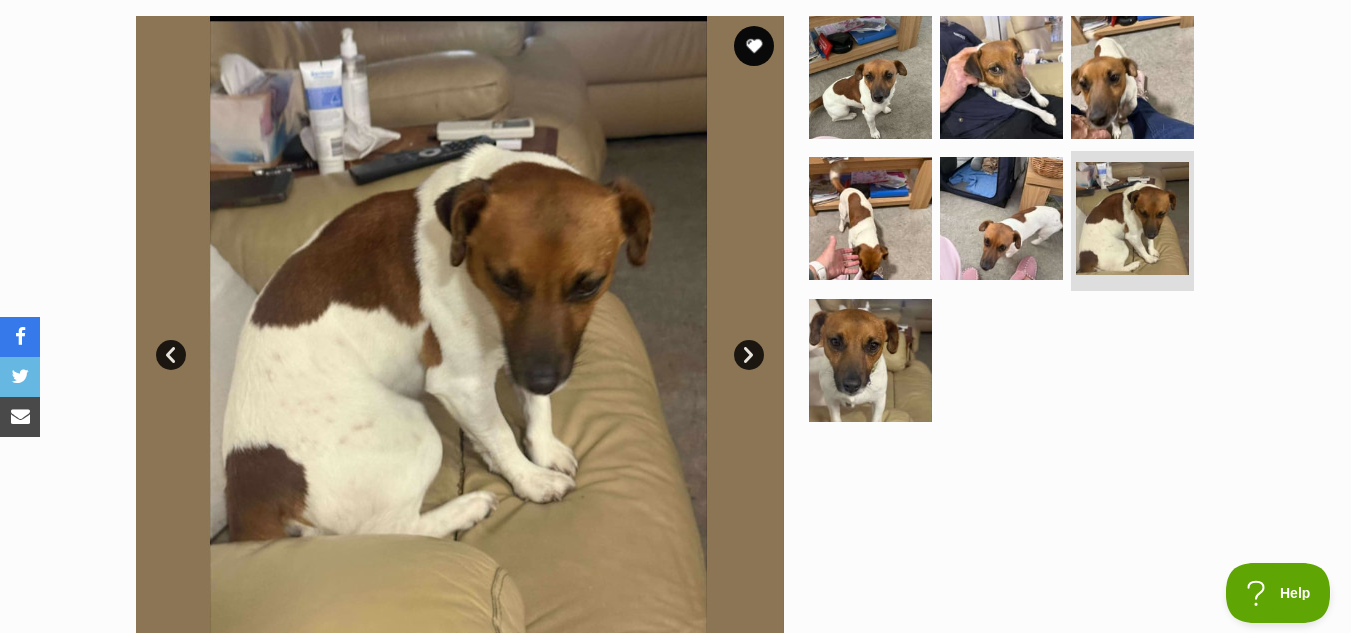 click on "Next" at bounding box center [749, 355] 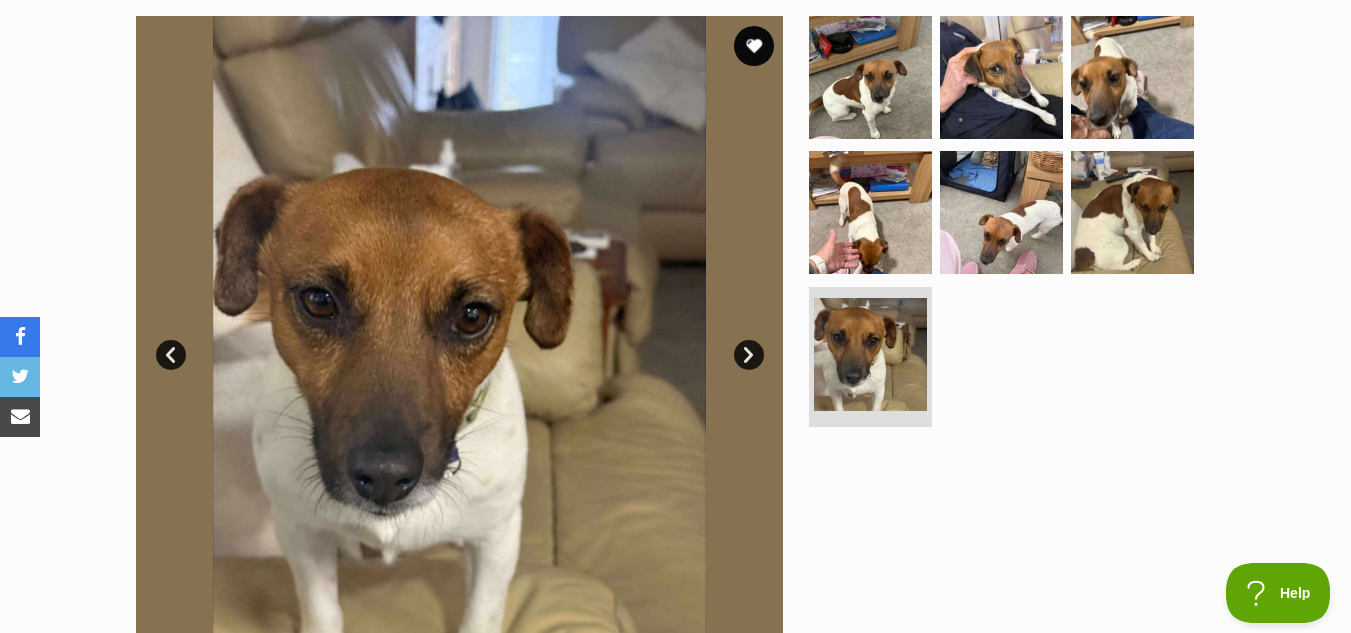 click on "Next" at bounding box center (749, 355) 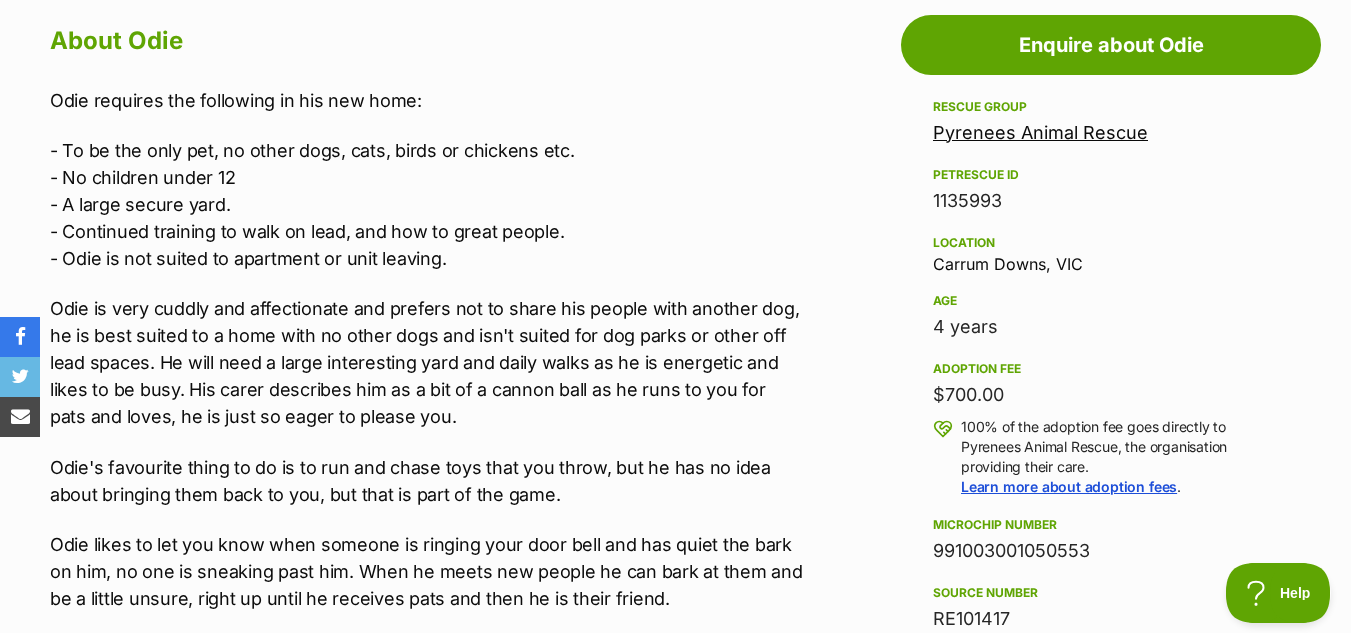scroll, scrollTop: 1100, scrollLeft: 0, axis: vertical 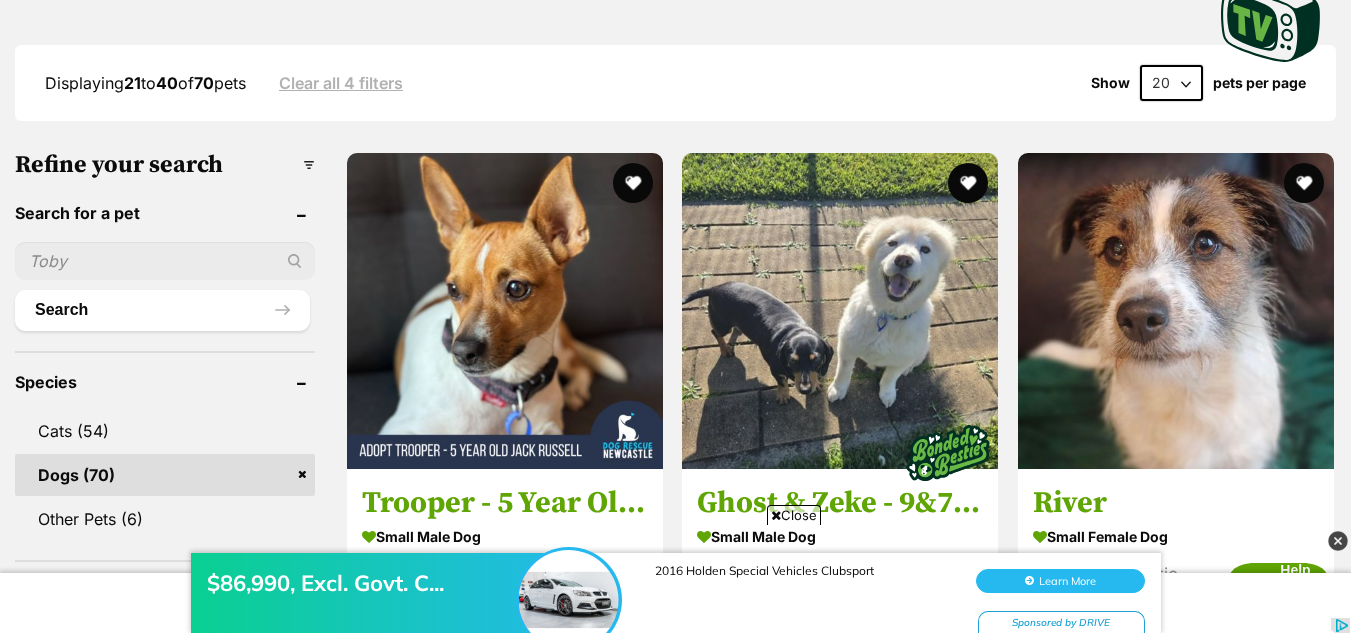 click on "$86,990, Excl. Govt. C...
2016 Holden Special Vehicles Clubsport
Learn More
Sponsored by DRIVE" at bounding box center (675, 573) 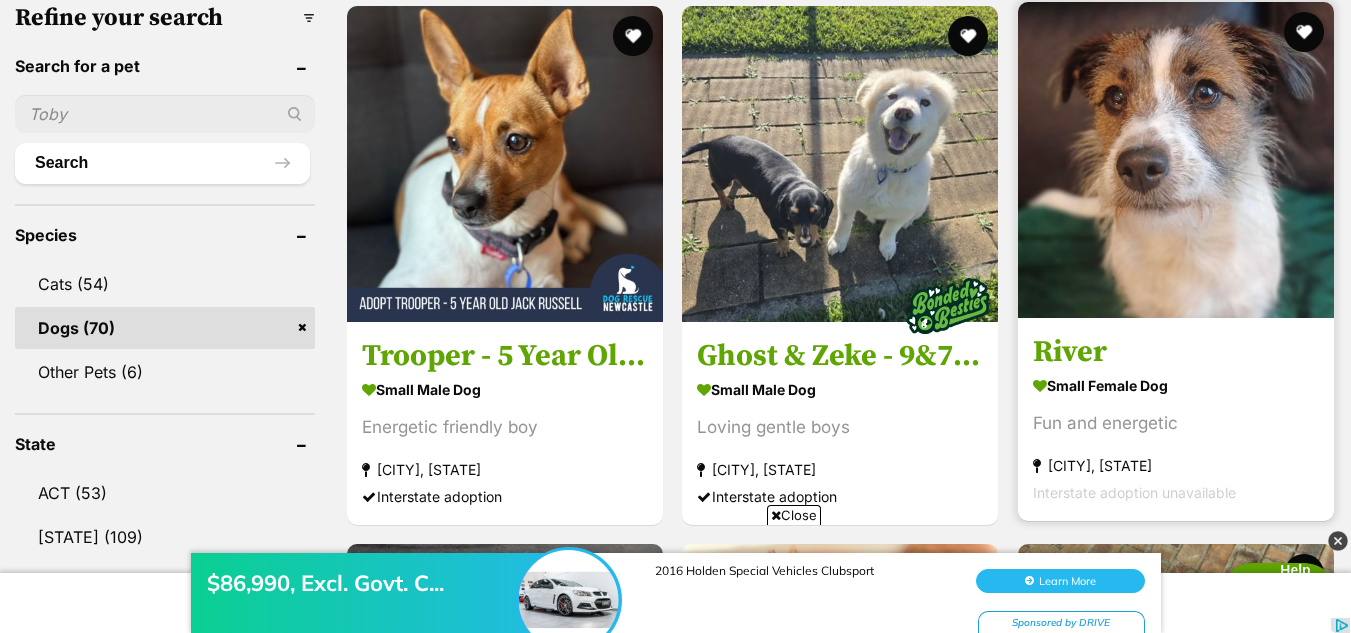 scroll, scrollTop: 600, scrollLeft: 0, axis: vertical 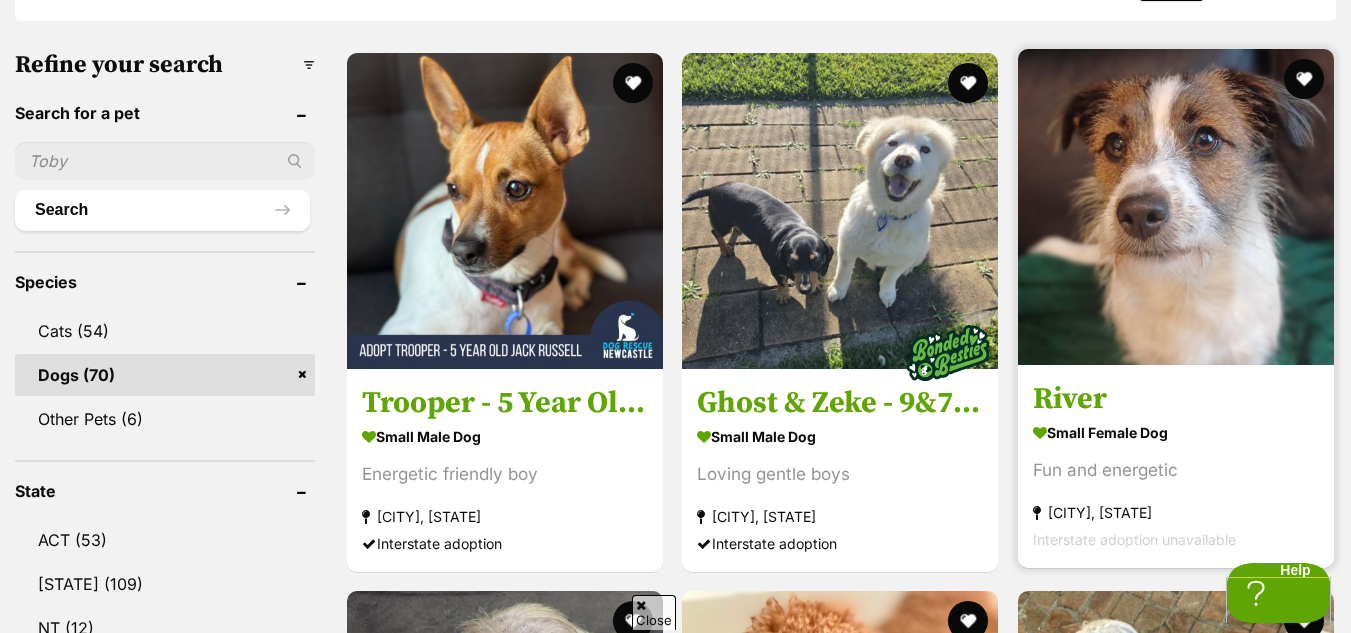 click at bounding box center [1176, 207] 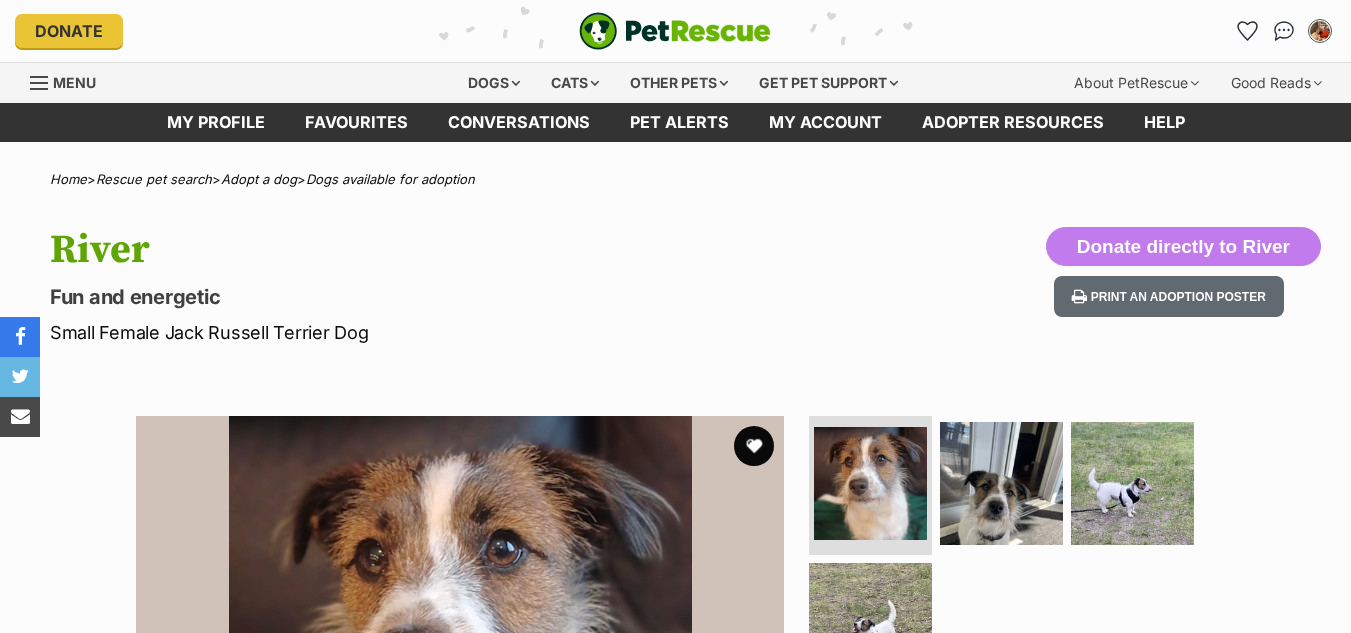 scroll, scrollTop: 0, scrollLeft: 0, axis: both 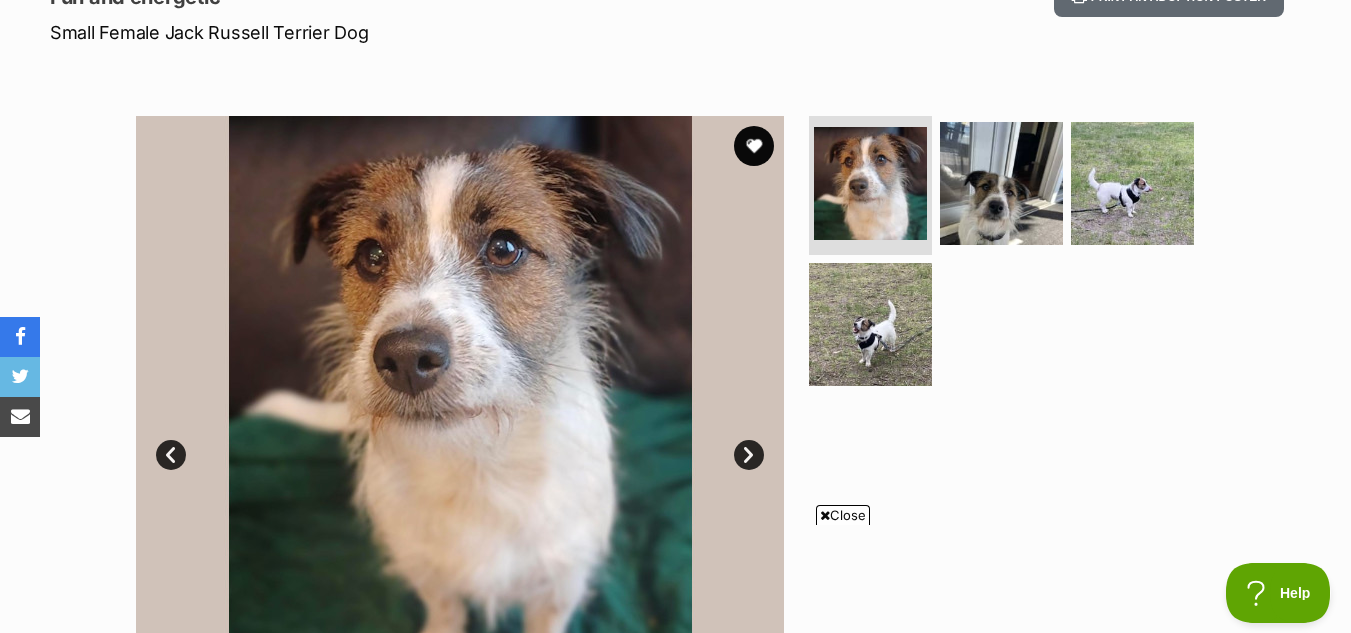 click on "Close" at bounding box center [843, 515] 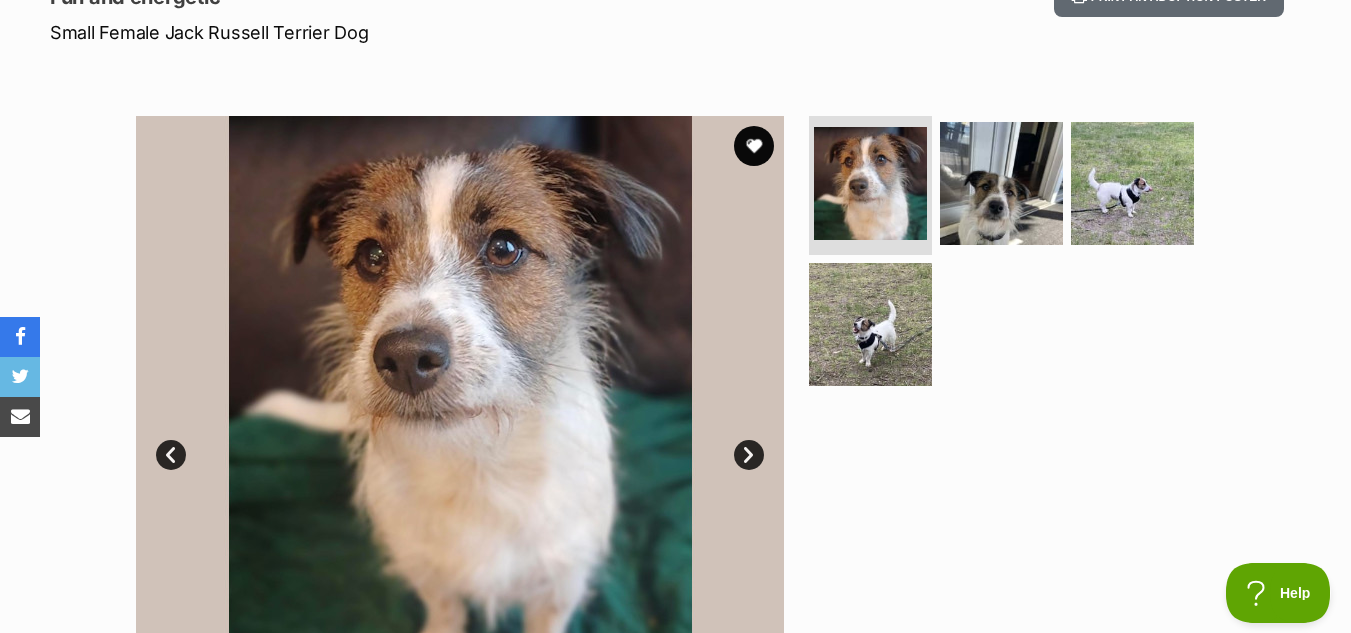 click on "Next" at bounding box center [749, 455] 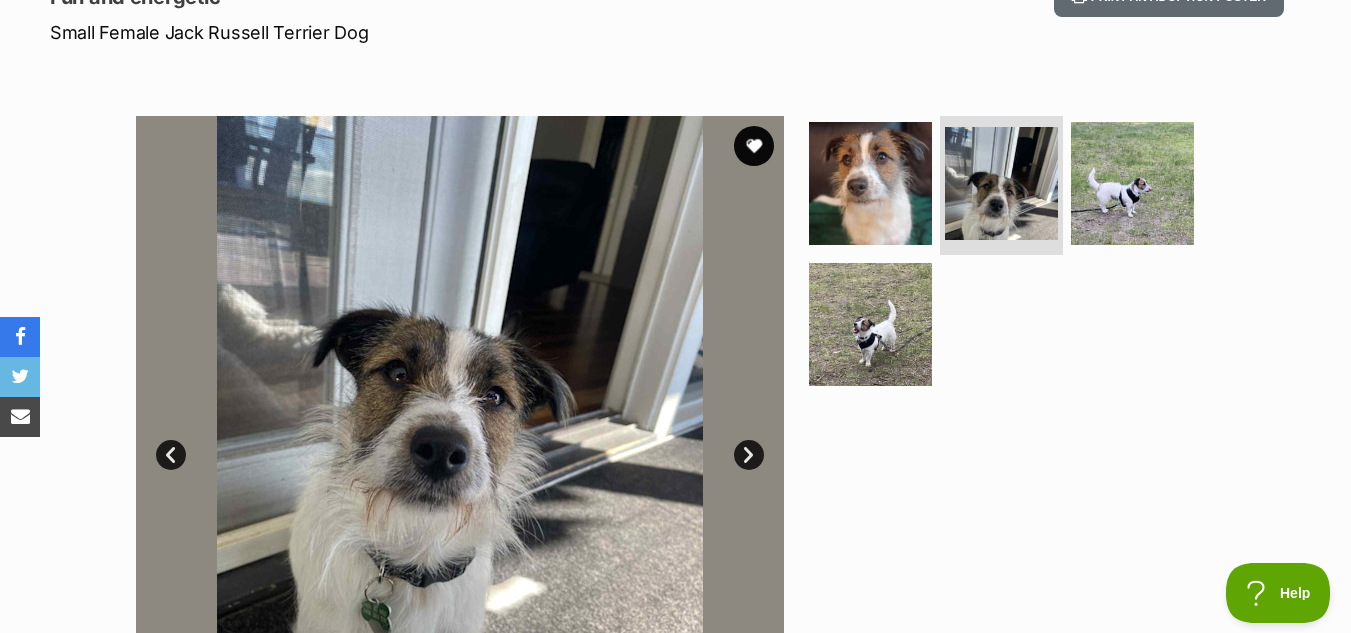 click on "Next" at bounding box center (749, 455) 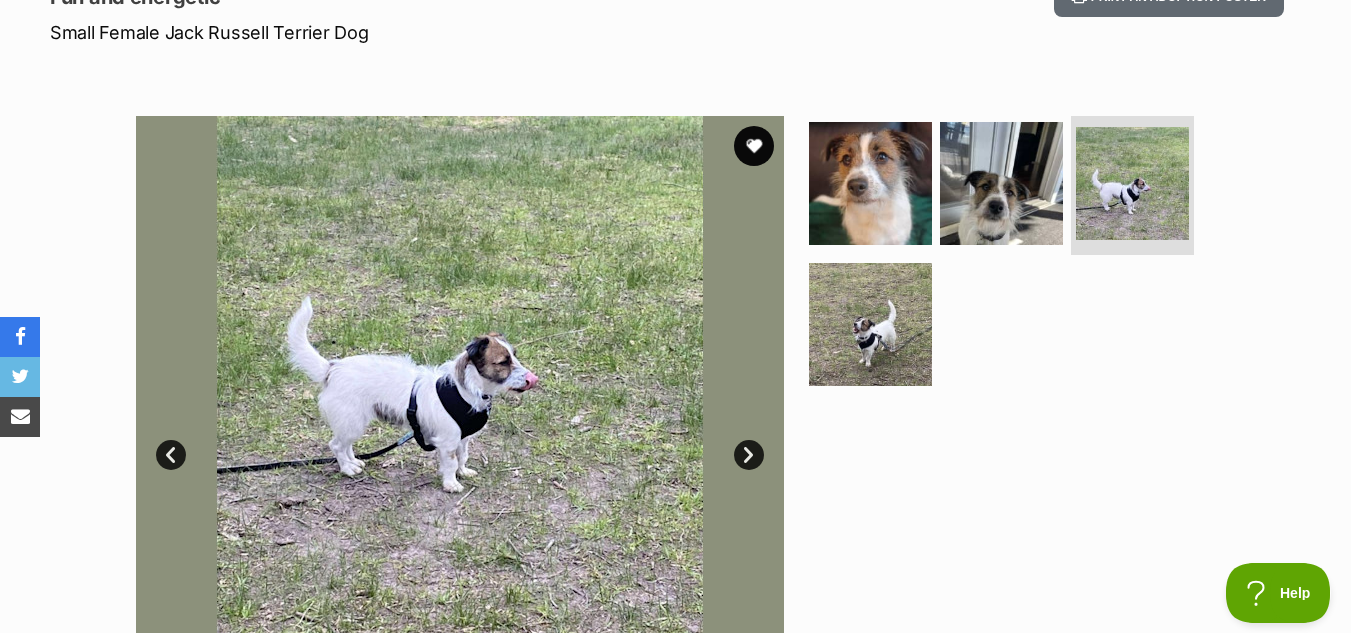 click on "Next" at bounding box center [749, 455] 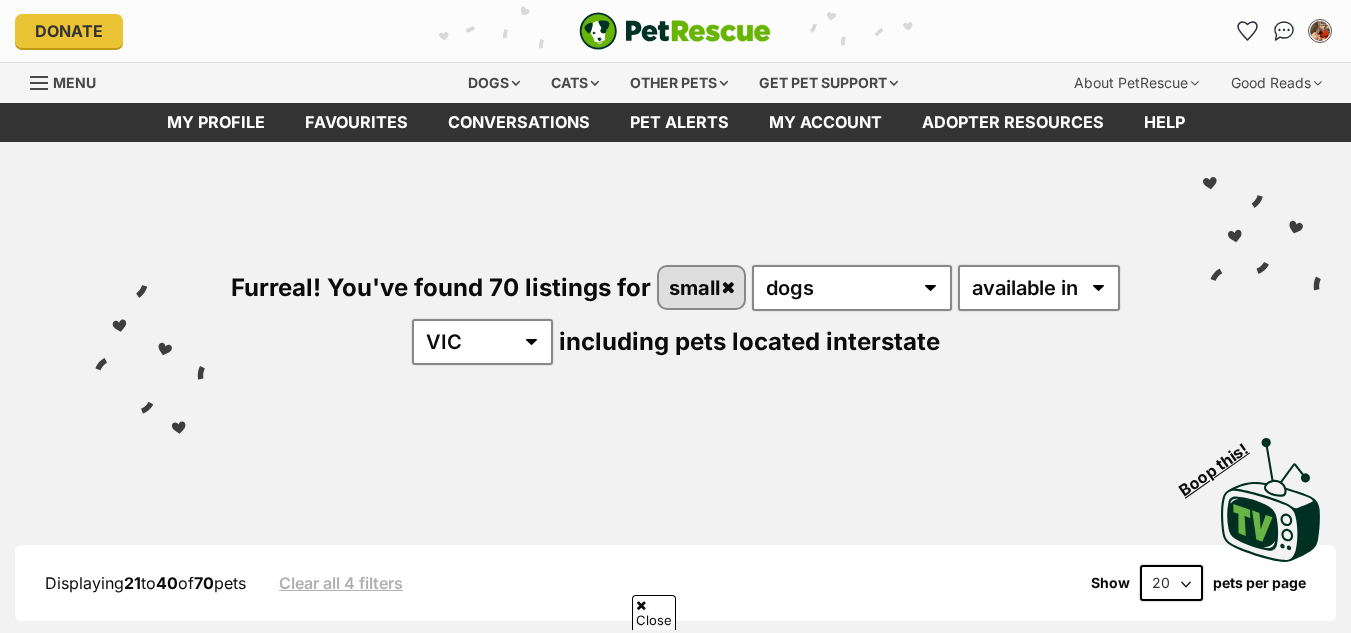 scroll, scrollTop: 600, scrollLeft: 0, axis: vertical 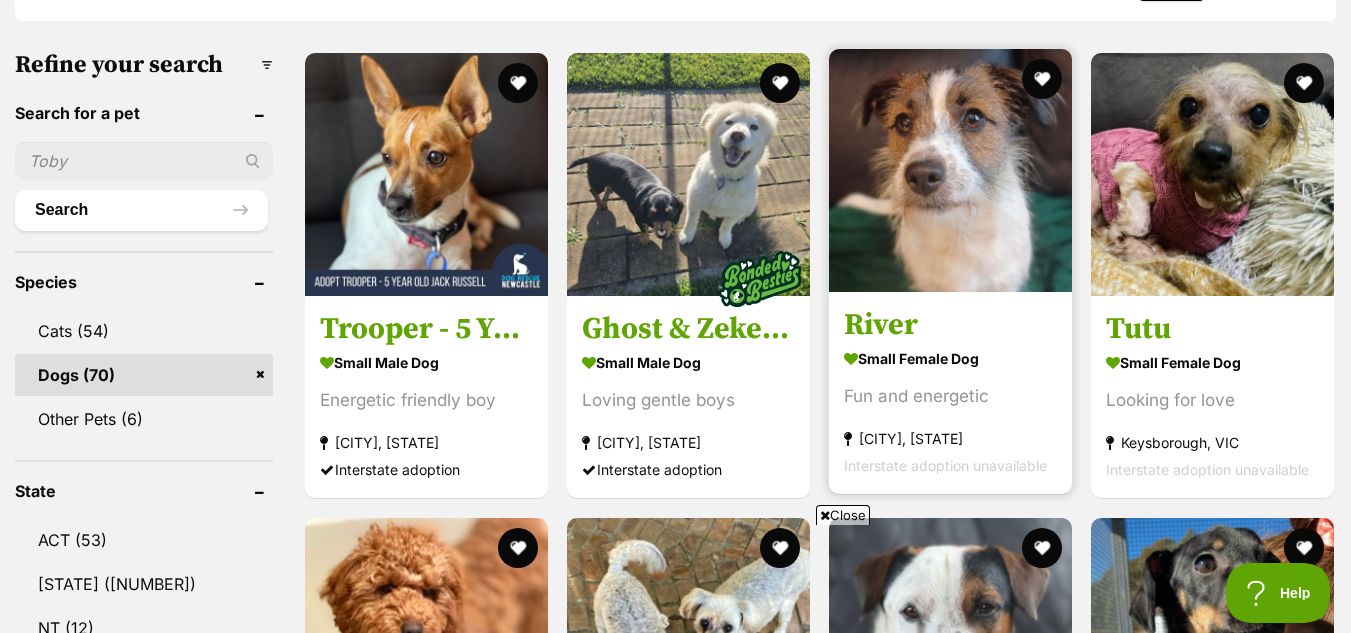 click on "River
small female Dog
Fun and energetic
Dromana, VIC
Interstate adoption unavailable" at bounding box center (950, 393) 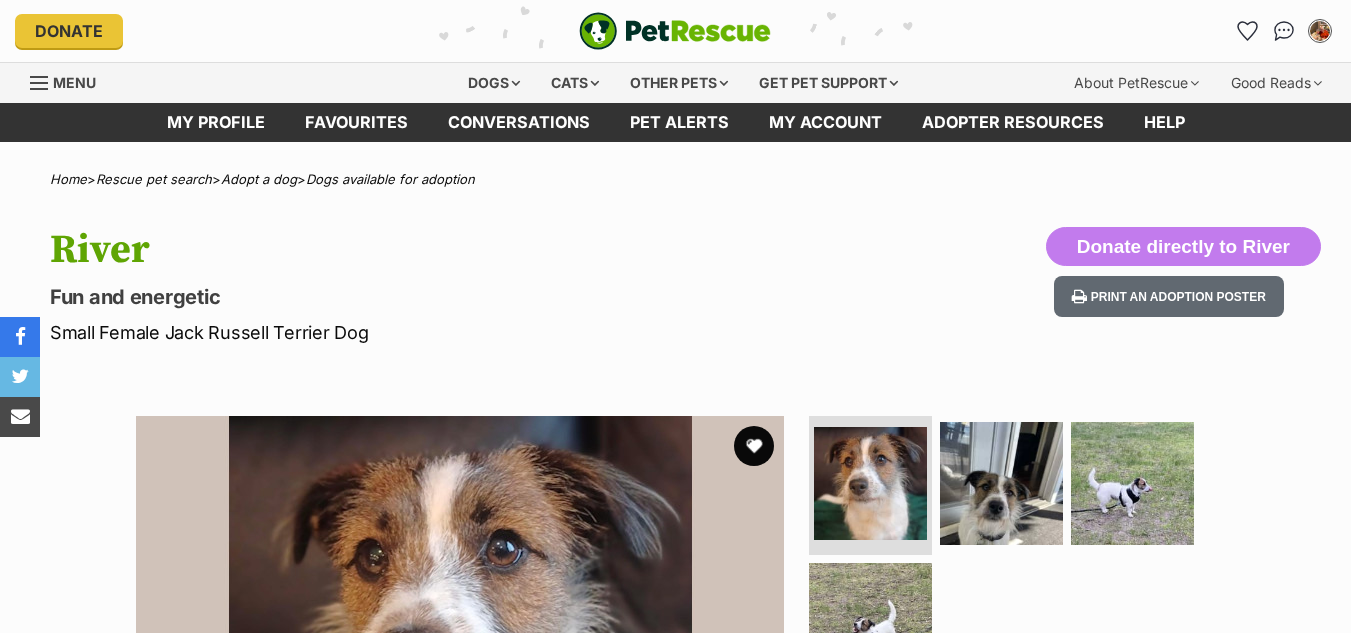 scroll, scrollTop: 0, scrollLeft: 0, axis: both 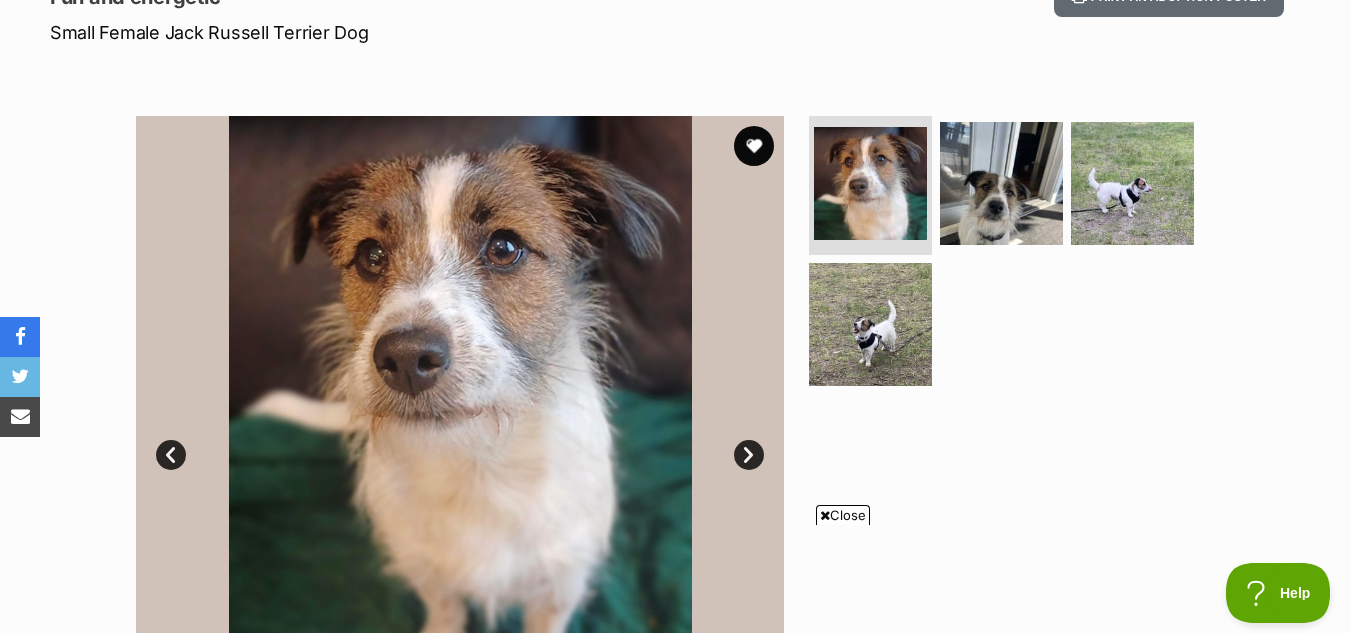 click on "Close" at bounding box center (843, 515) 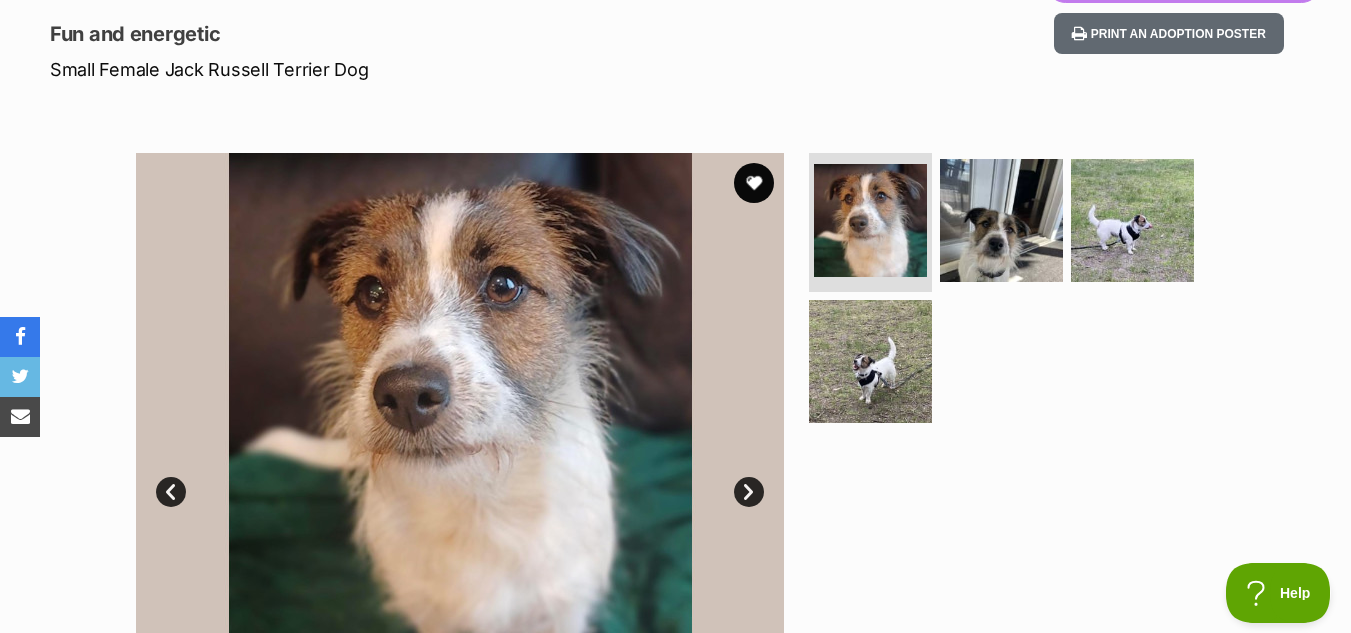 scroll, scrollTop: 200, scrollLeft: 0, axis: vertical 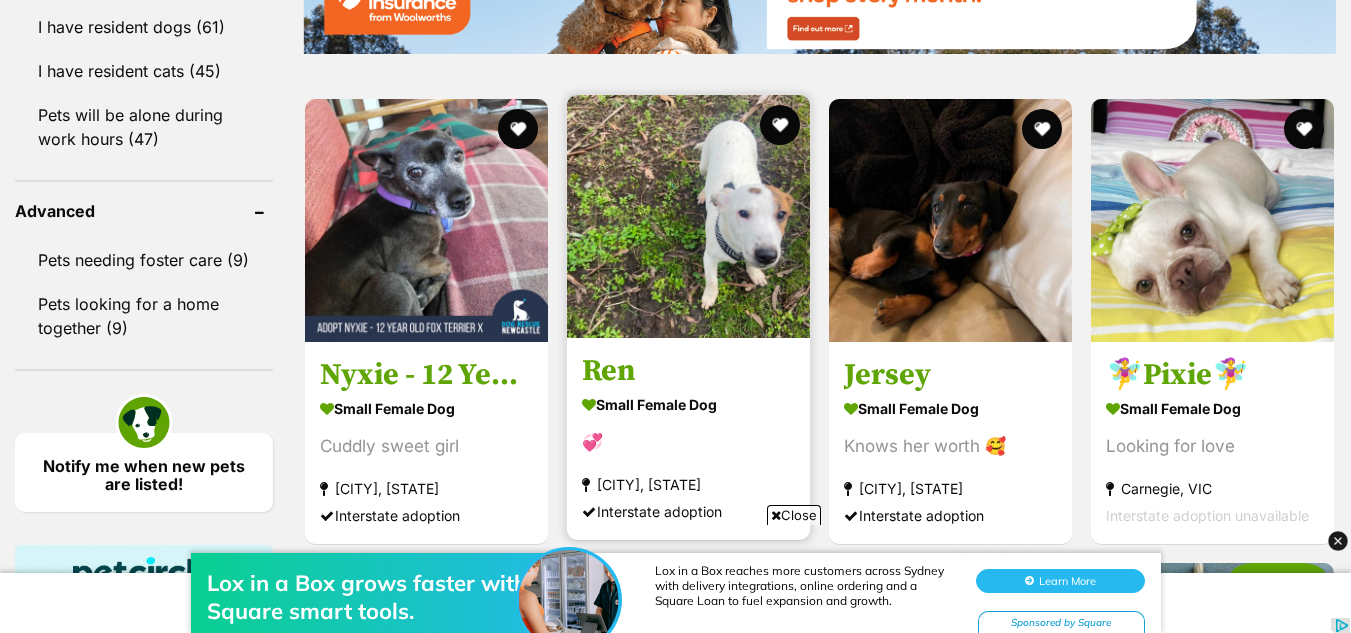 click at bounding box center (688, 216) 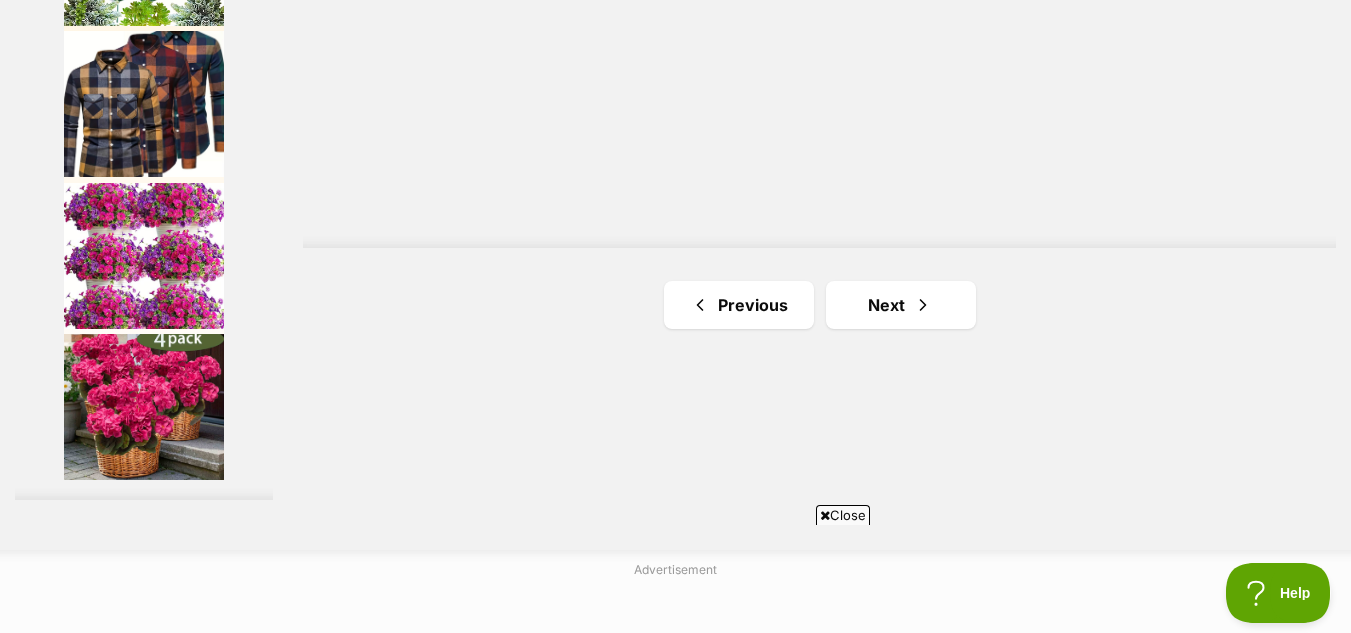 scroll, scrollTop: 3600, scrollLeft: 0, axis: vertical 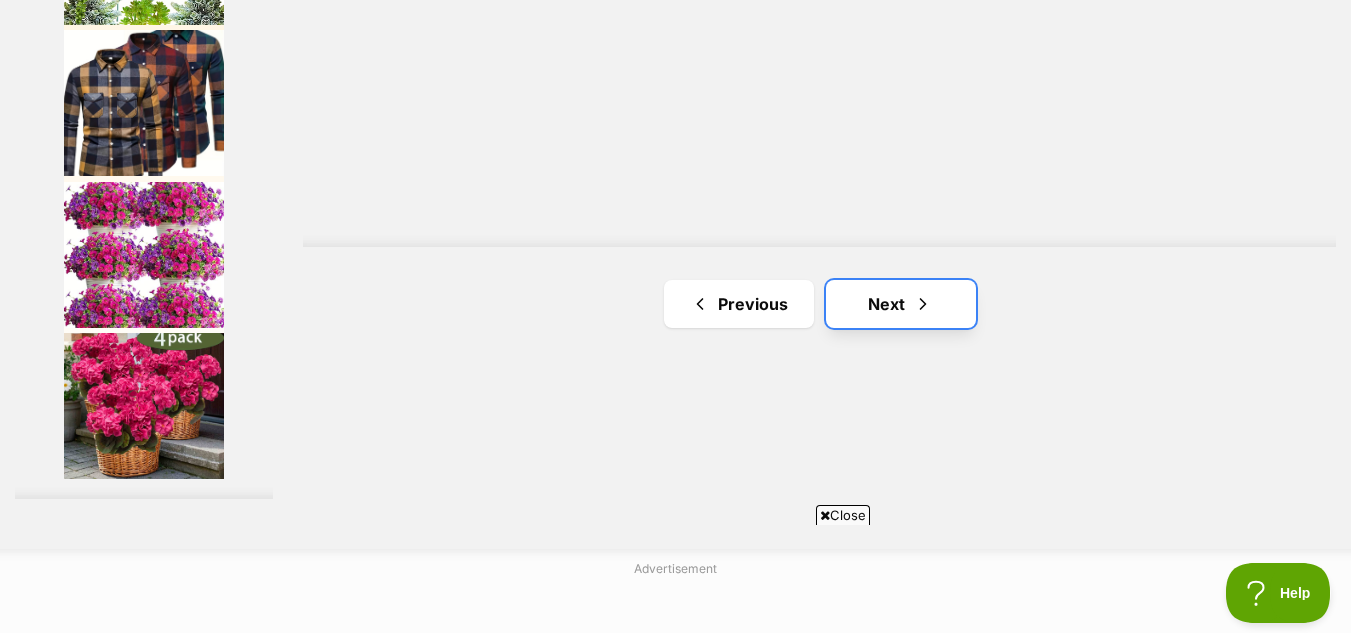 click on "Next" at bounding box center [901, 304] 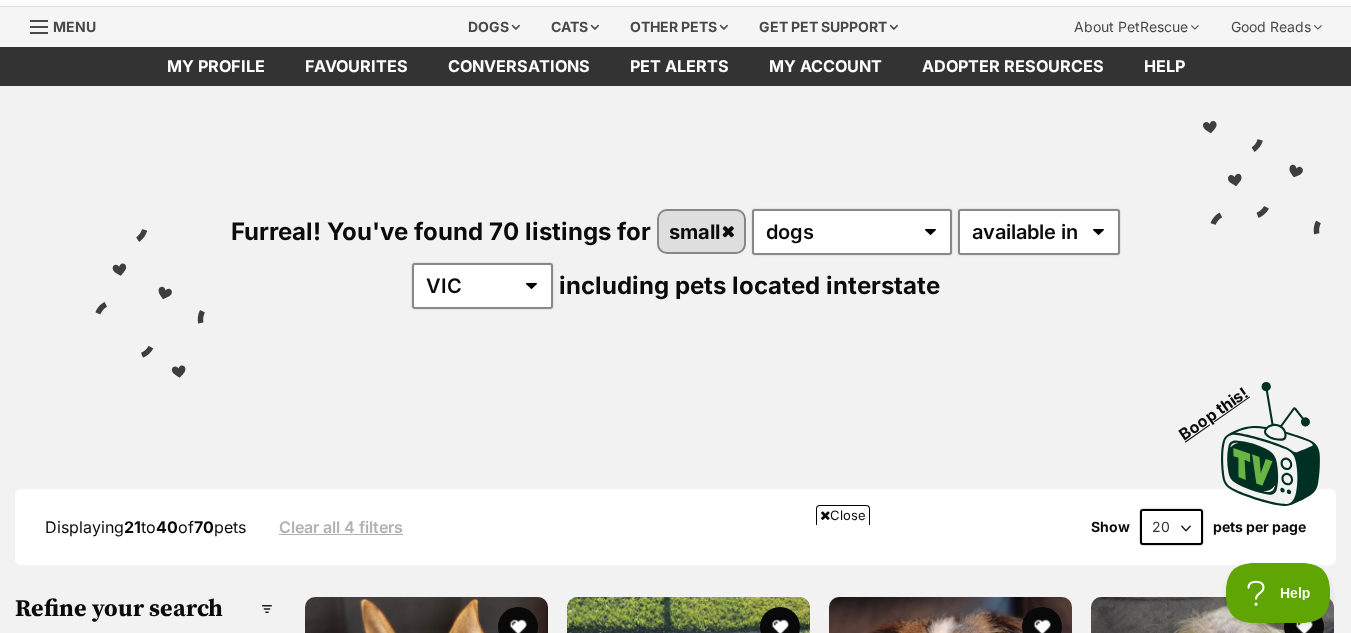 scroll, scrollTop: 0, scrollLeft: 0, axis: both 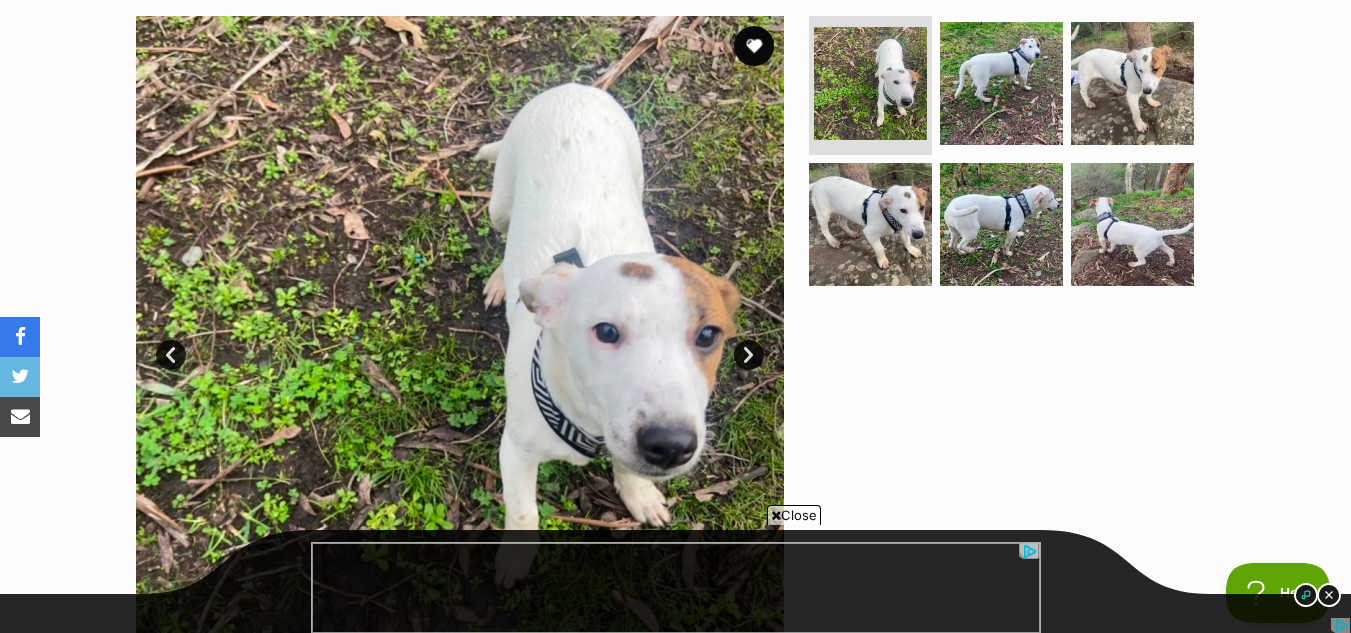 click on "Next" at bounding box center (749, 355) 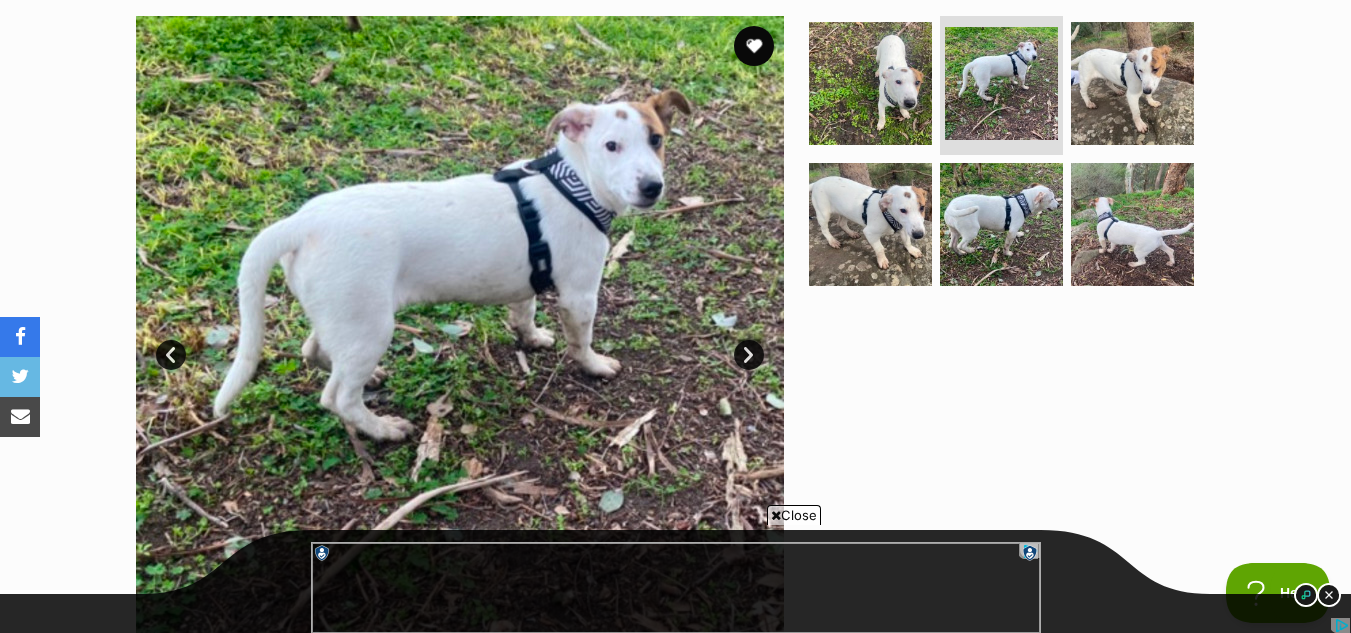 scroll, scrollTop: 0, scrollLeft: 0, axis: both 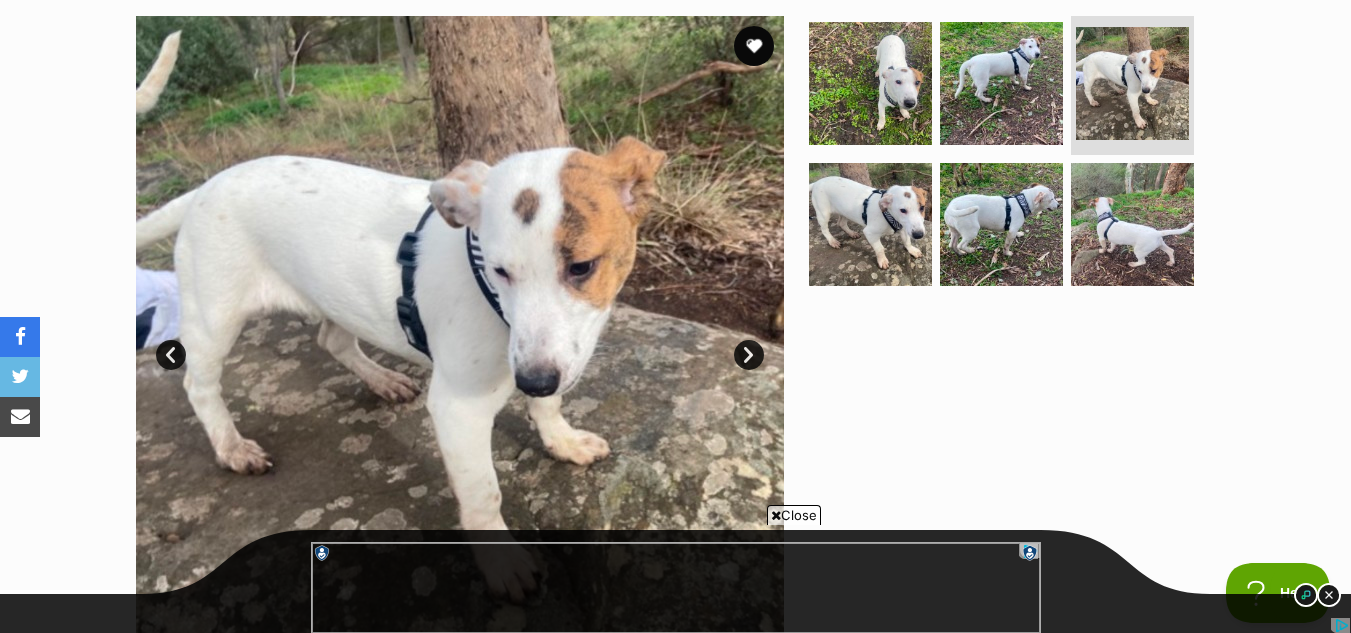 click on "Next" at bounding box center (749, 355) 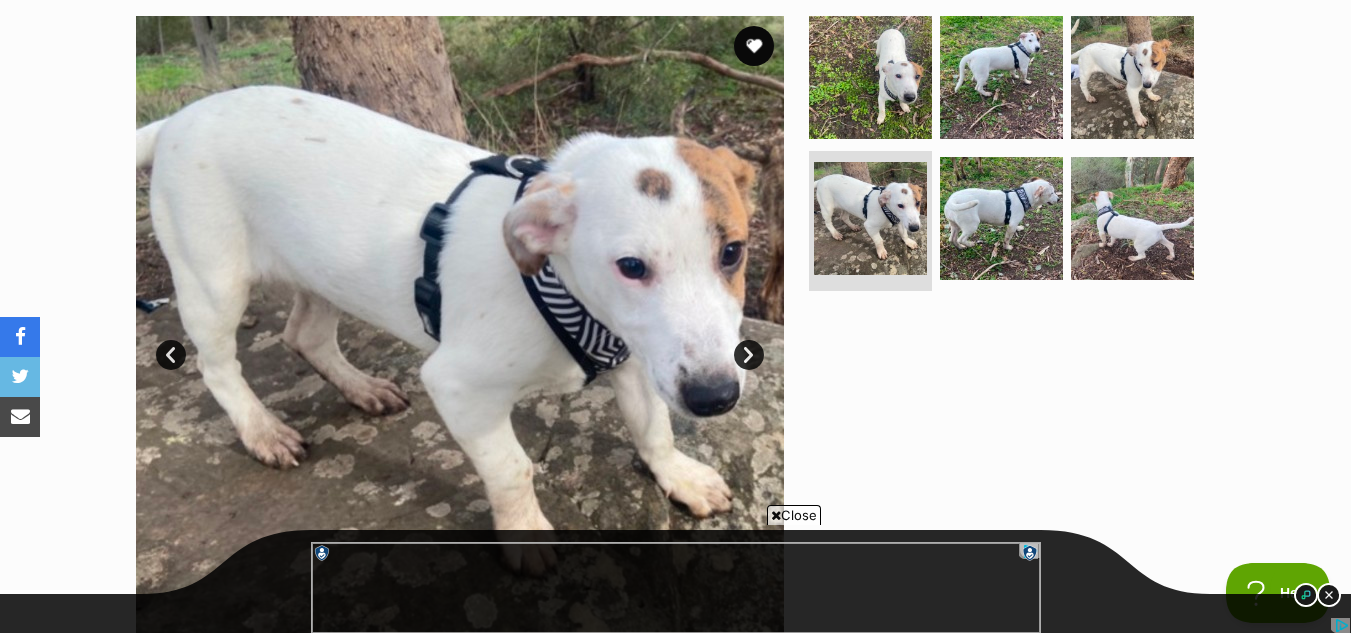 click on "Next" at bounding box center (749, 355) 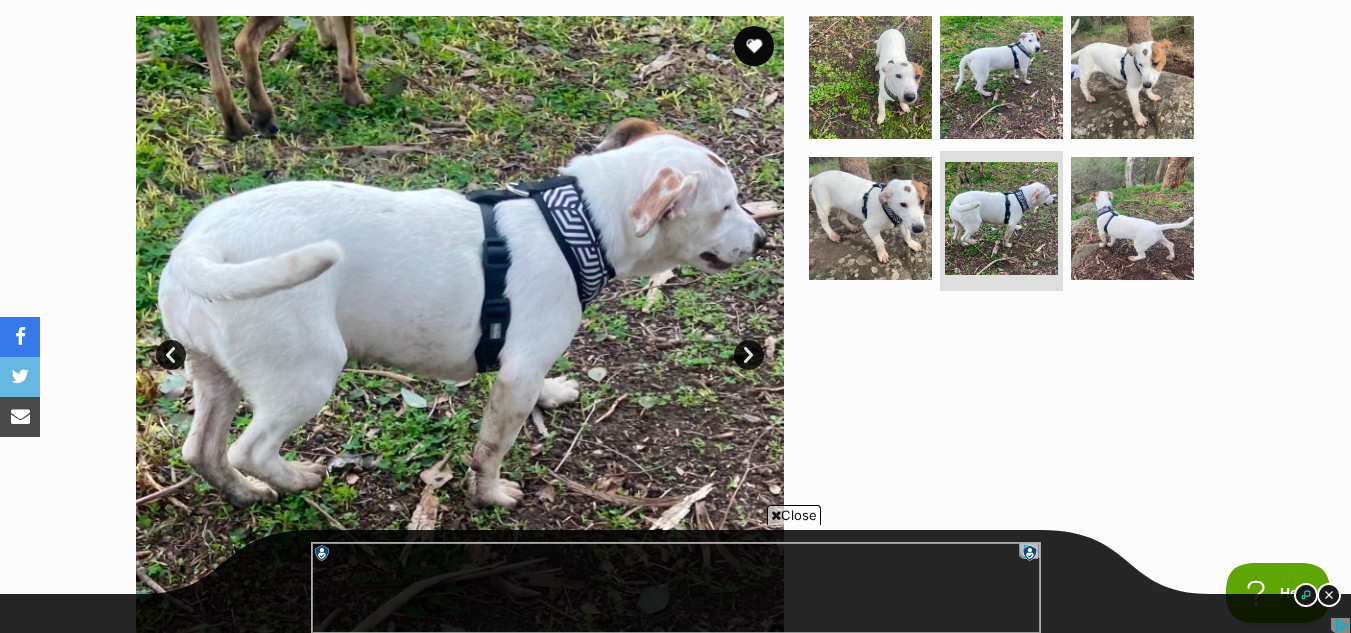 click on "Next" at bounding box center (749, 355) 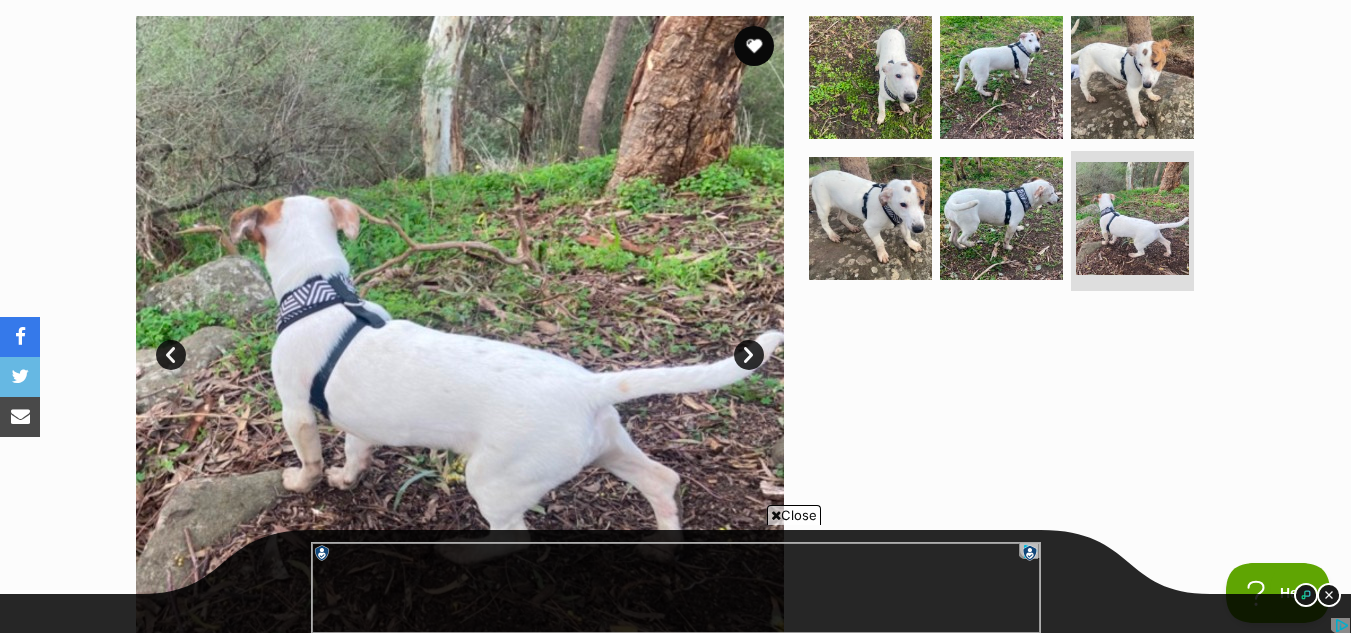 click on "Next" at bounding box center (749, 355) 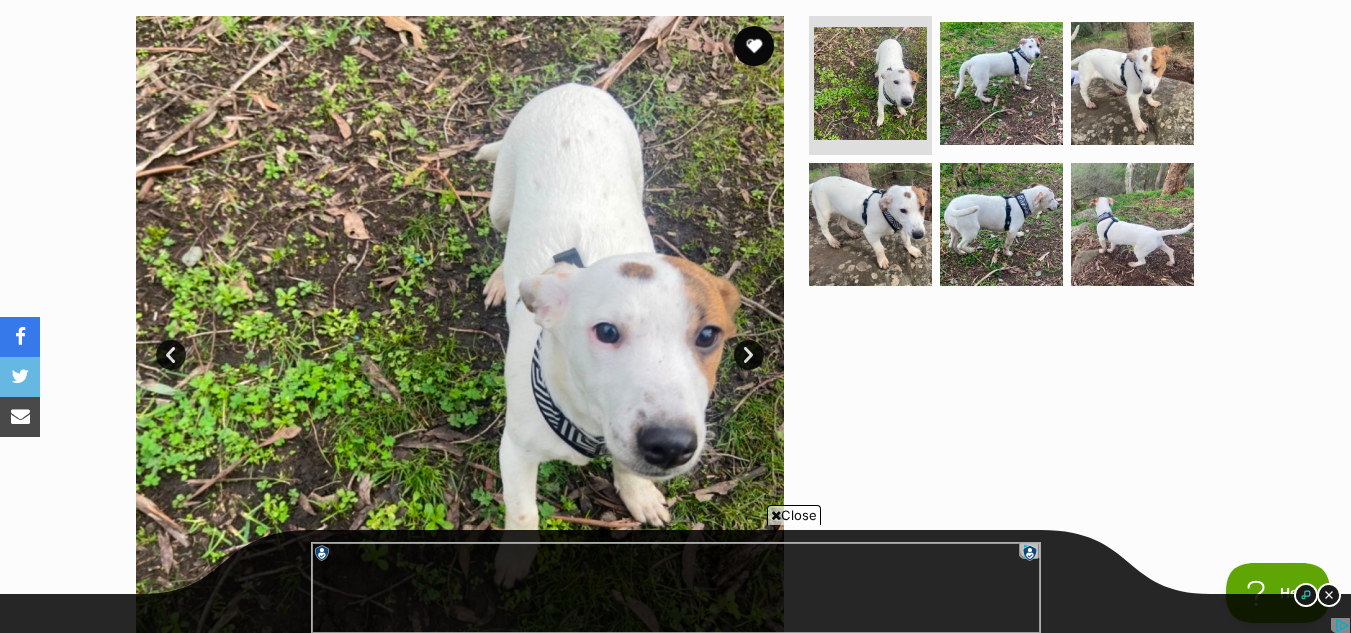 click on "Close" at bounding box center (794, 515) 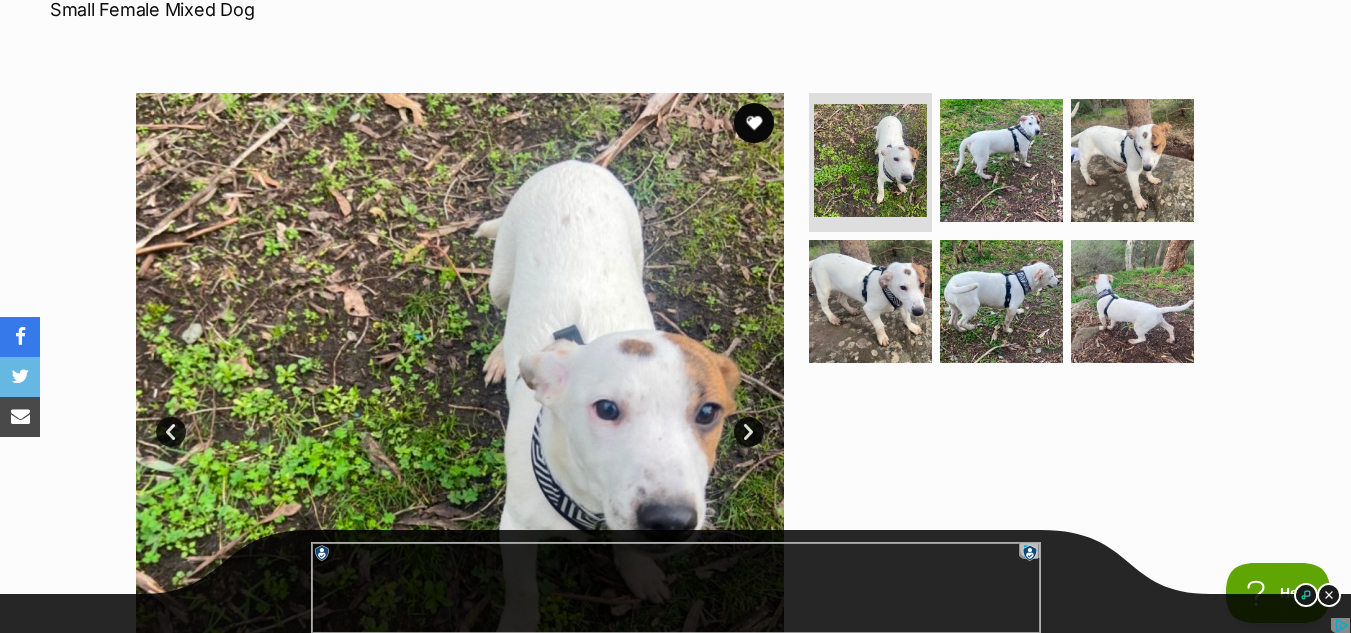 scroll, scrollTop: 300, scrollLeft: 0, axis: vertical 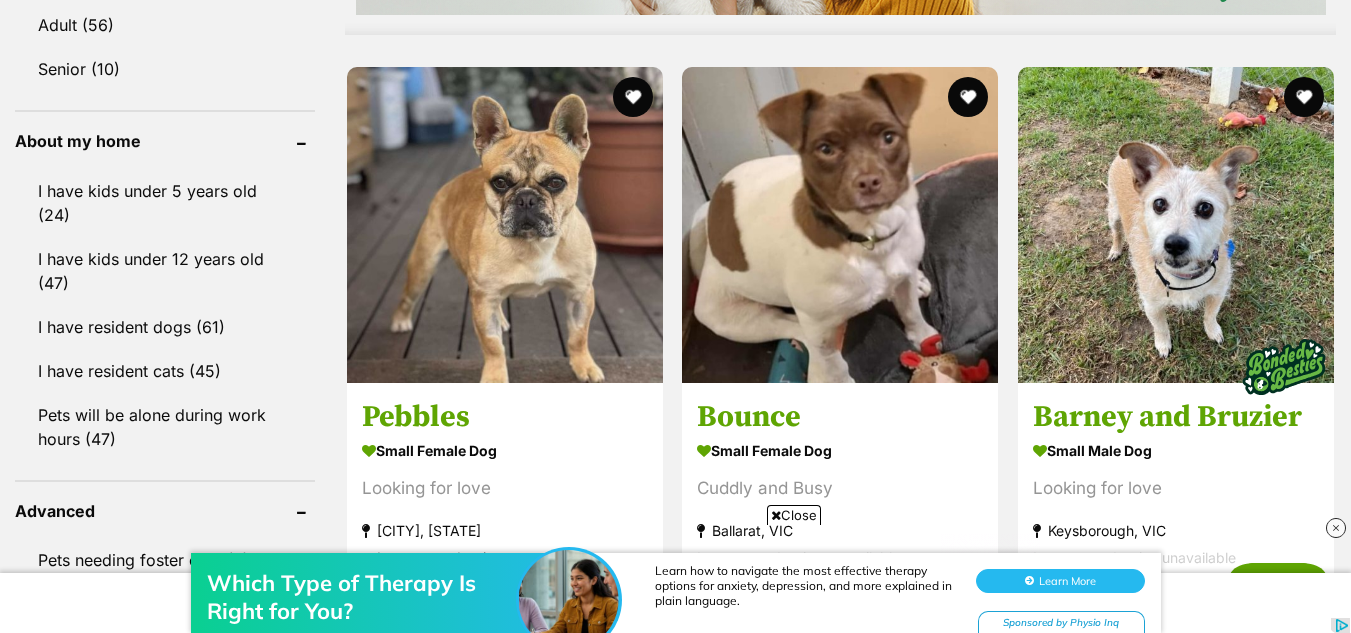 drag, startPoint x: 799, startPoint y: 1024, endPoint x: 801, endPoint y: 516, distance: 508.00394 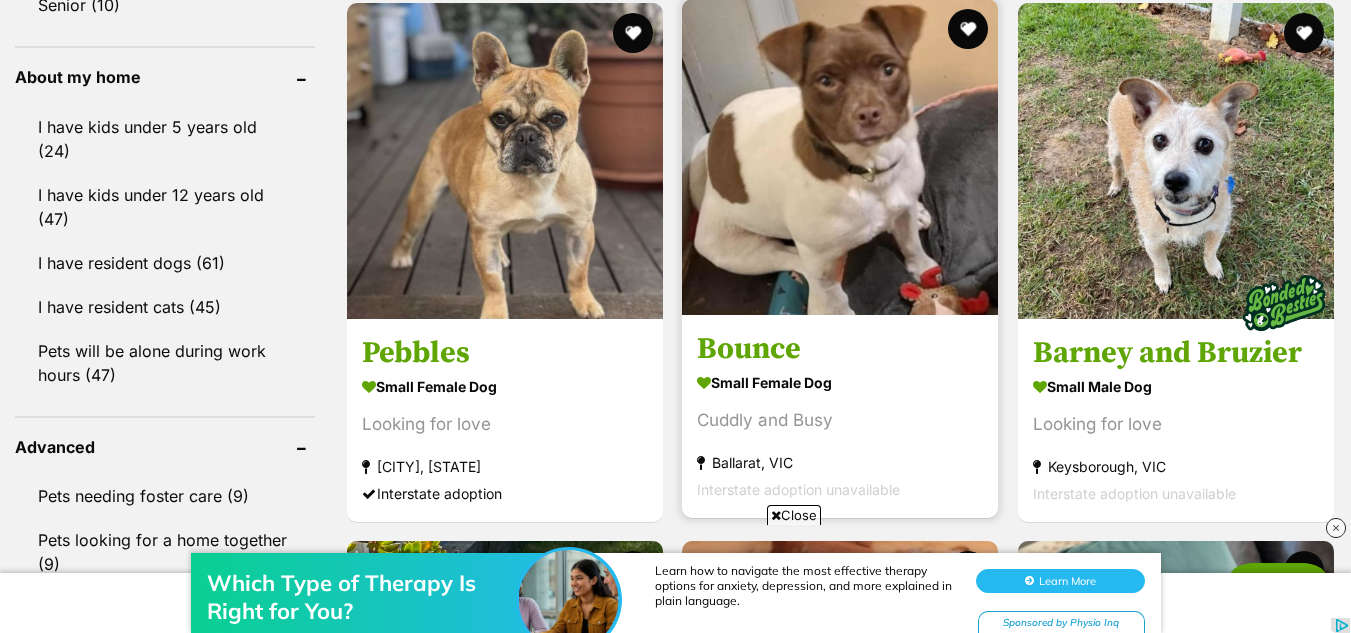 scroll, scrollTop: 2300, scrollLeft: 0, axis: vertical 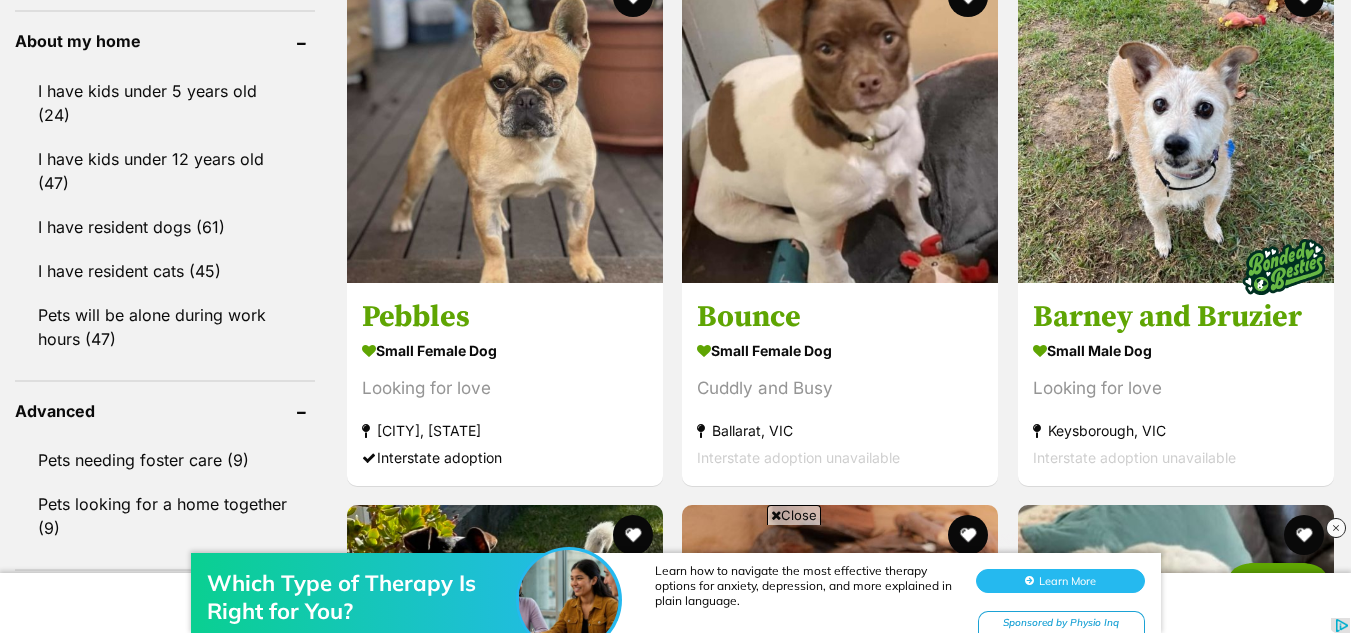 click on "Which Type of Therapy Is Right for You?
Learn how to navigate the most effective therapy options for anxiety, depression, and more explained in plain language.
Learn More
Sponsored by Physio Inq" at bounding box center [675, 573] 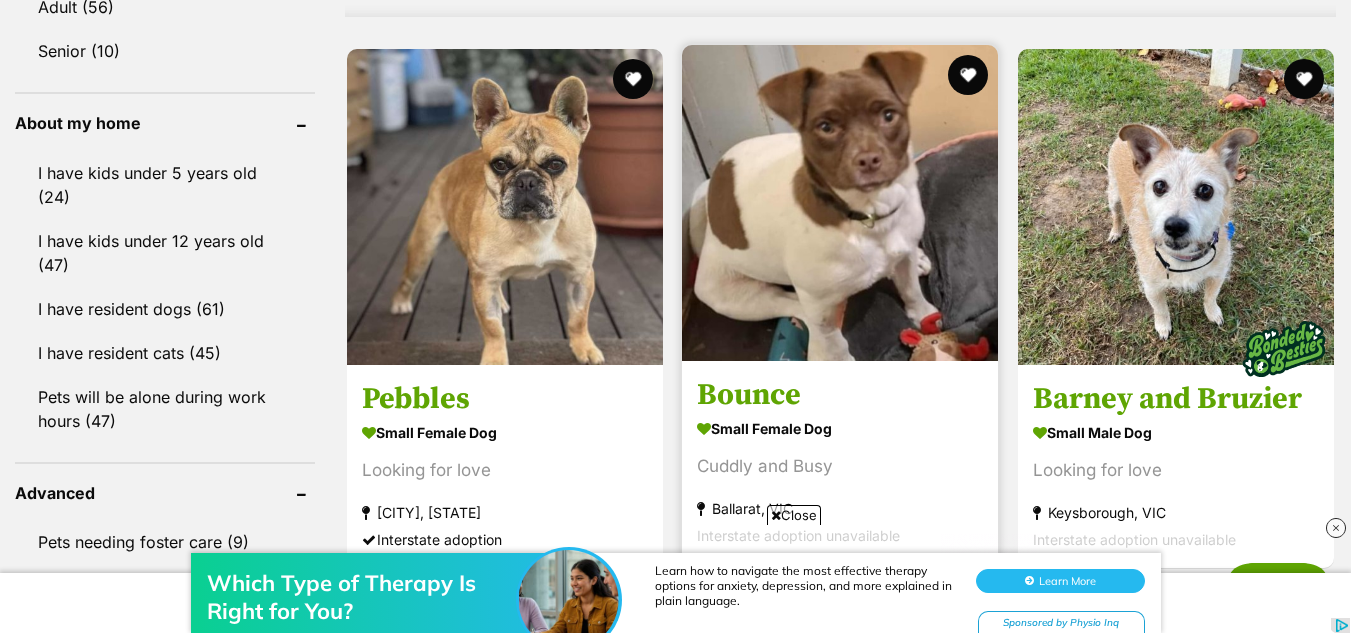 scroll, scrollTop: 2200, scrollLeft: 0, axis: vertical 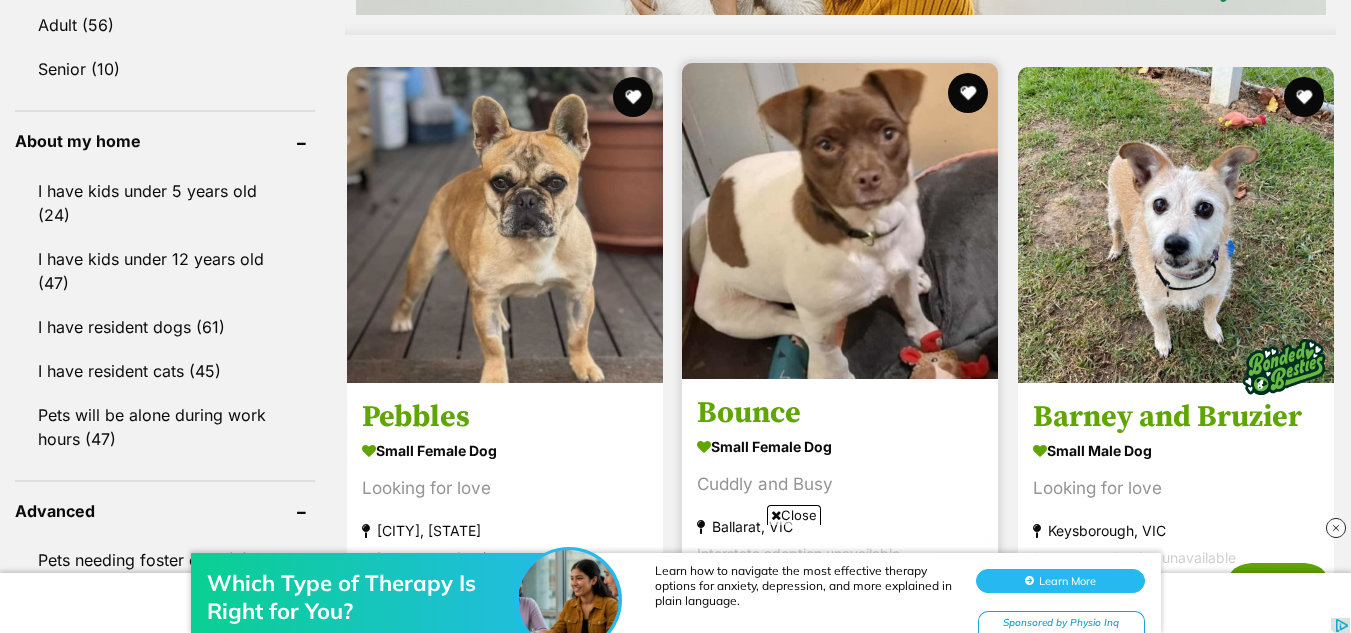 click on "Bounce" at bounding box center (840, 413) 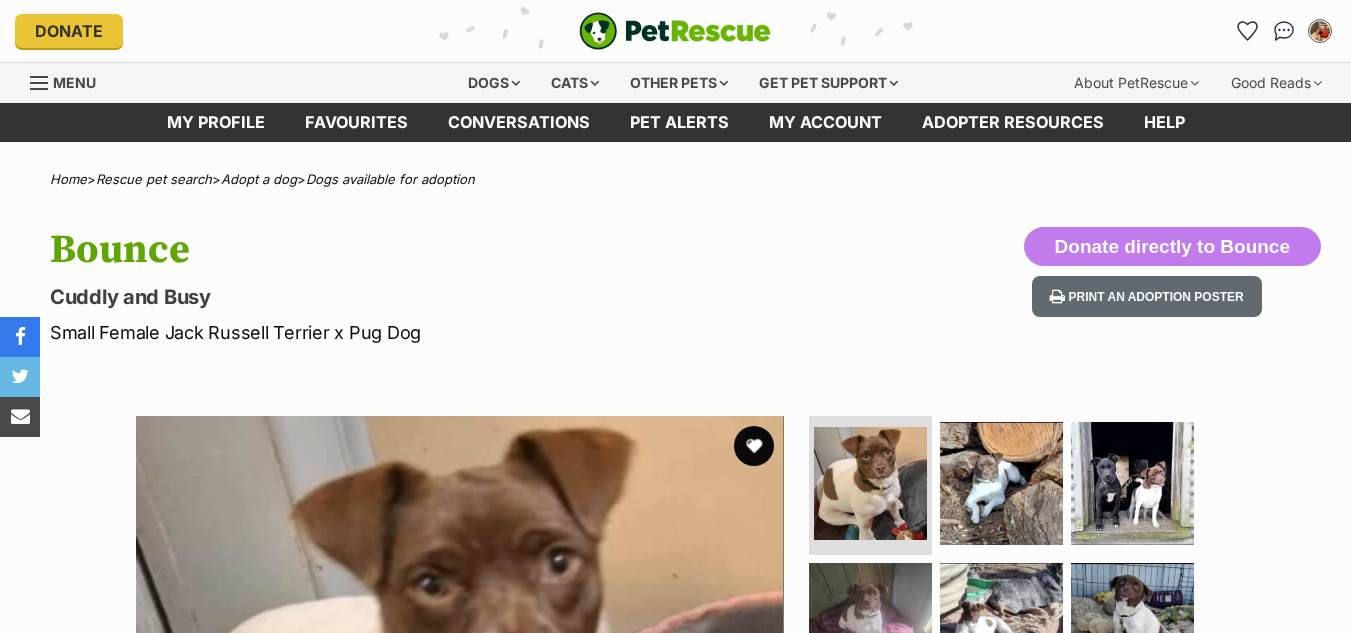 scroll, scrollTop: 0, scrollLeft: 0, axis: both 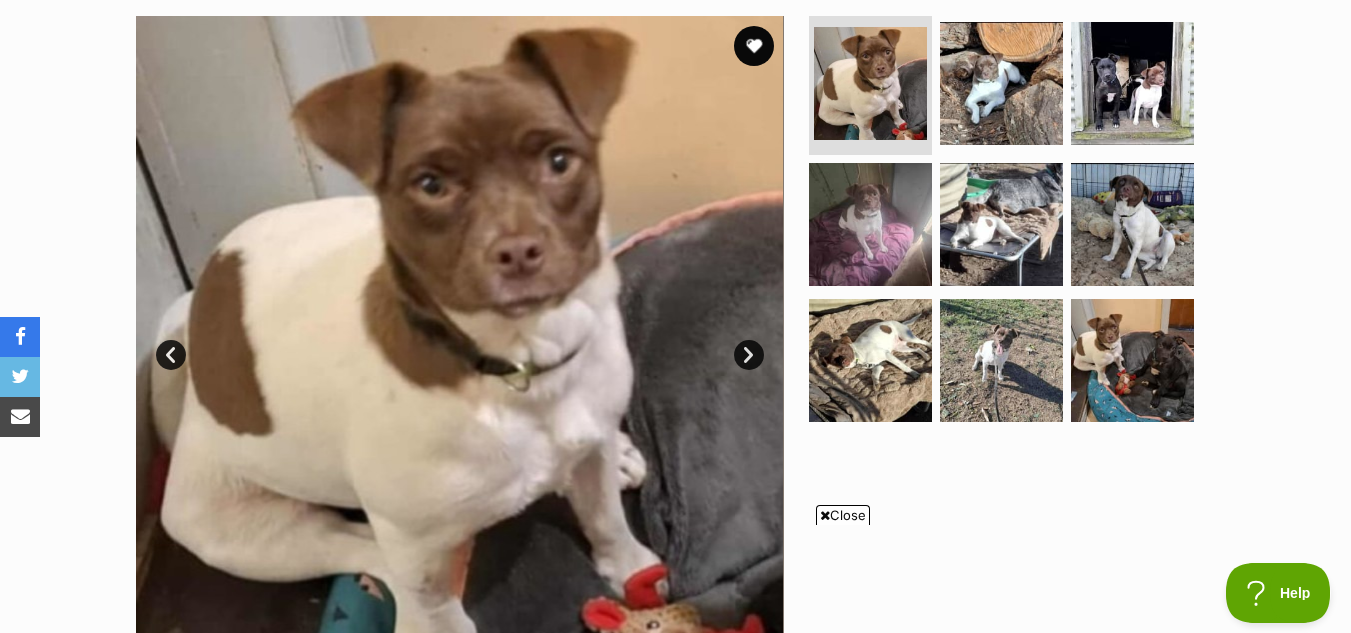 click on "Next" at bounding box center [749, 355] 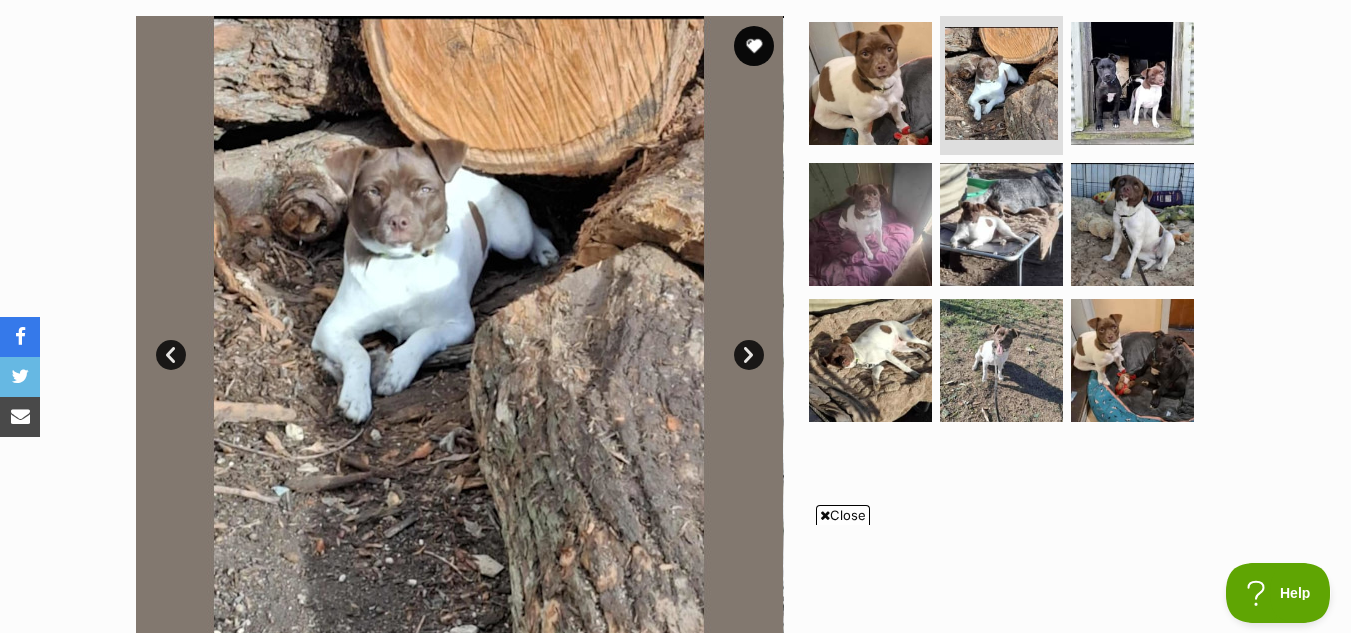 click on "Close" at bounding box center [843, 515] 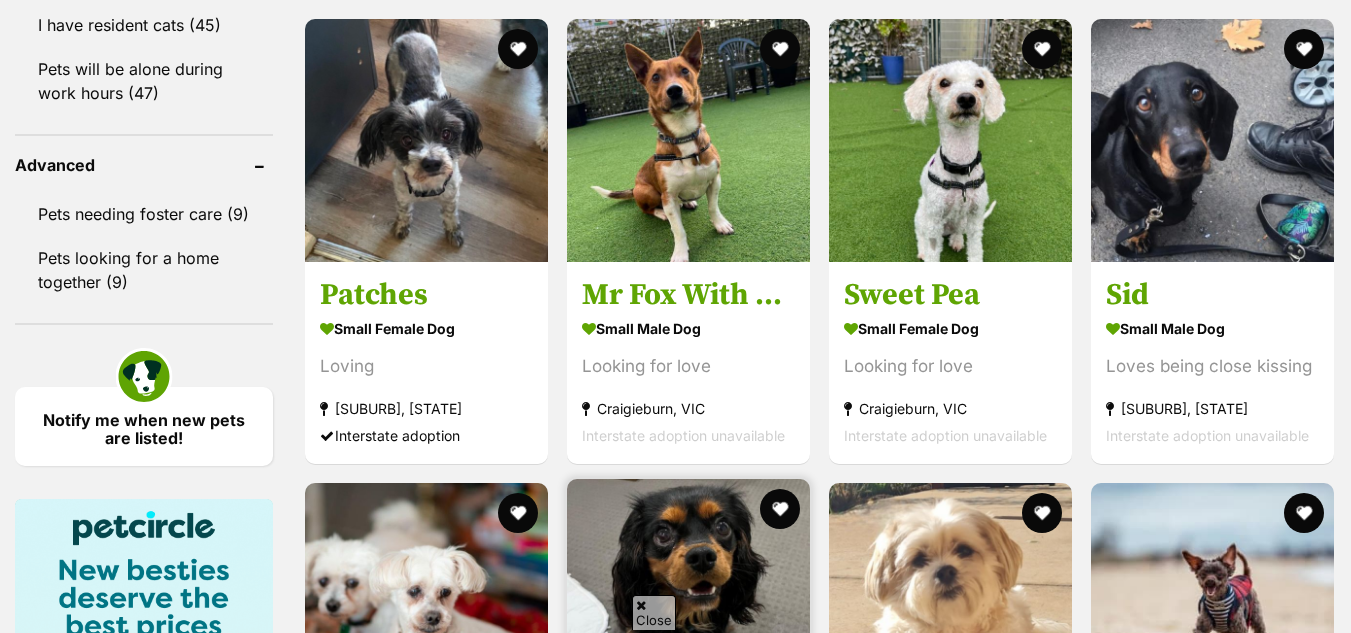 scroll, scrollTop: 0, scrollLeft: 0, axis: both 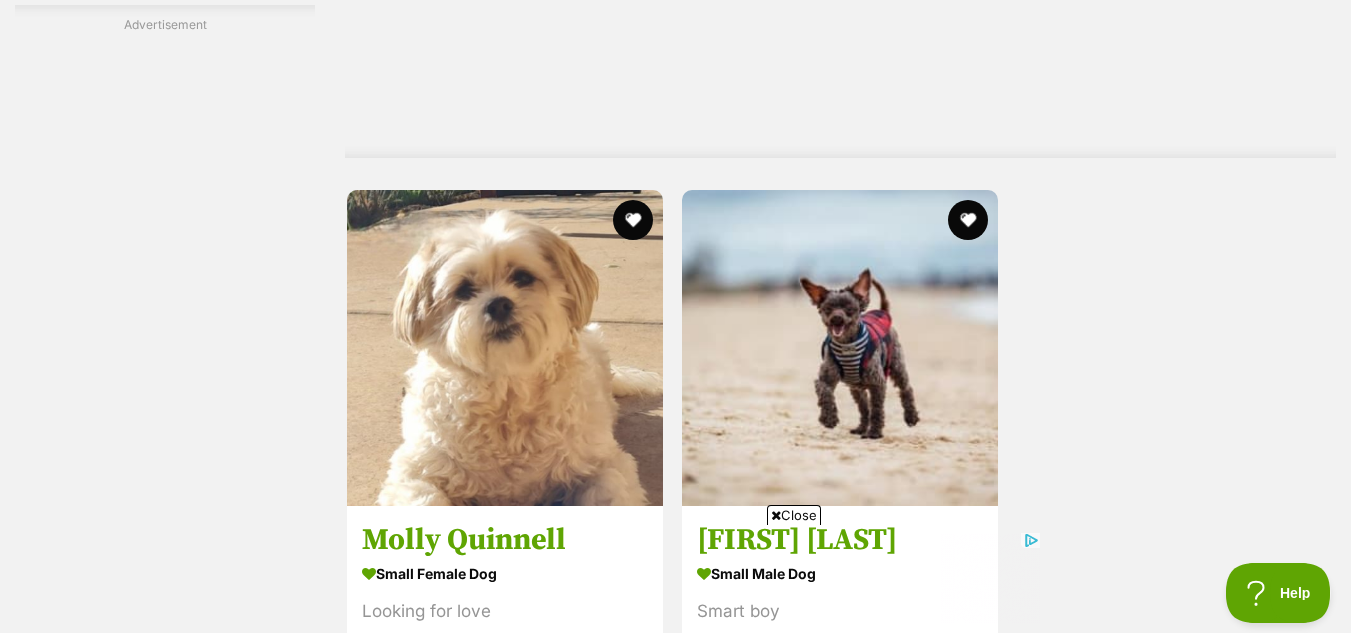 click on "Next" at bounding box center [922, 753] 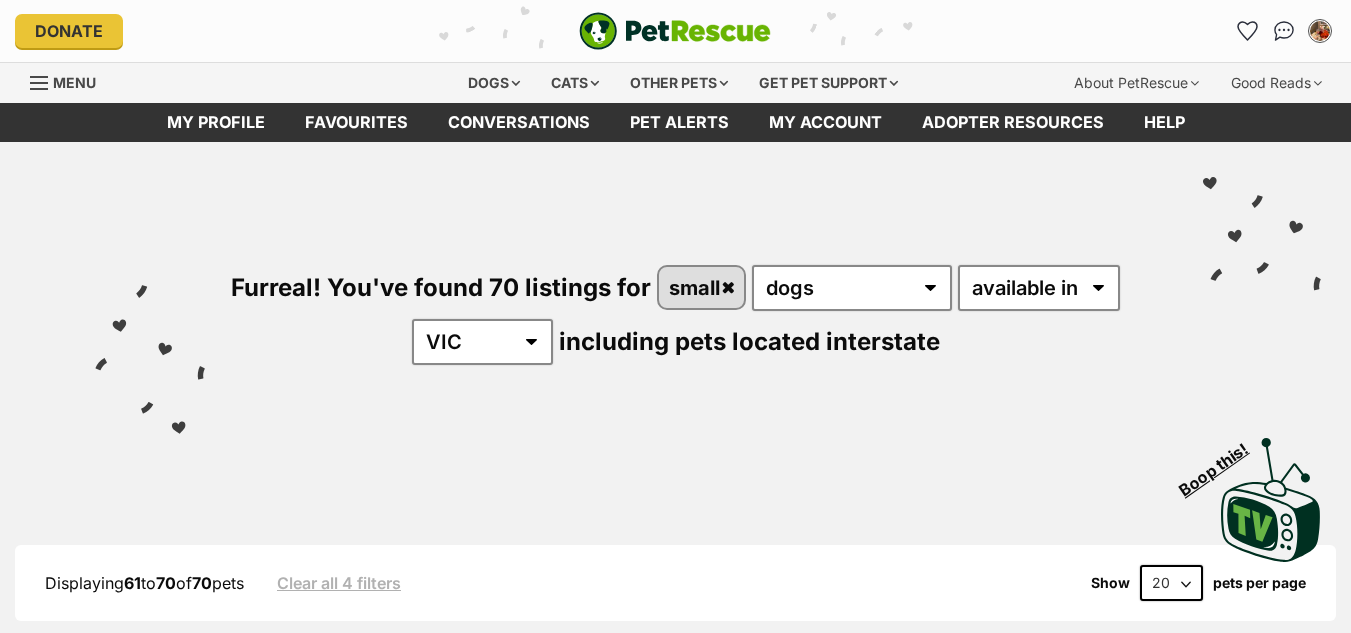 scroll, scrollTop: 0, scrollLeft: 0, axis: both 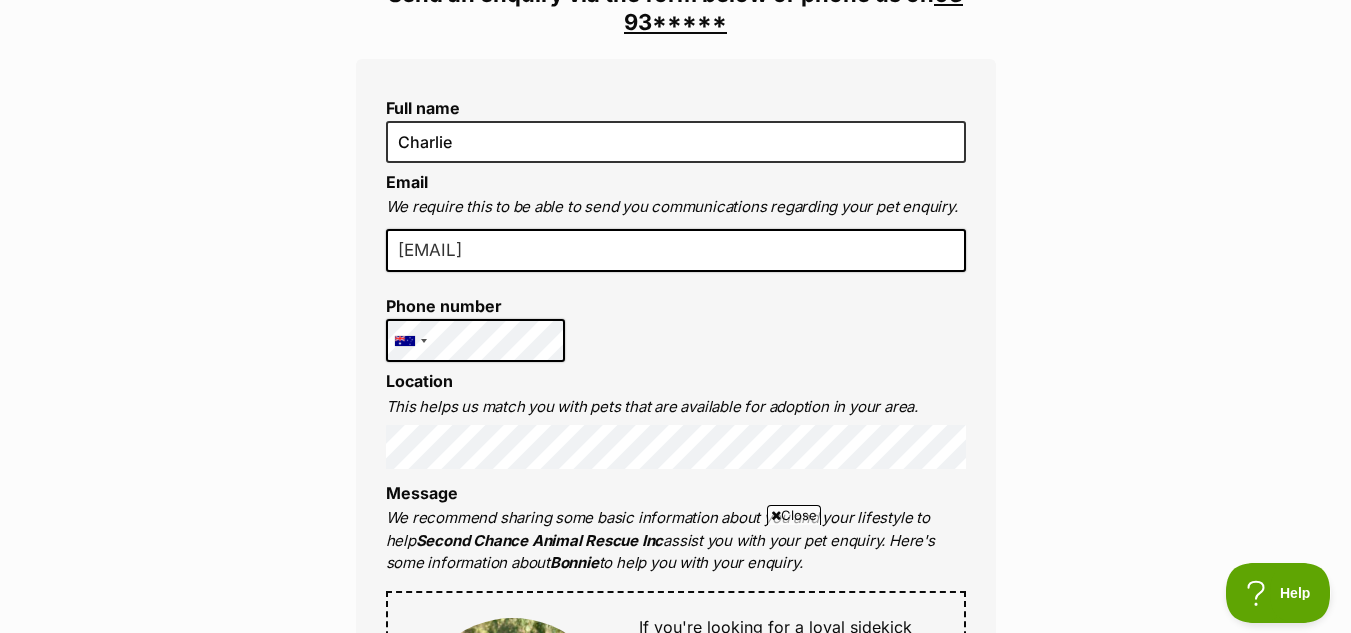 click on "Close" at bounding box center (794, 515) 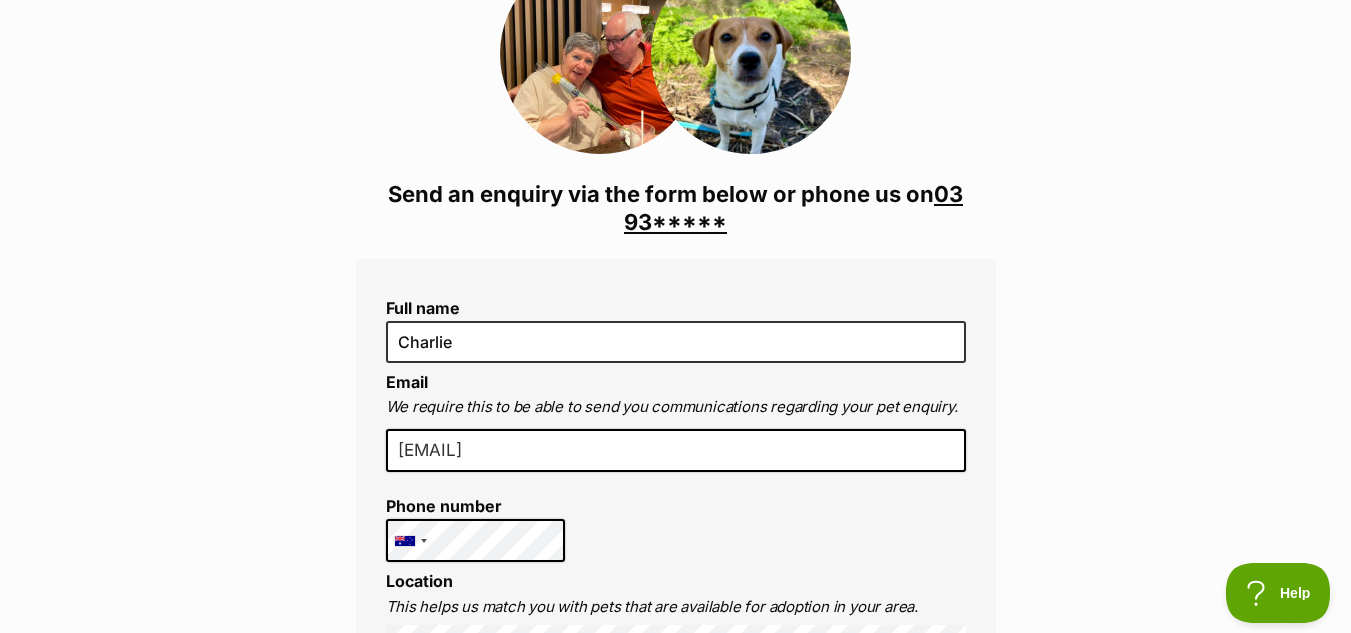 scroll, scrollTop: 0, scrollLeft: 0, axis: both 